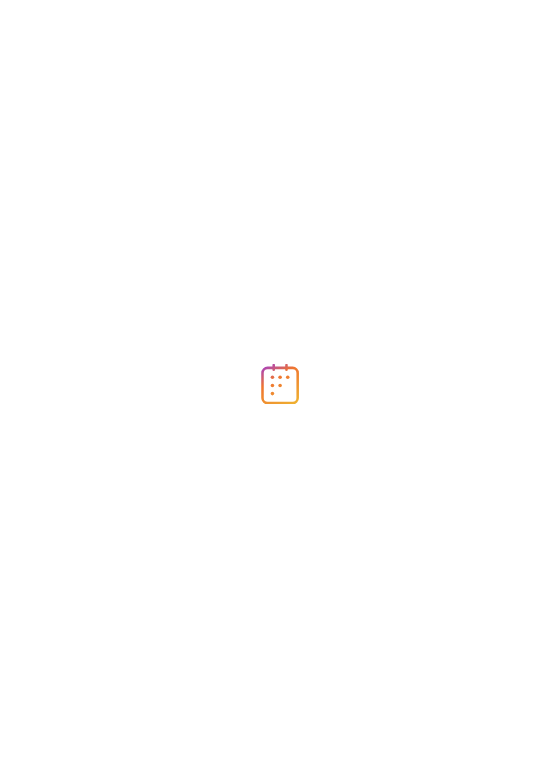 scroll, scrollTop: 0, scrollLeft: 0, axis: both 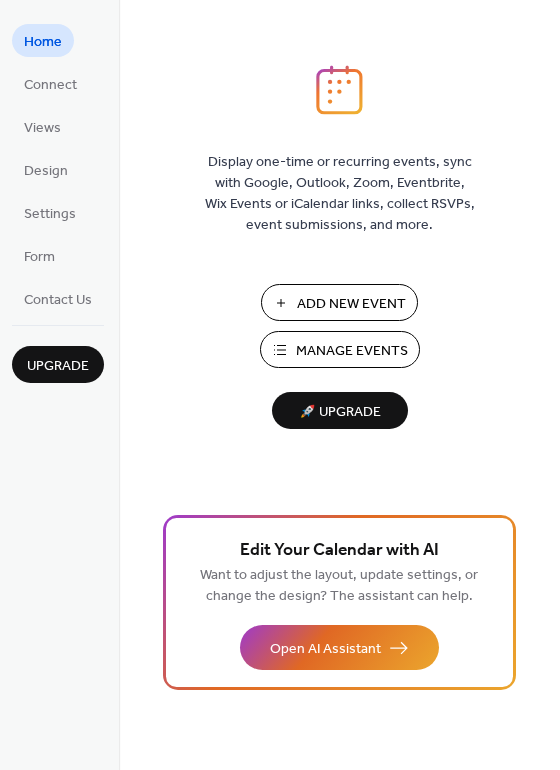 click on "Add New Event" at bounding box center [351, 304] 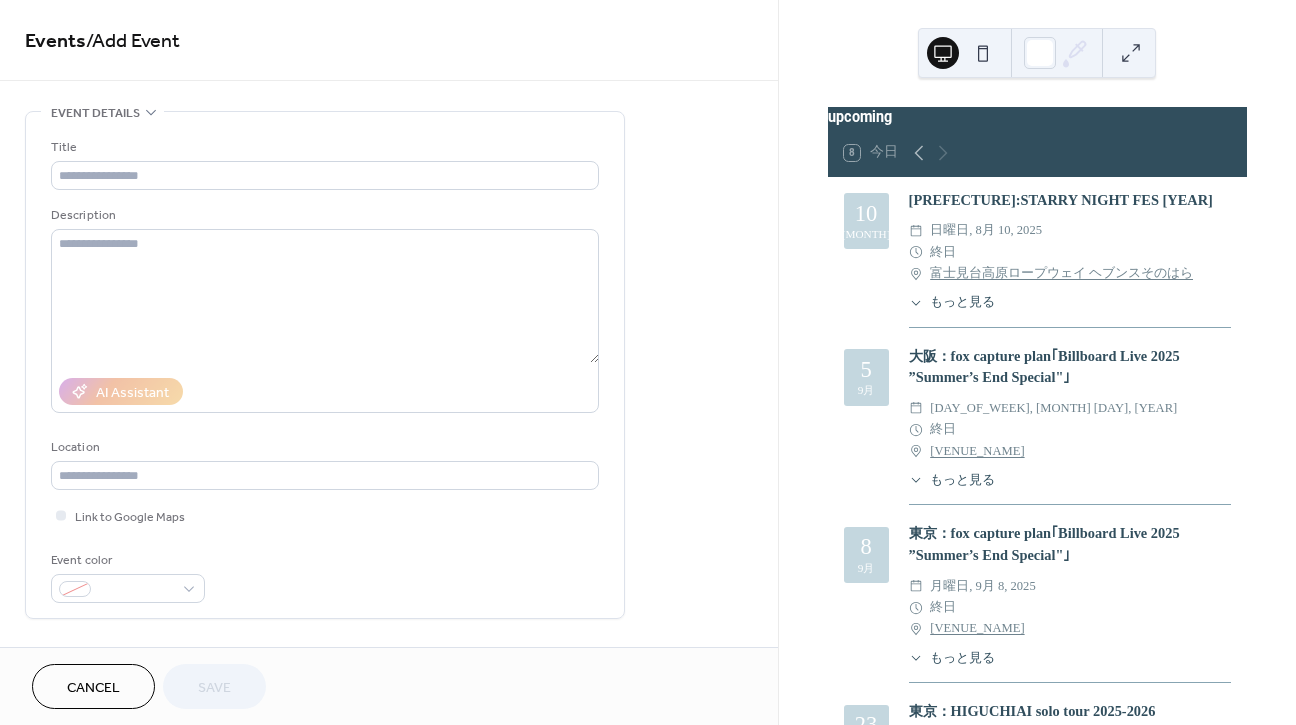 scroll, scrollTop: 0, scrollLeft: 0, axis: both 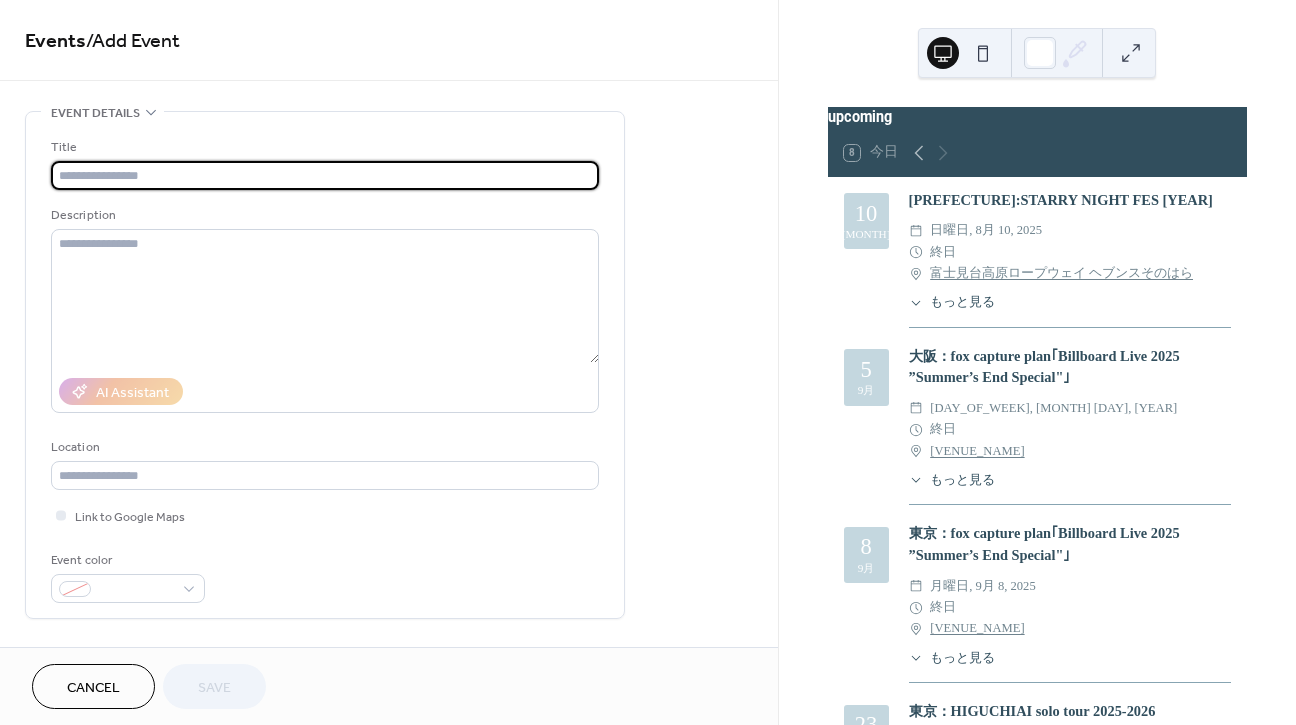 click at bounding box center (325, 175) 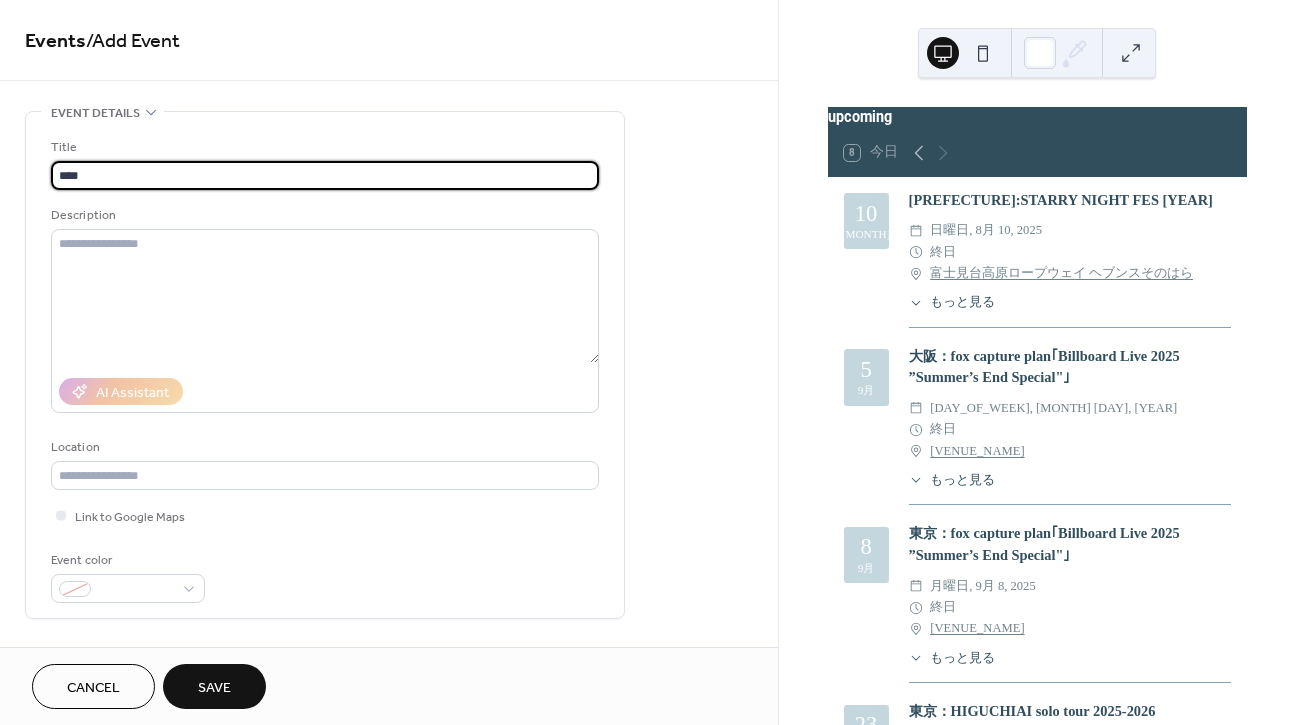 type on "****" 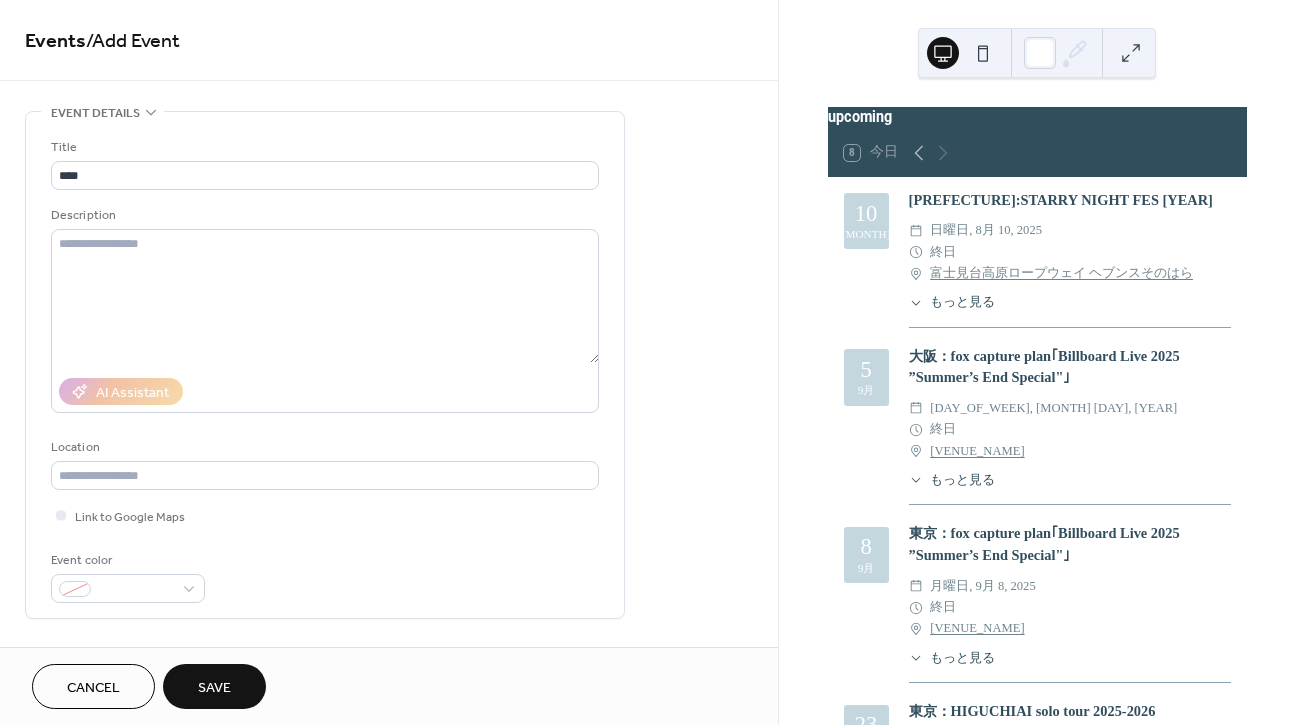 click on "Cancel" at bounding box center (93, 688) 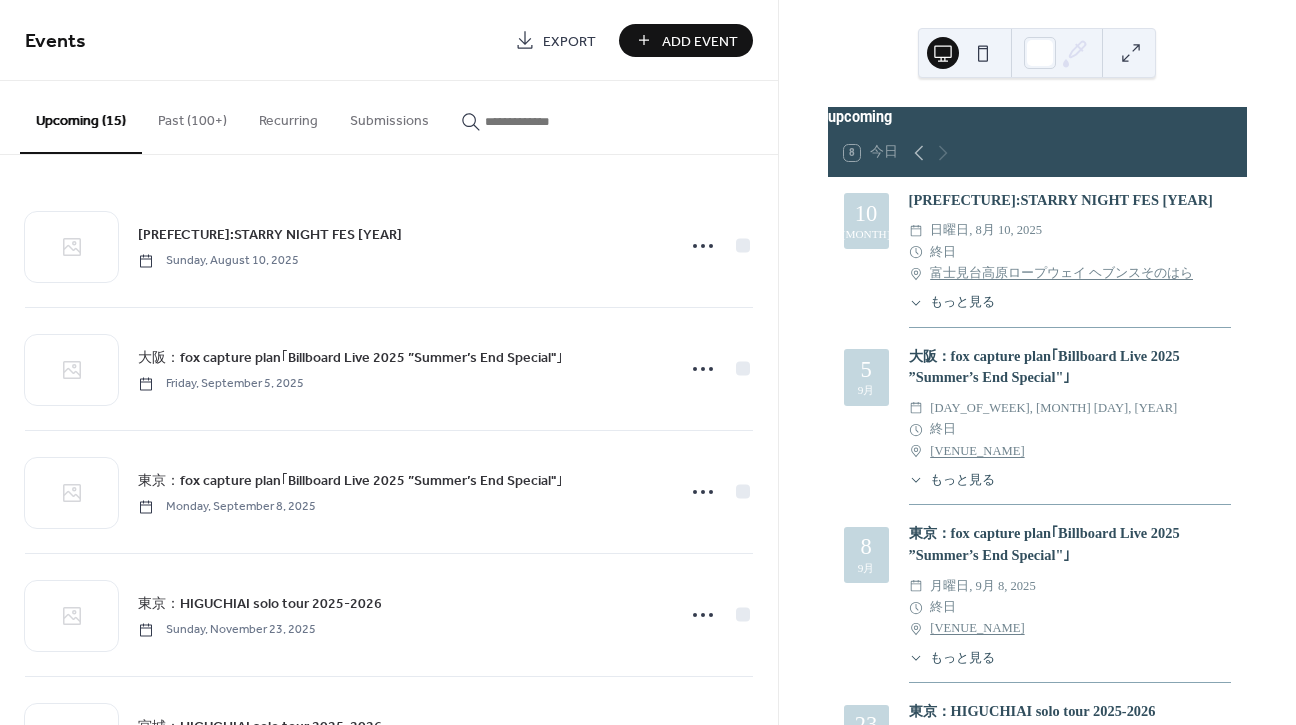 click on "もっと見る" at bounding box center (962, 302) 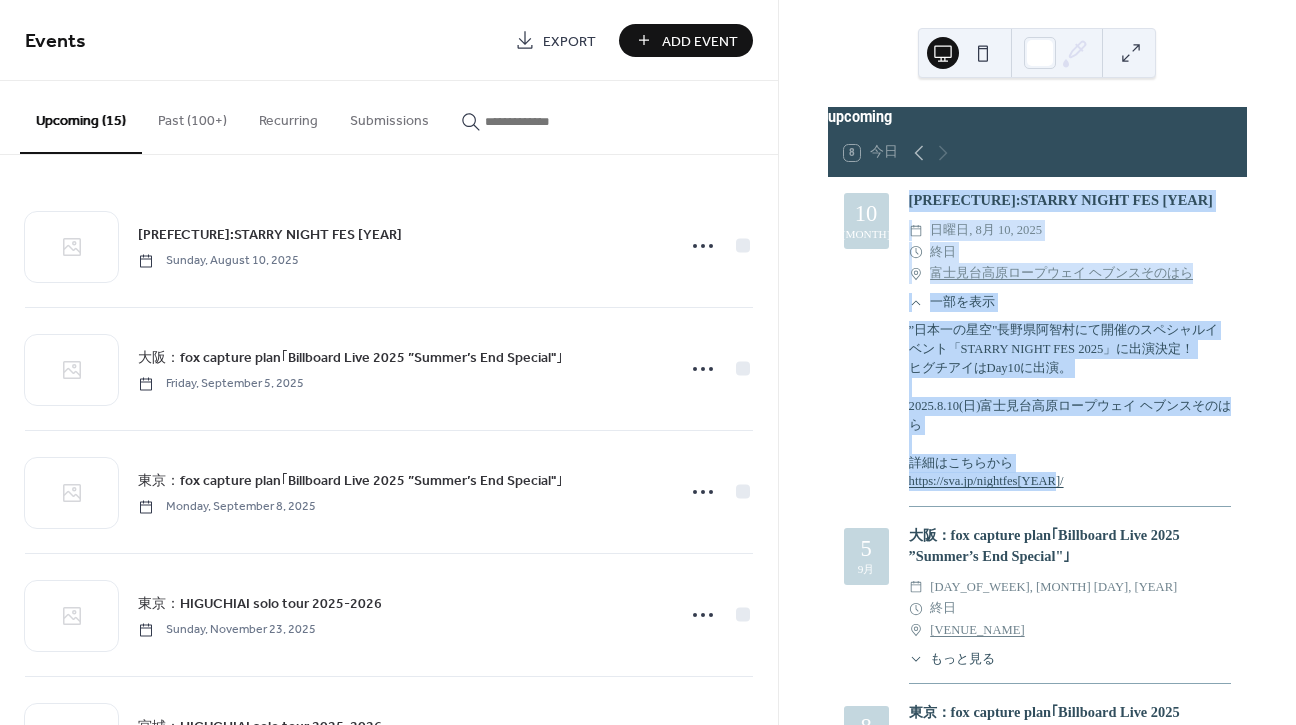 drag, startPoint x: 910, startPoint y: 205, endPoint x: 1121, endPoint y: 503, distance: 365.13696 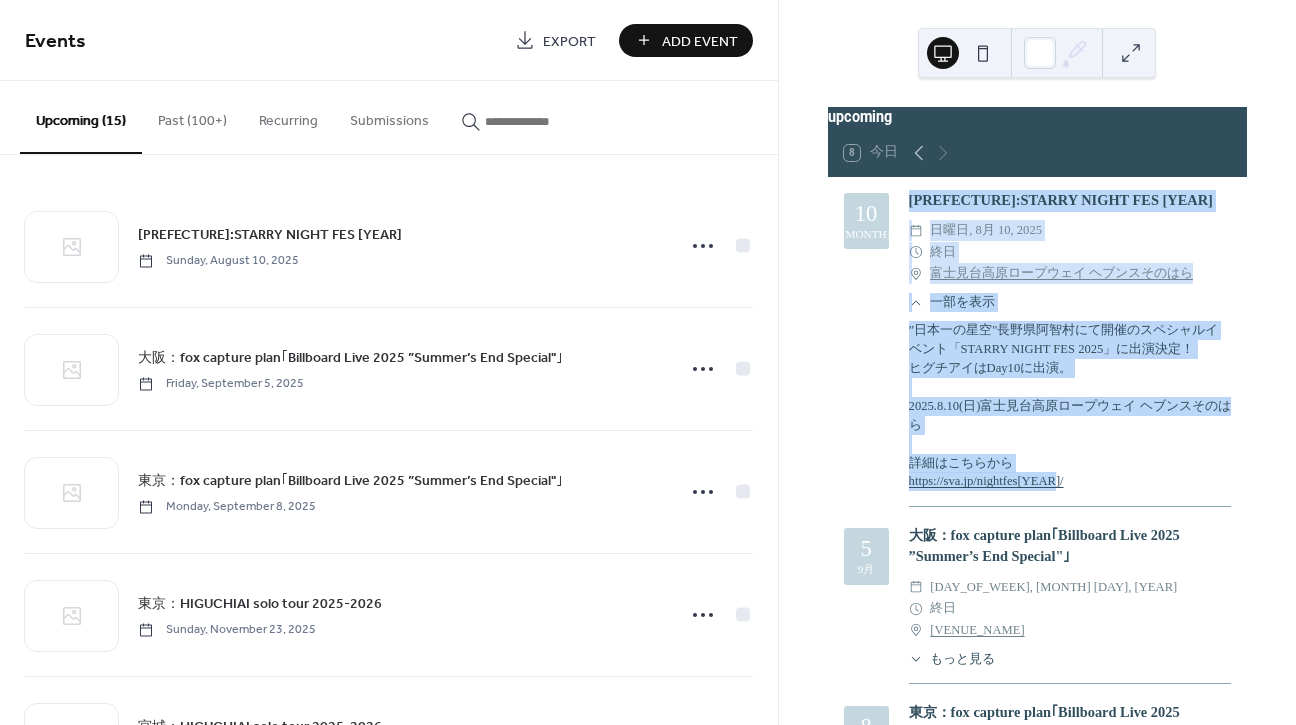 drag, startPoint x: 782, startPoint y: 95, endPoint x: 763, endPoint y: 82, distance: 23.021729 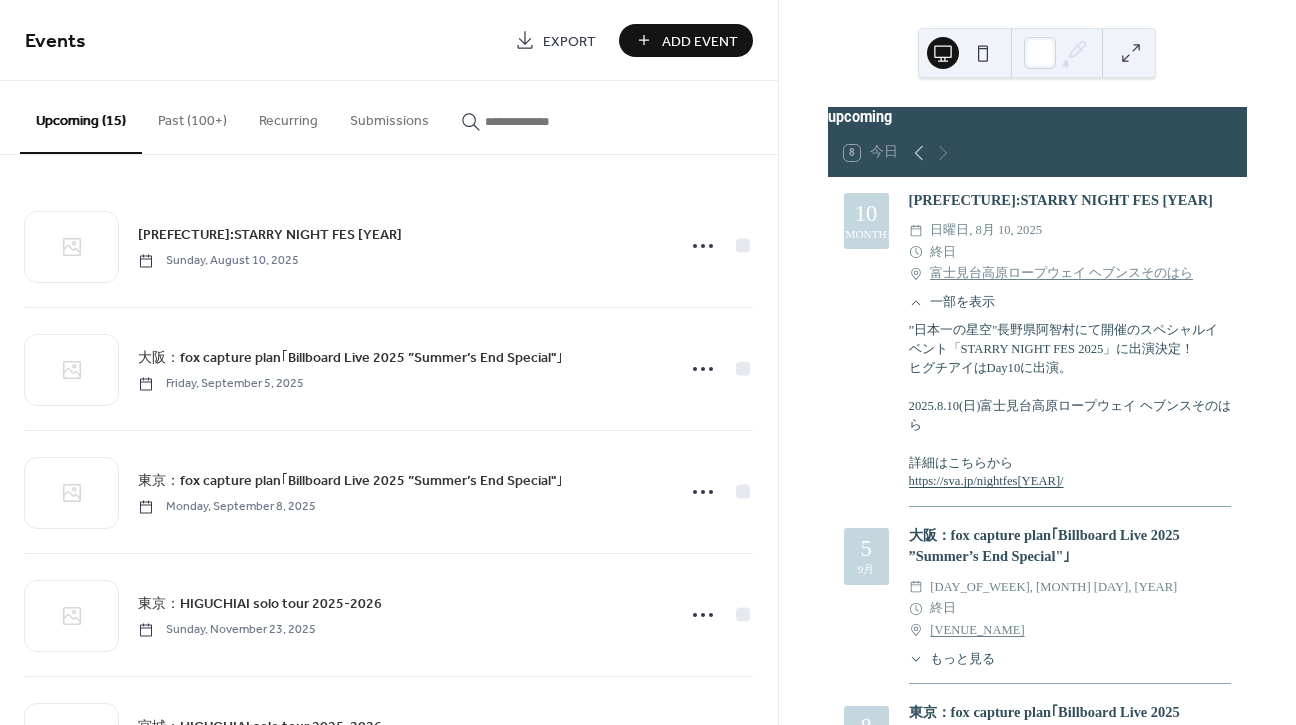 click on "Add Event" at bounding box center (700, 41) 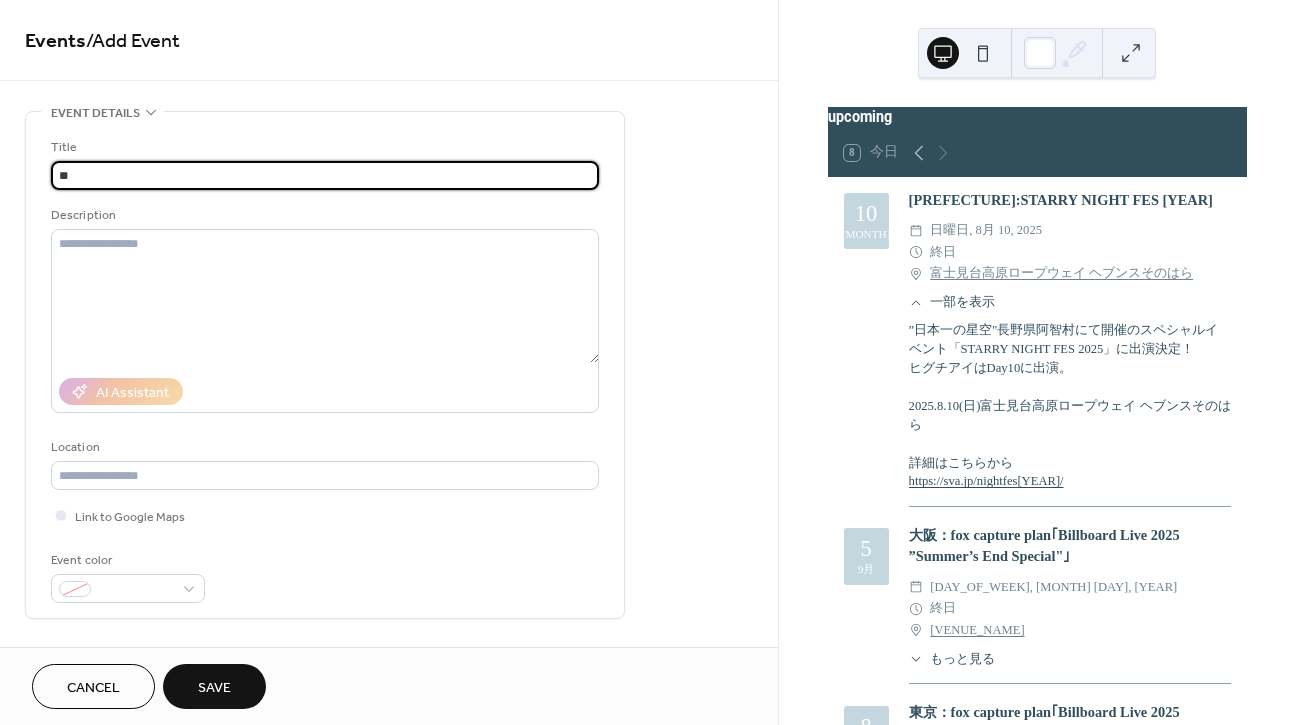 type on "*" 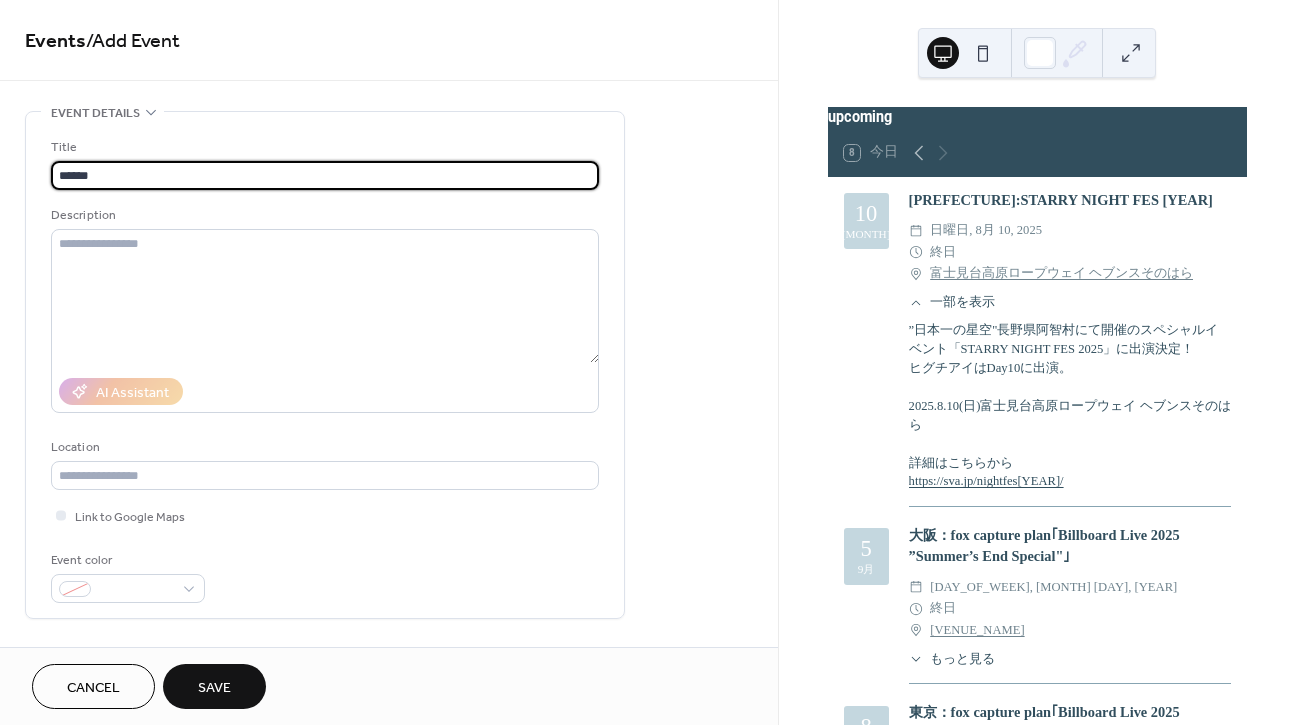 paste on "**********" 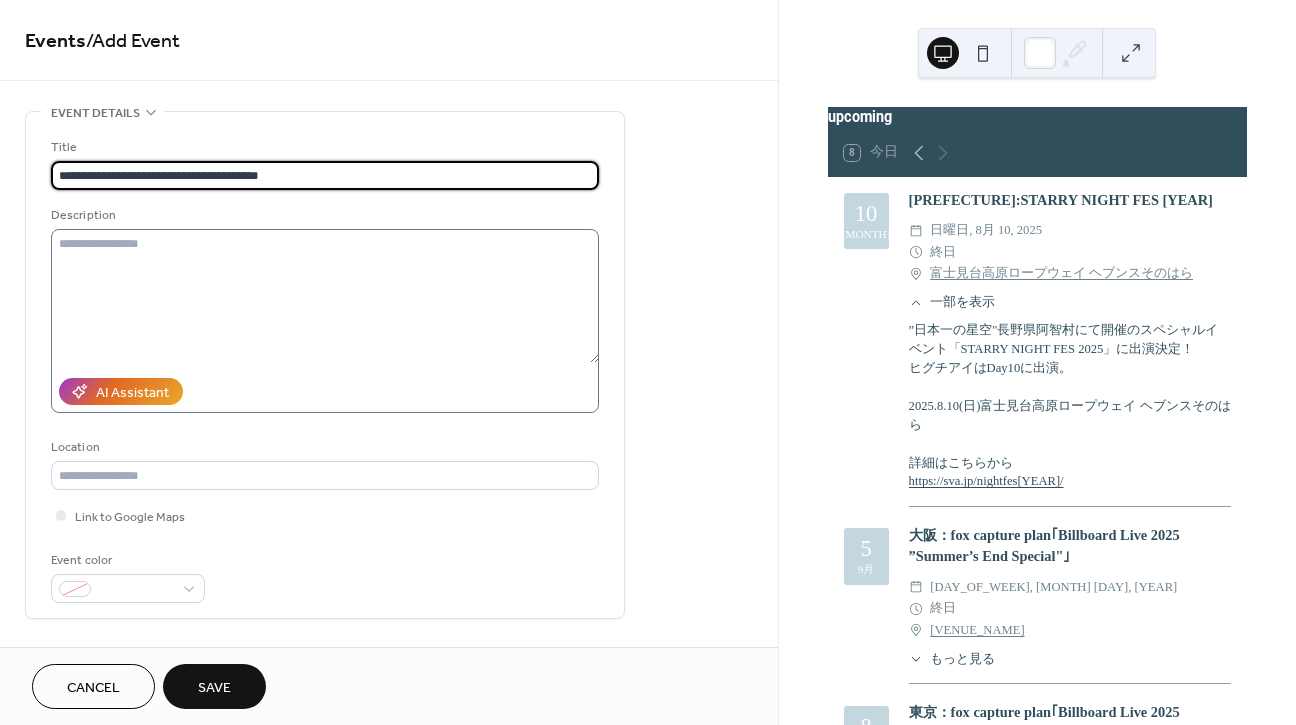 type on "**********" 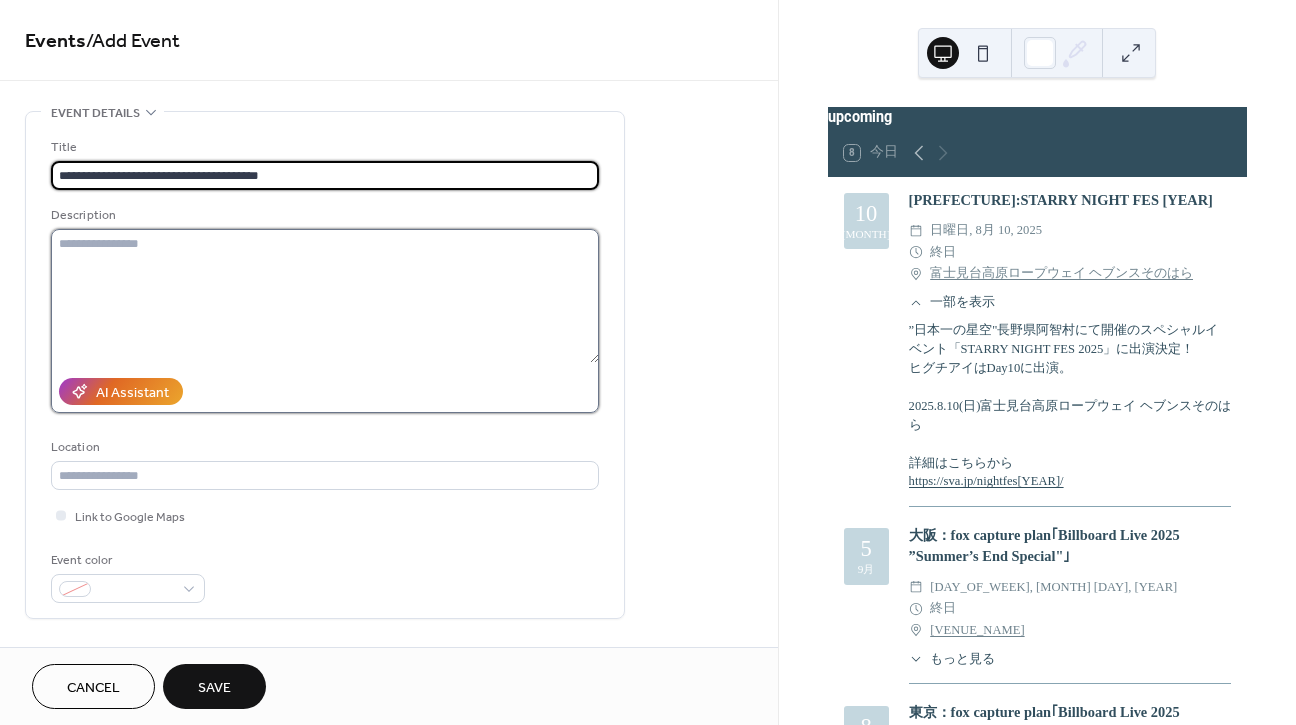 click at bounding box center [325, 296] 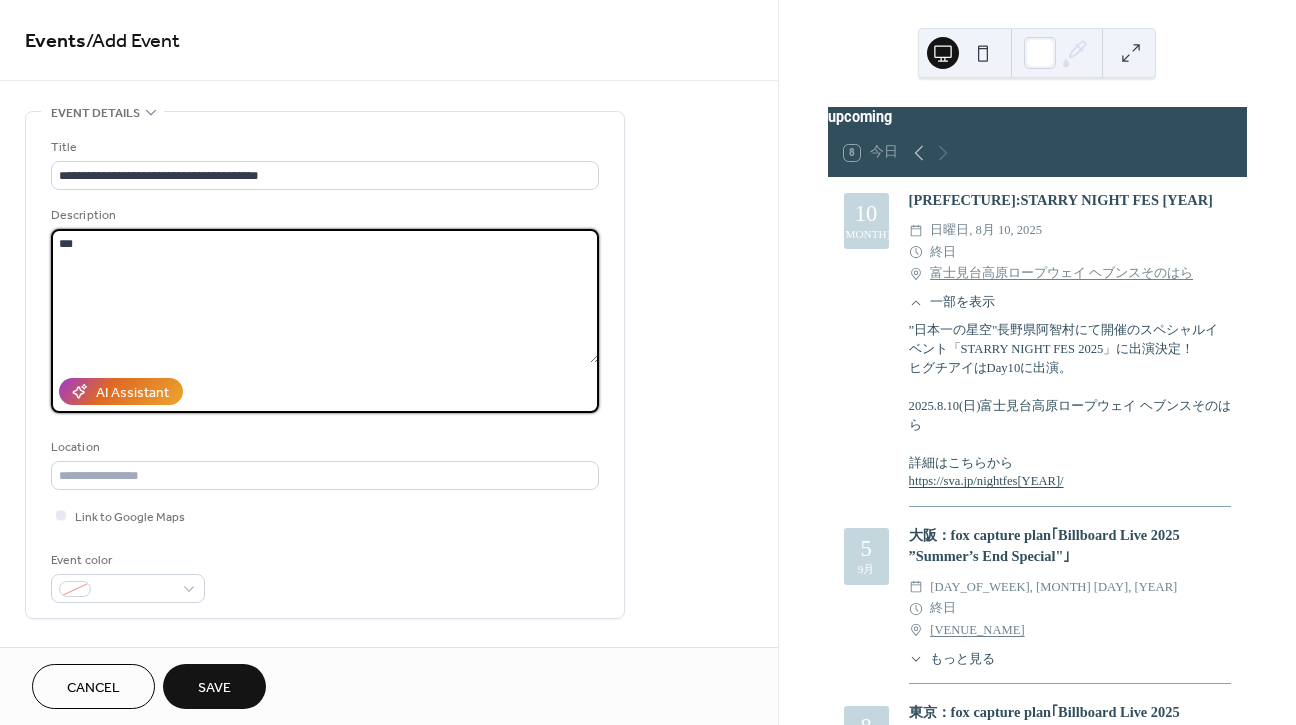 paste on "**********" 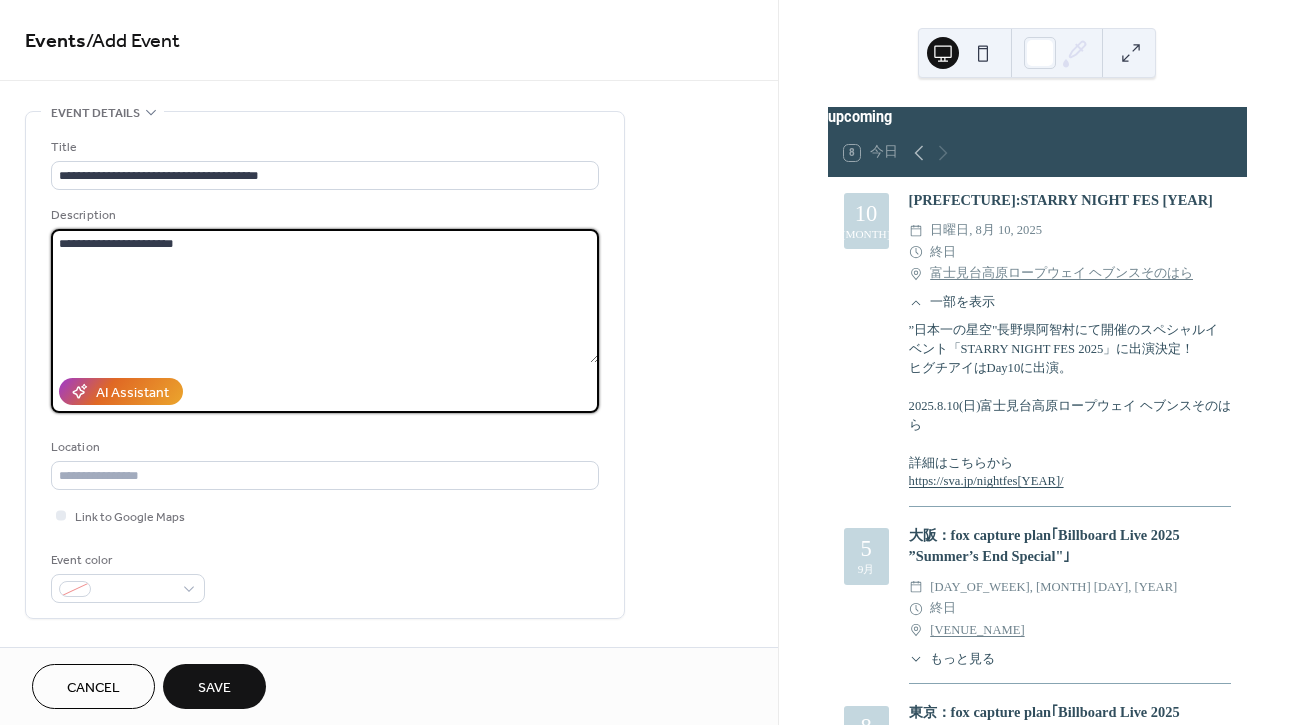 drag, startPoint x: 99, startPoint y: 241, endPoint x: 301, endPoint y: 251, distance: 202.24738 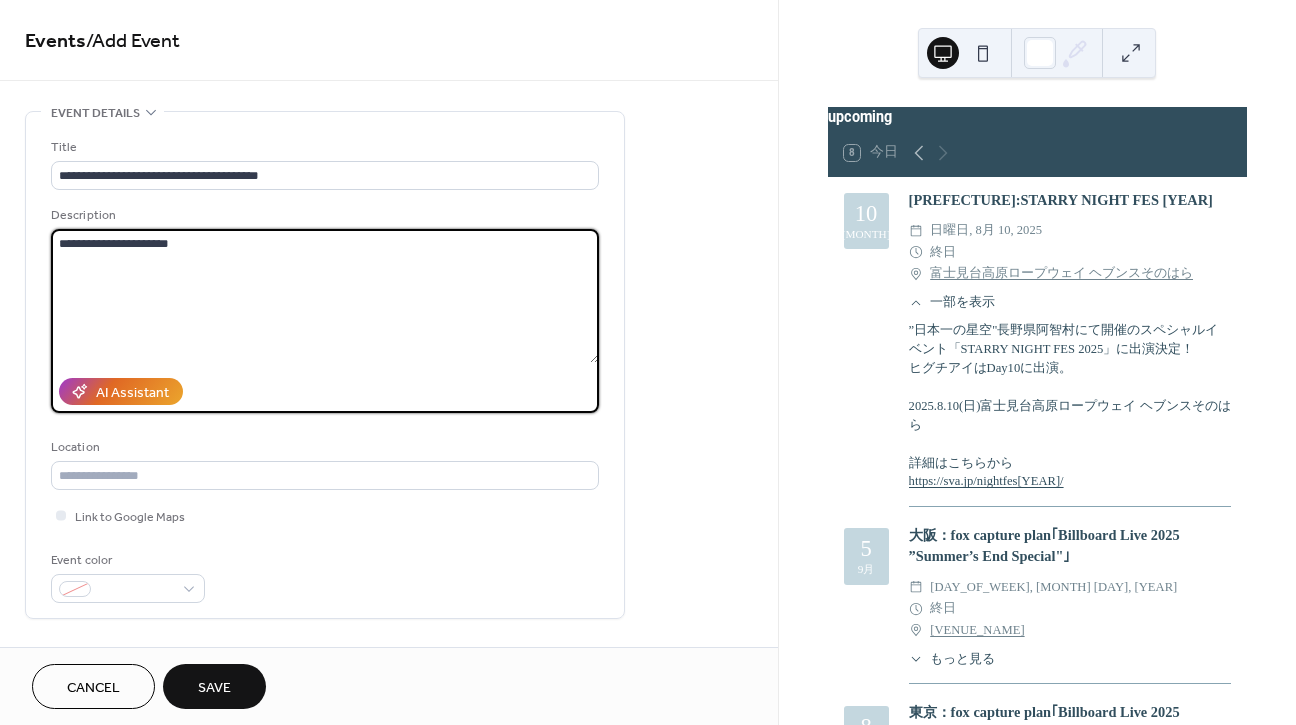 click on "**********" at bounding box center (325, 296) 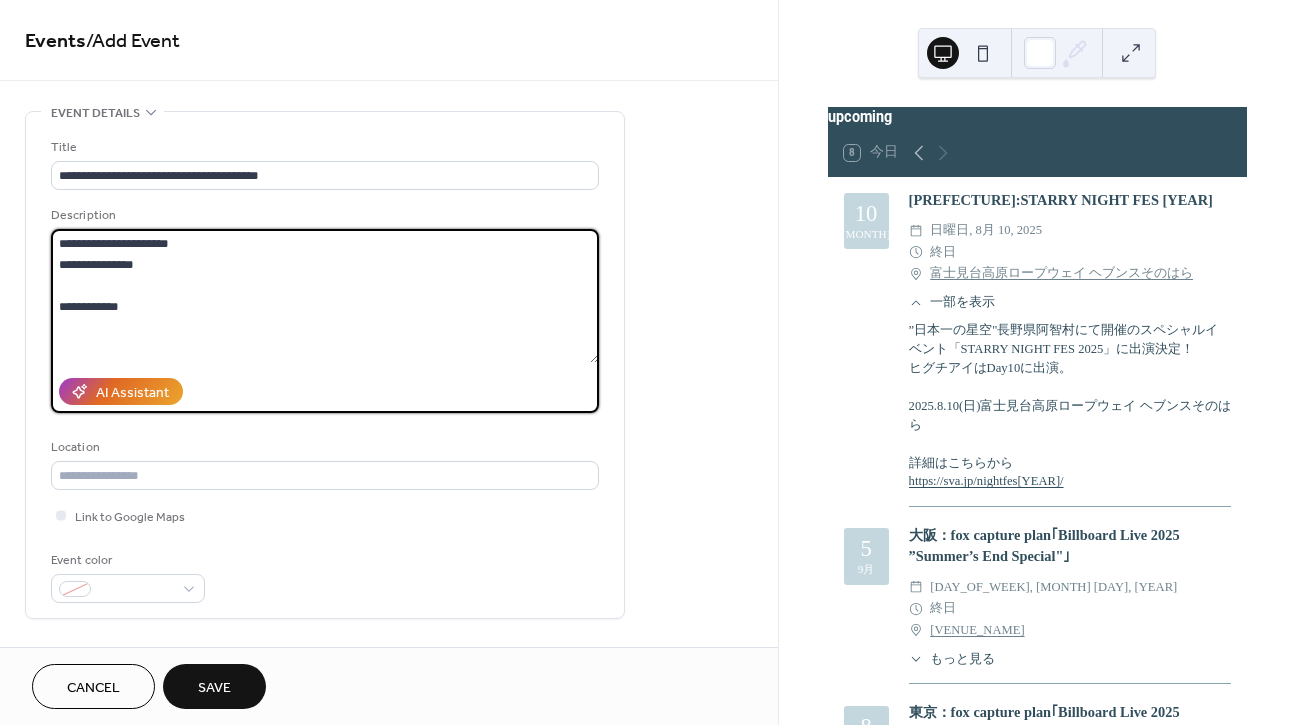 paste on "**********" 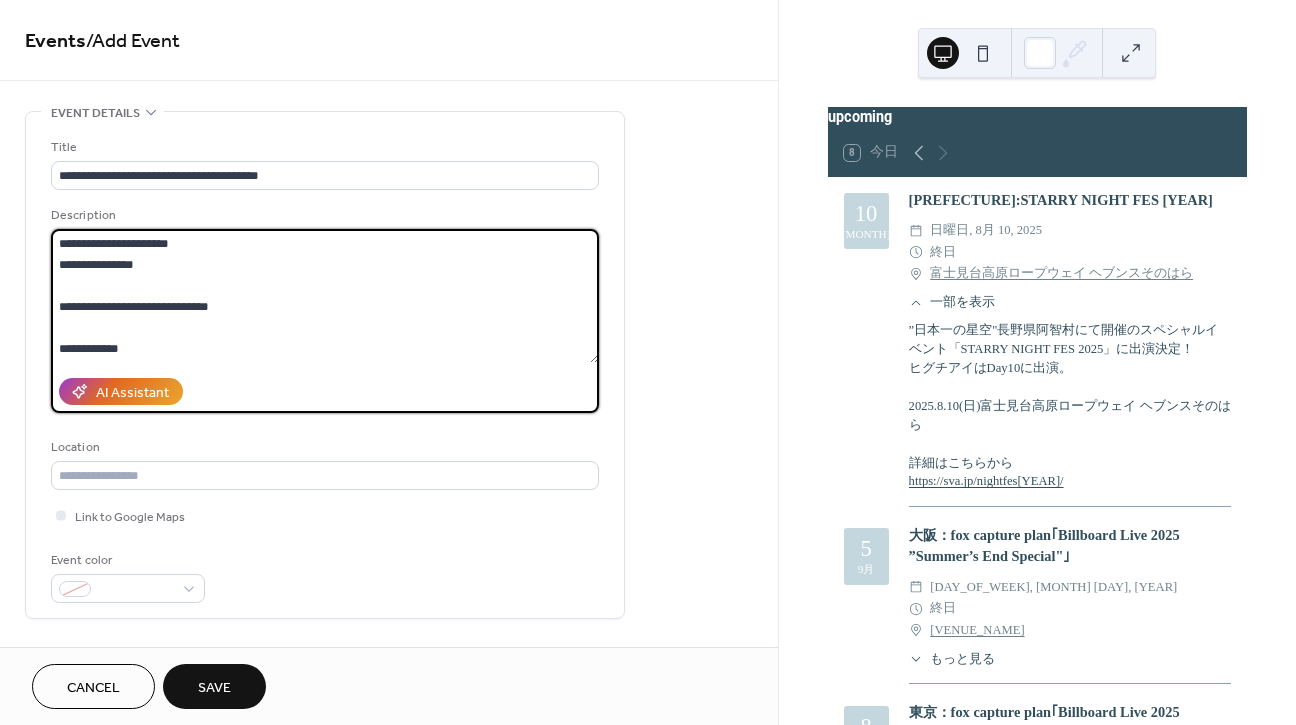 scroll, scrollTop: 18, scrollLeft: 0, axis: vertical 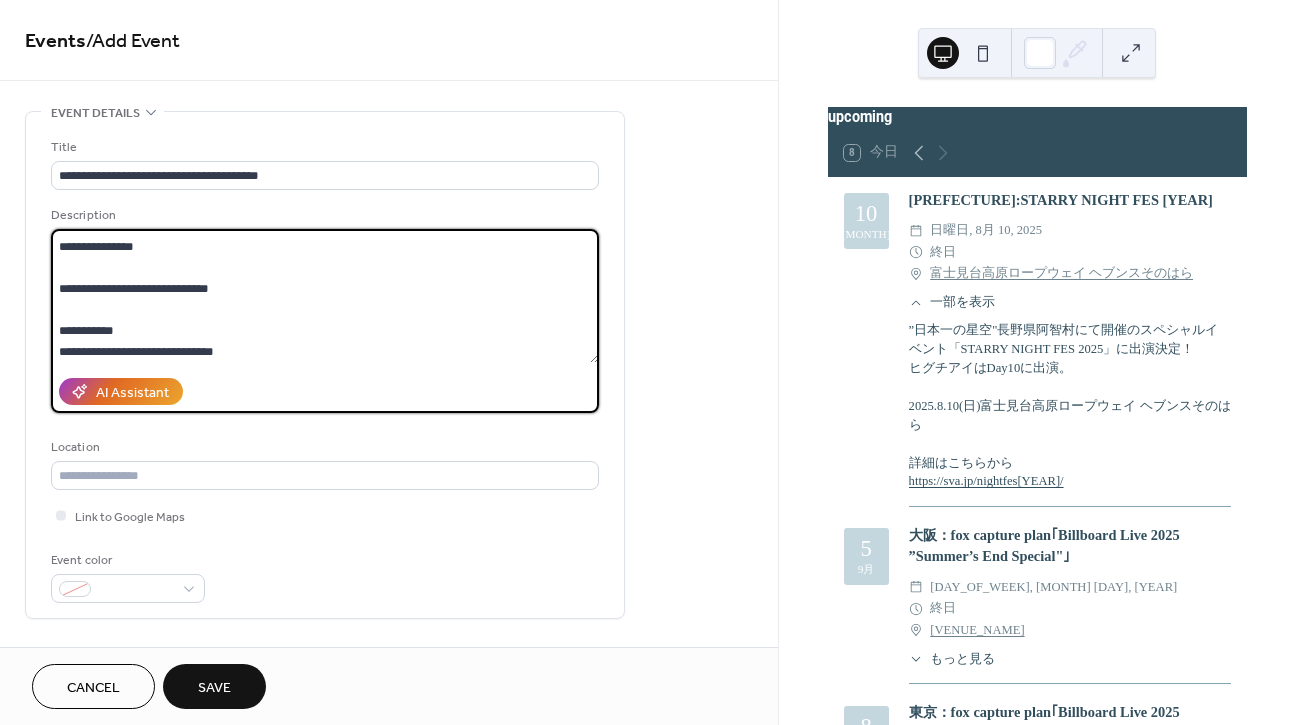 click on "**********" at bounding box center [325, 296] 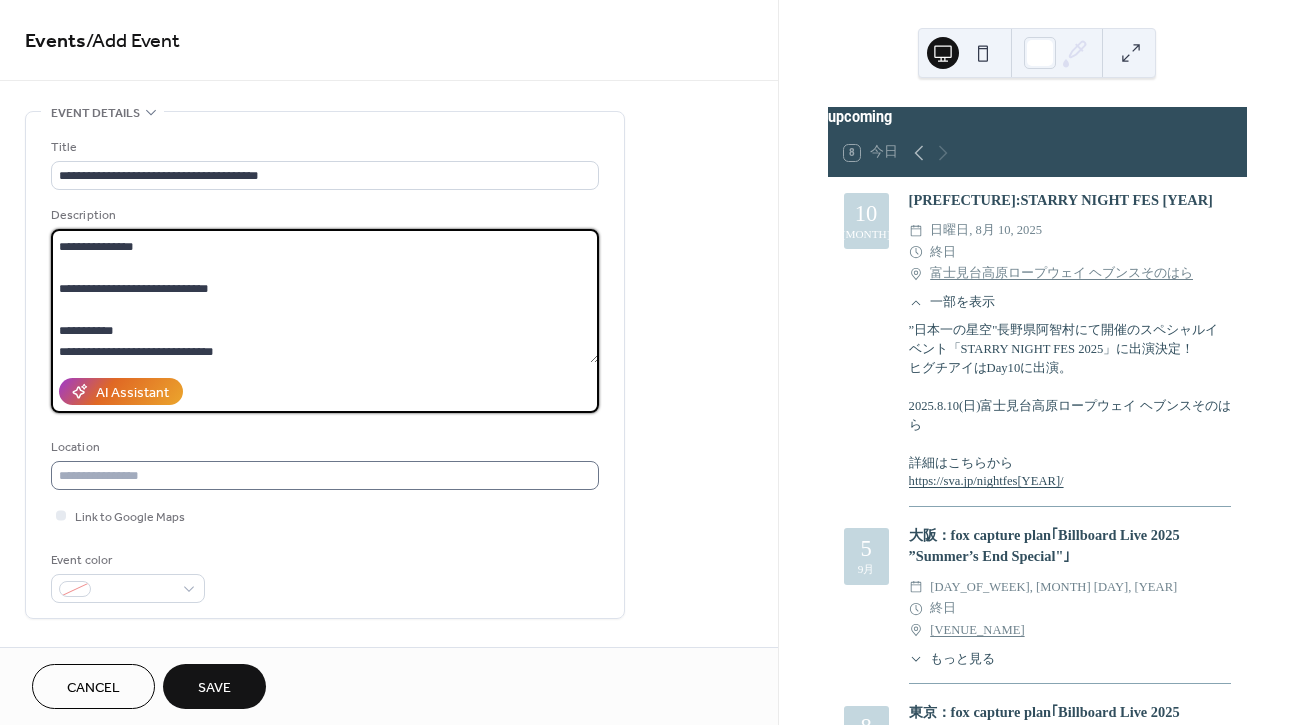 type on "**********" 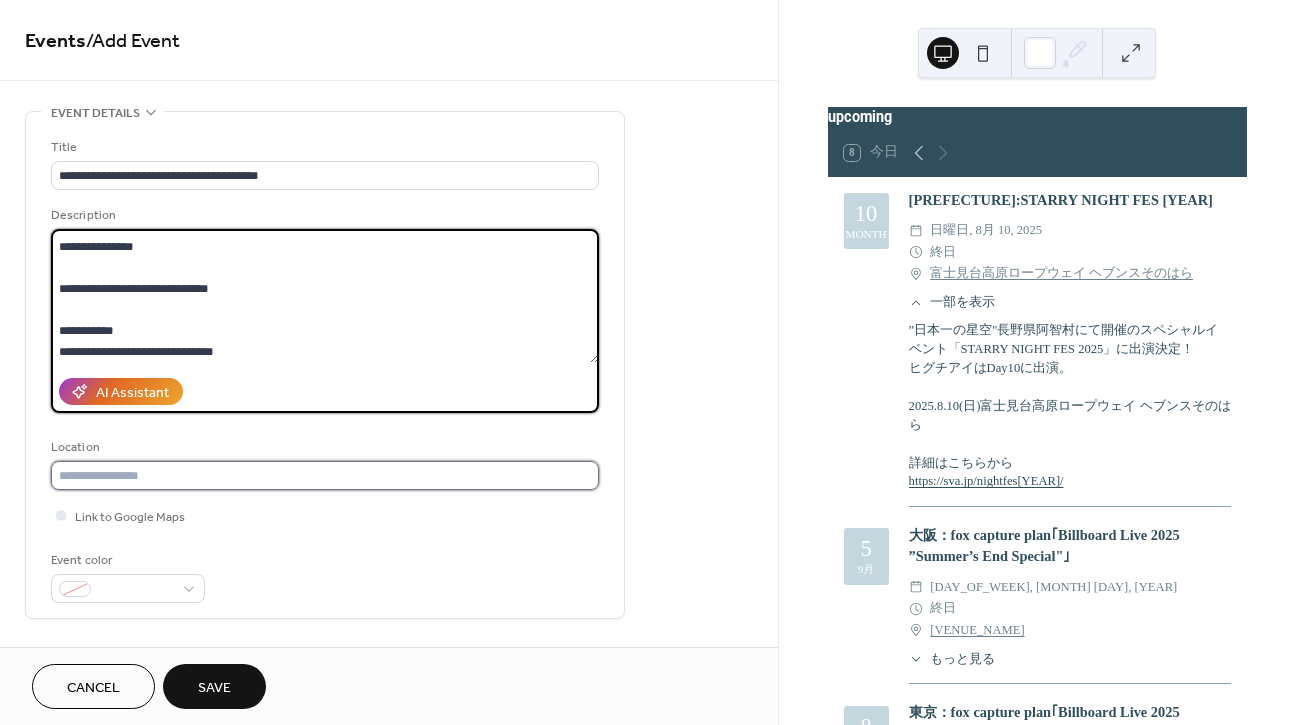 click at bounding box center [325, 475] 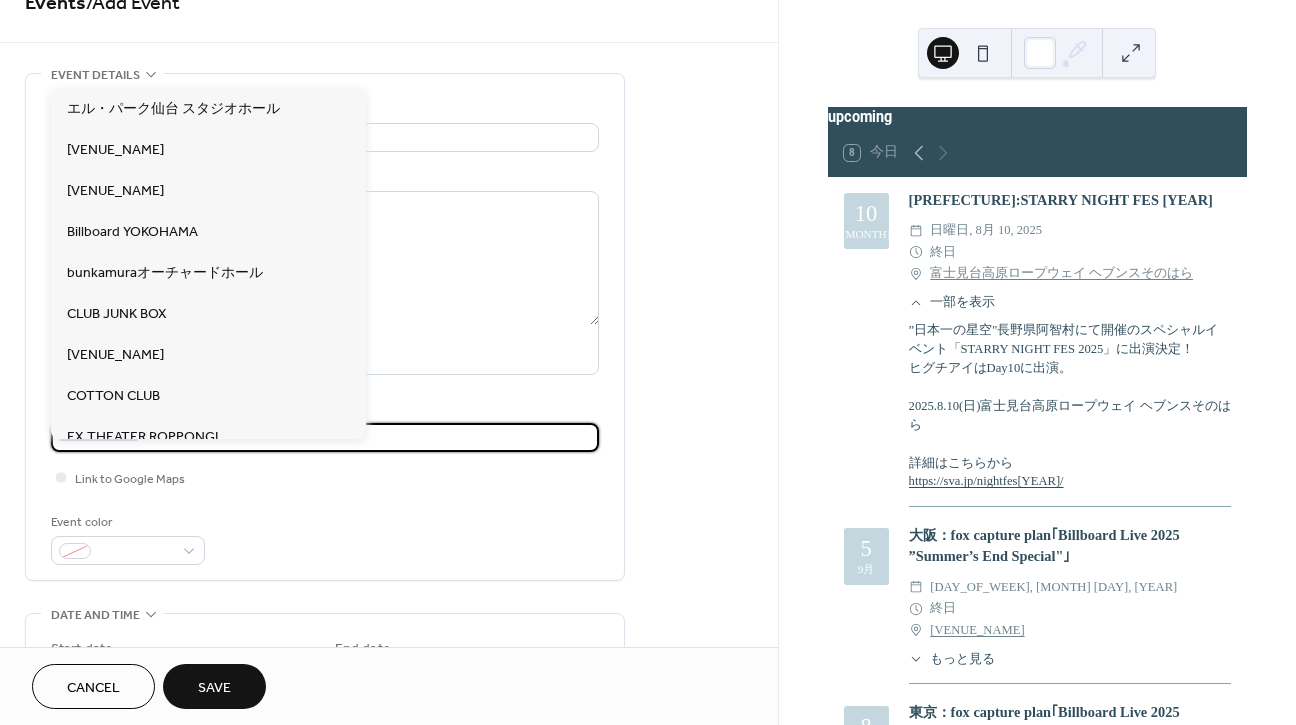 scroll, scrollTop: 73, scrollLeft: 0, axis: vertical 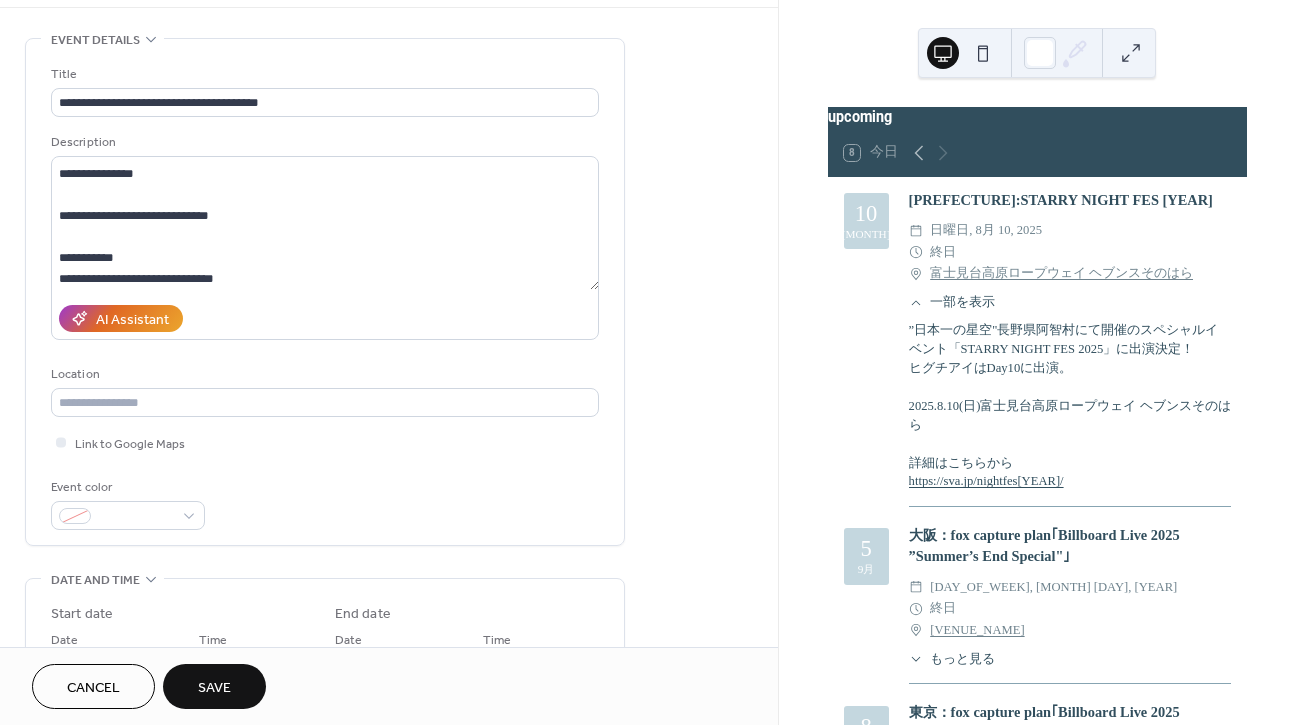 click on "Event color" at bounding box center [325, 503] 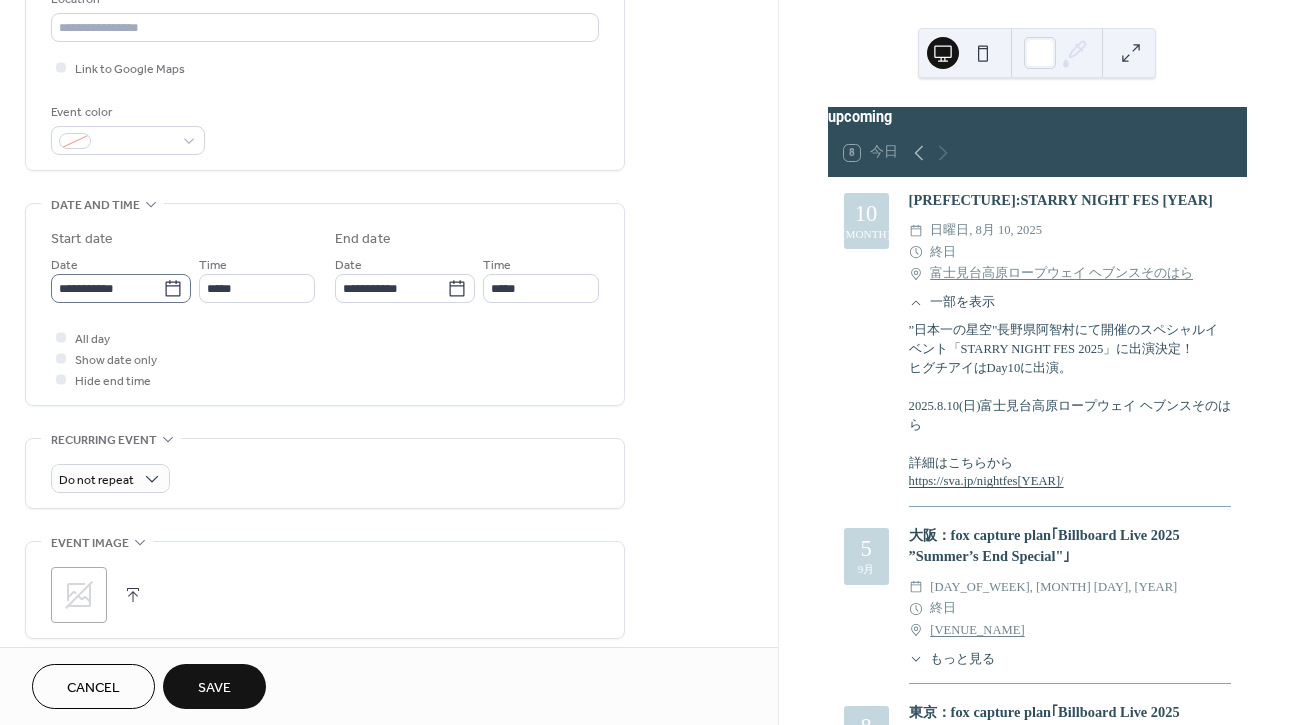 click 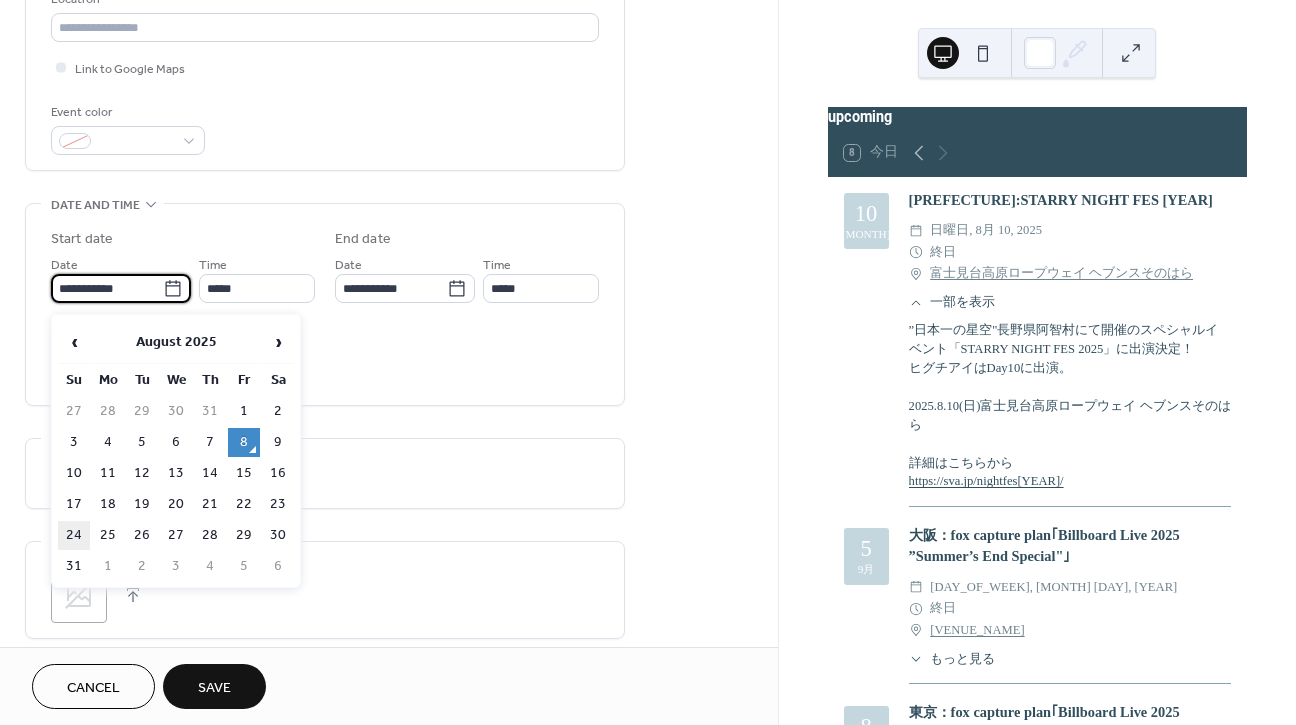 click on "24" at bounding box center (74, 535) 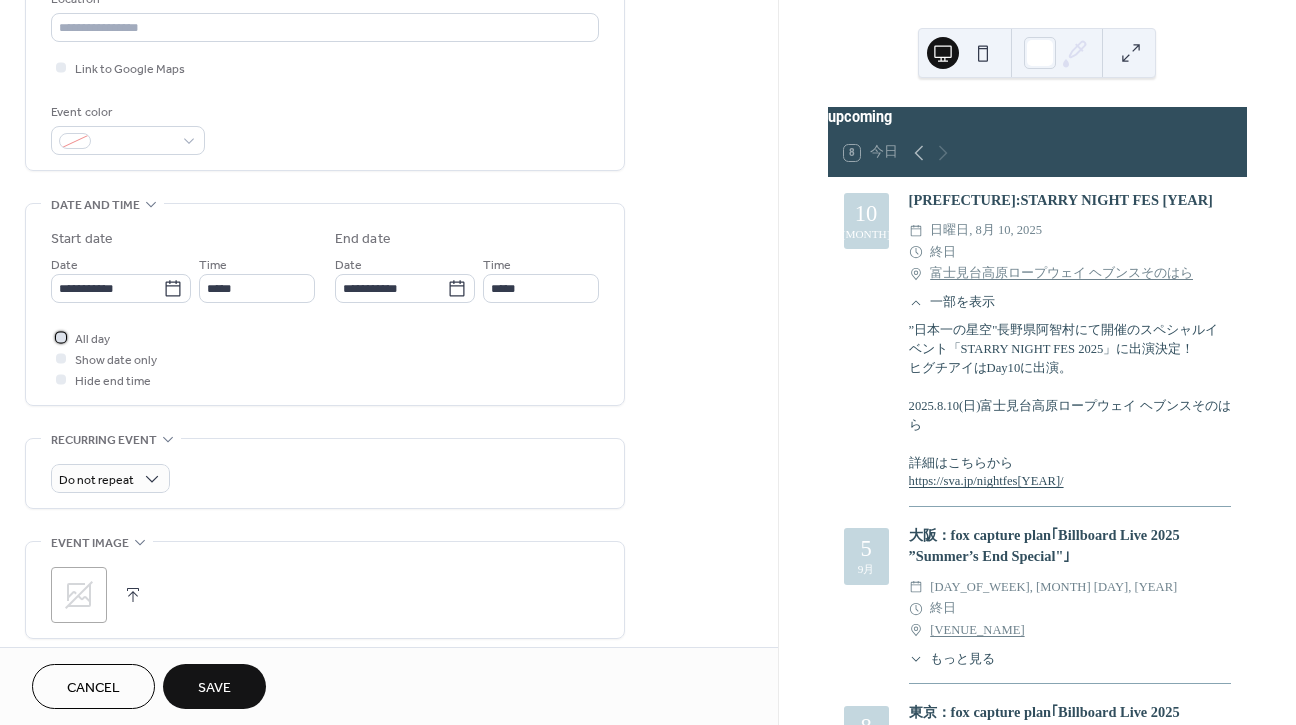 click at bounding box center [61, 337] 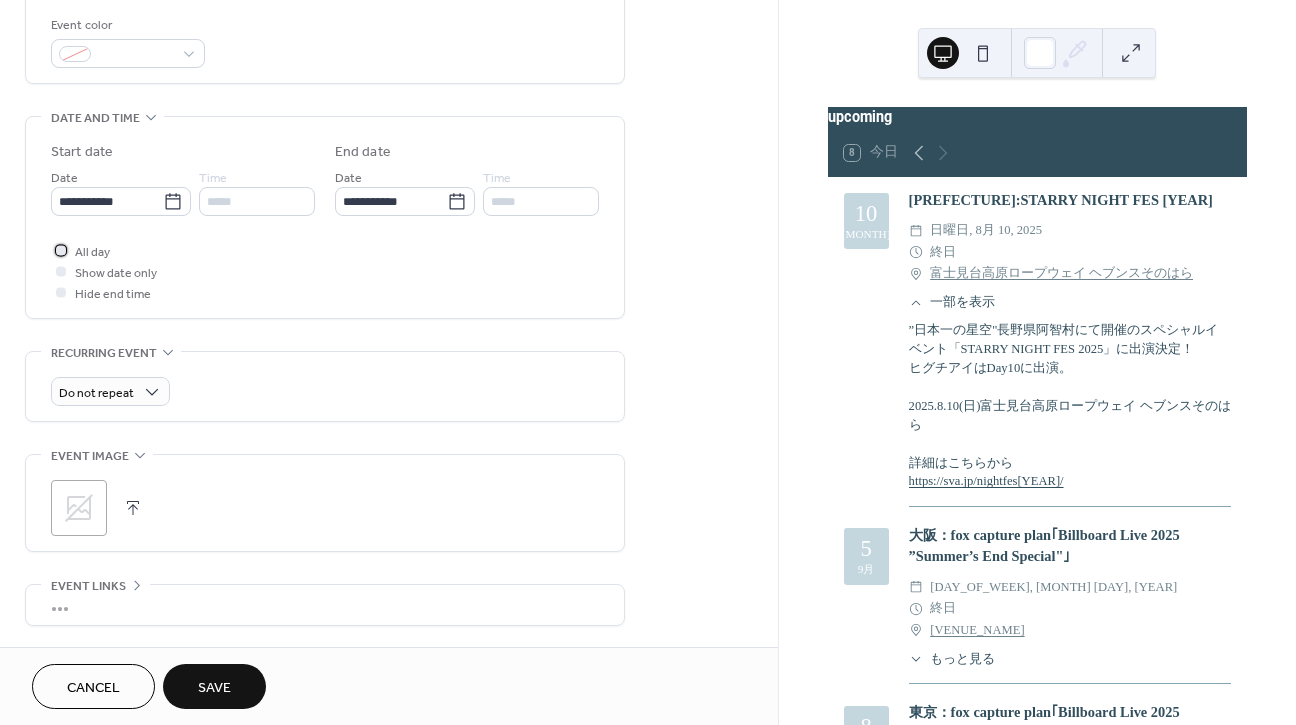 scroll, scrollTop: 688, scrollLeft: 0, axis: vertical 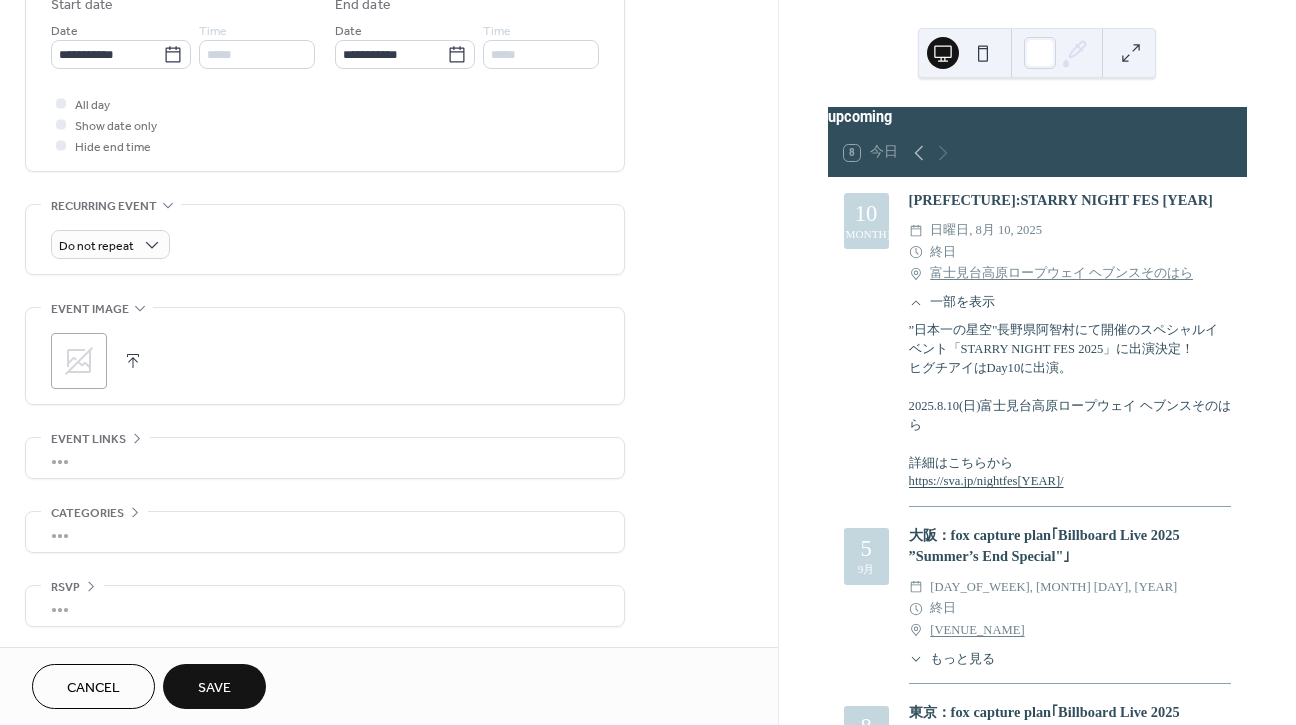 click on "Save" at bounding box center [214, 688] 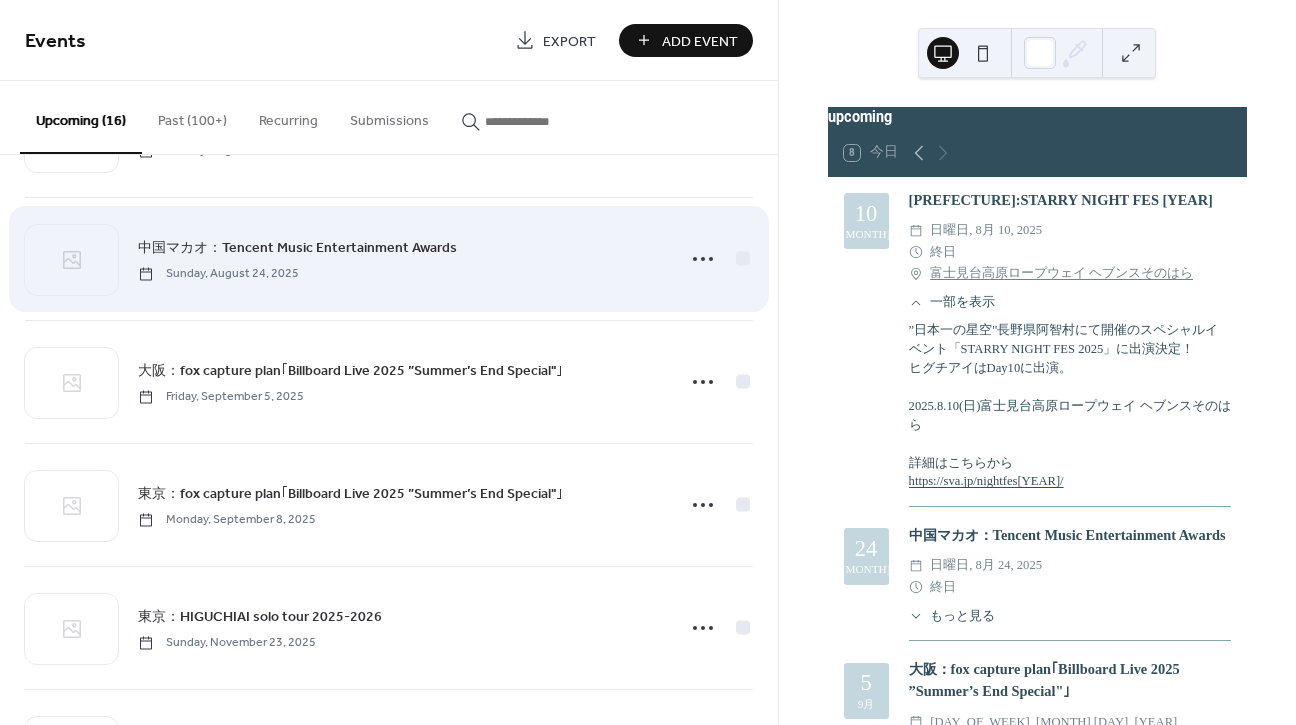 scroll, scrollTop: 69, scrollLeft: 0, axis: vertical 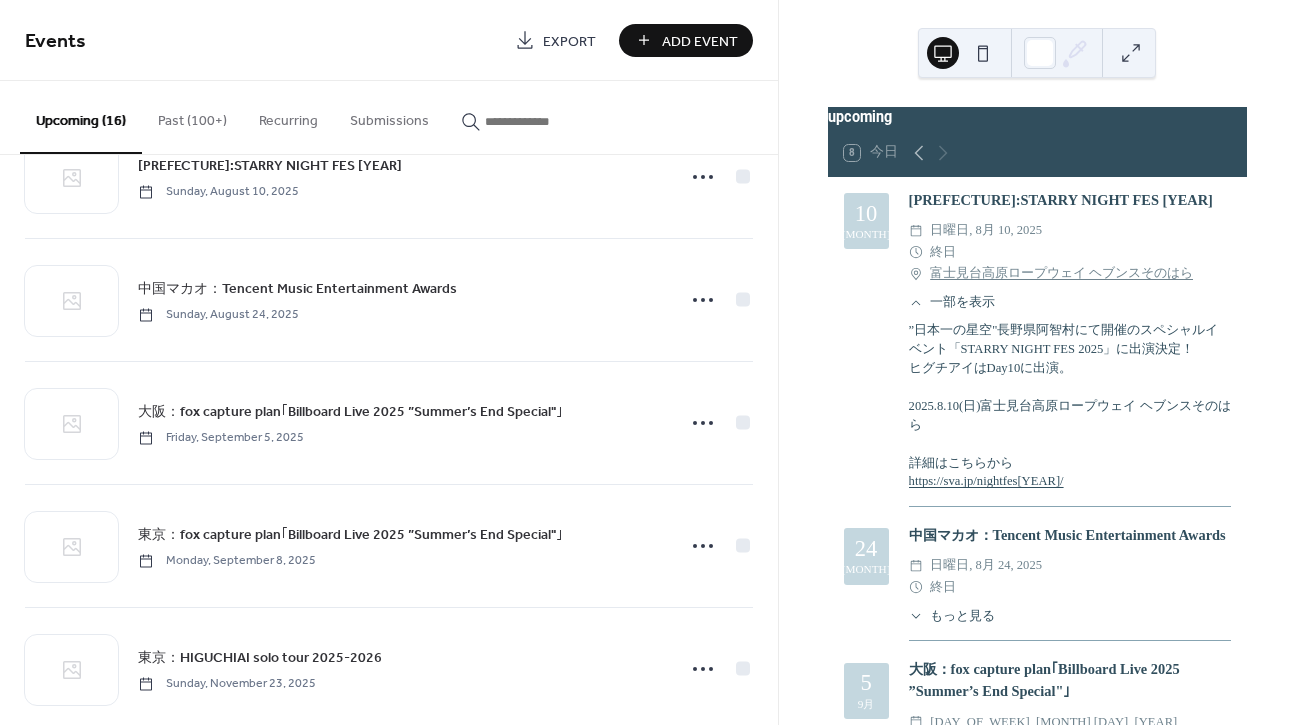 click on "Add Event" at bounding box center (686, 40) 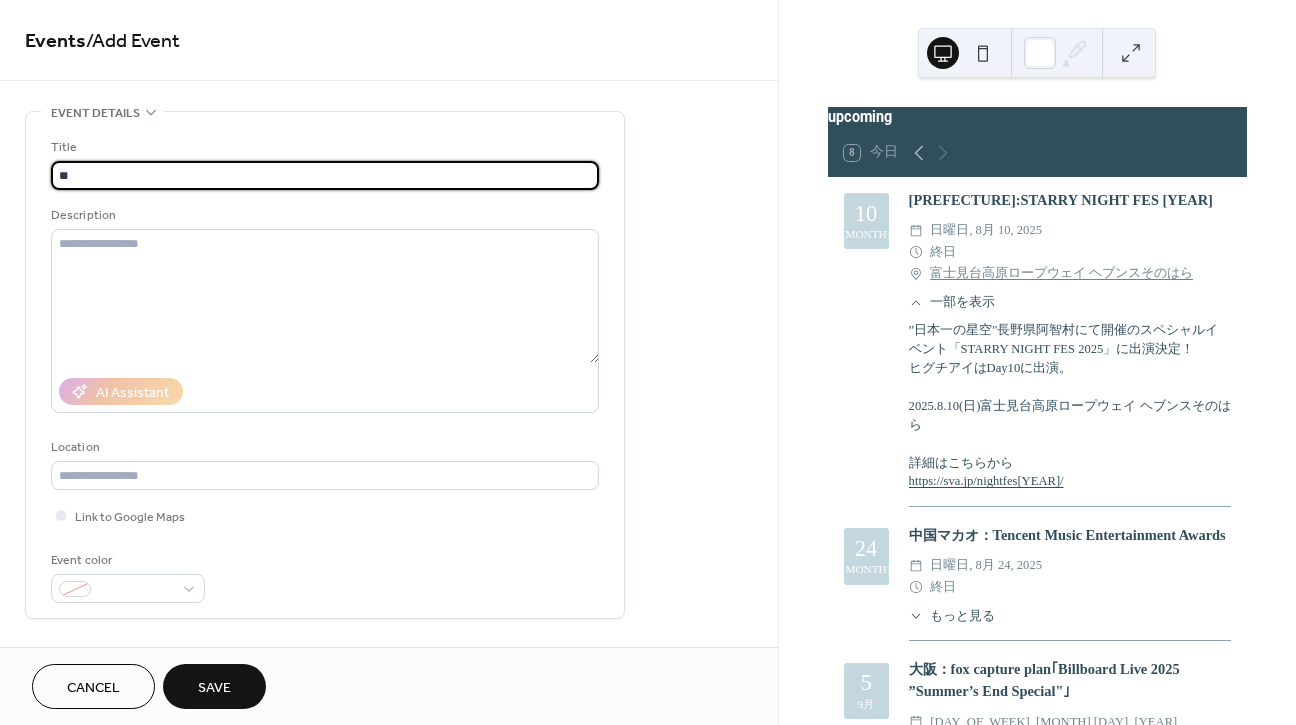 type on "*" 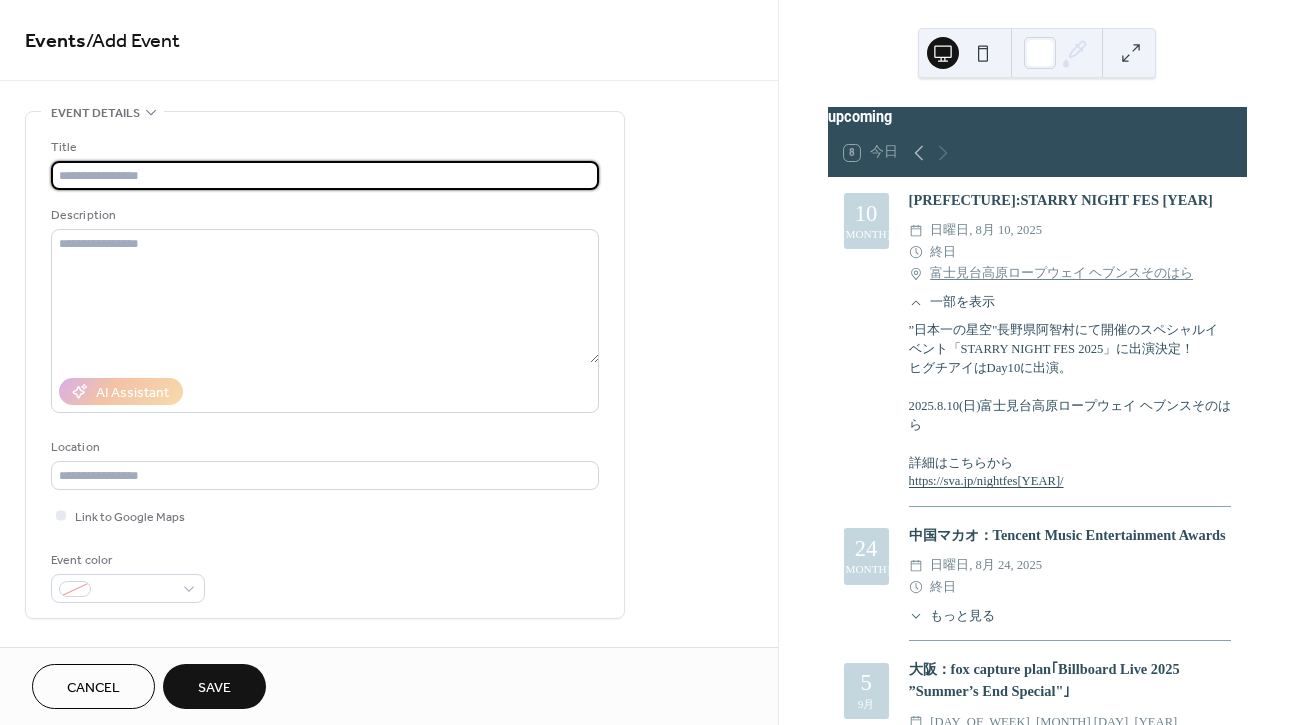 paste on "**********" 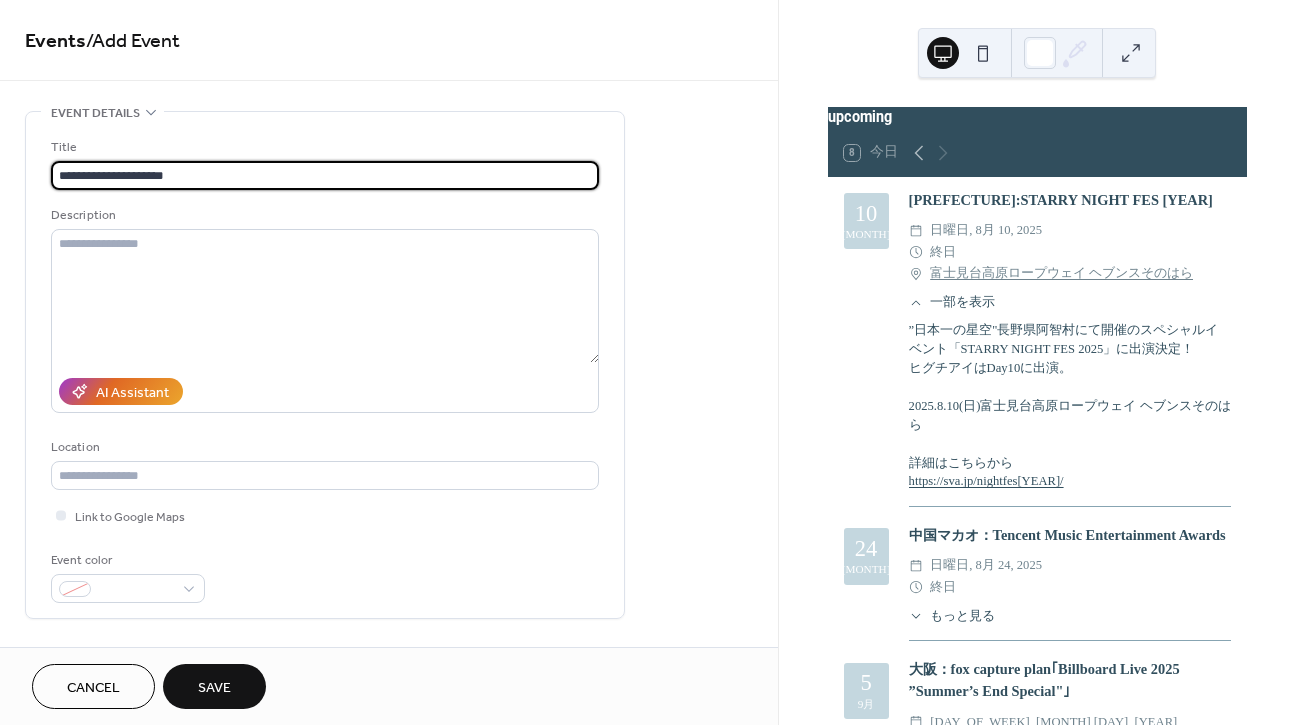 click on "**********" at bounding box center [325, 175] 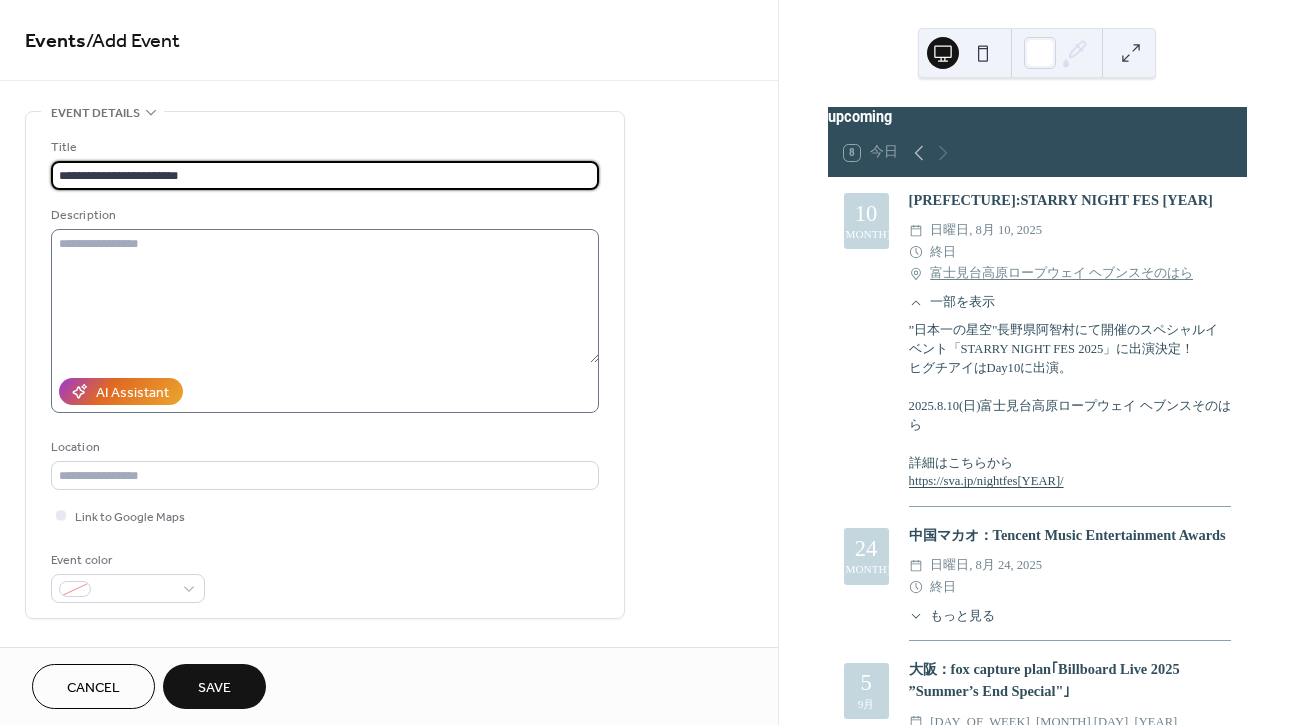 type on "**********" 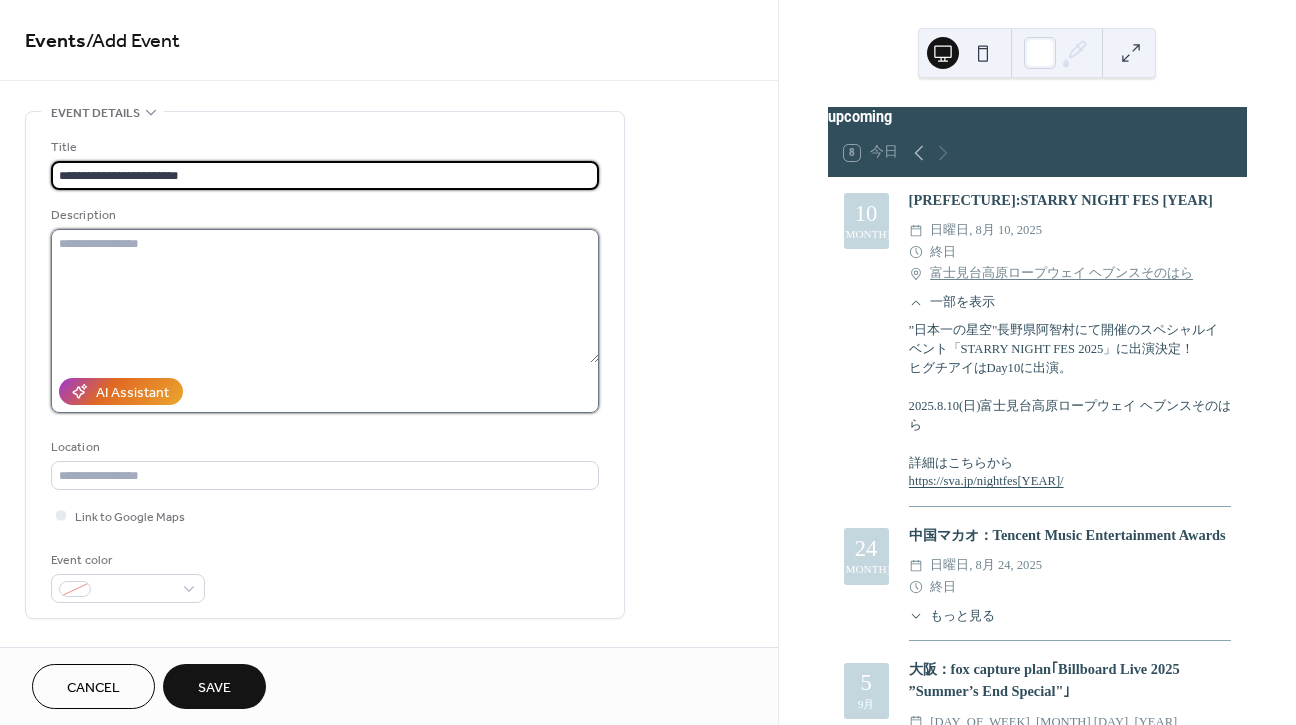 click at bounding box center [325, 296] 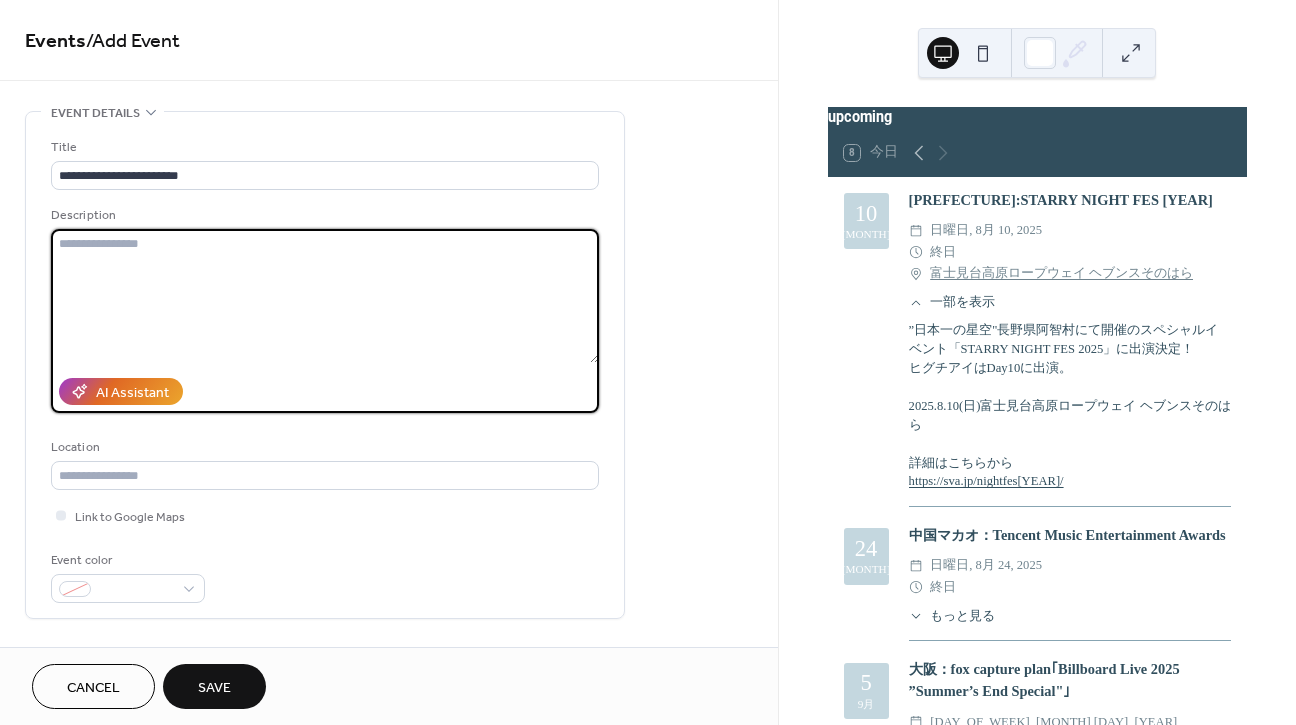 paste on "**********" 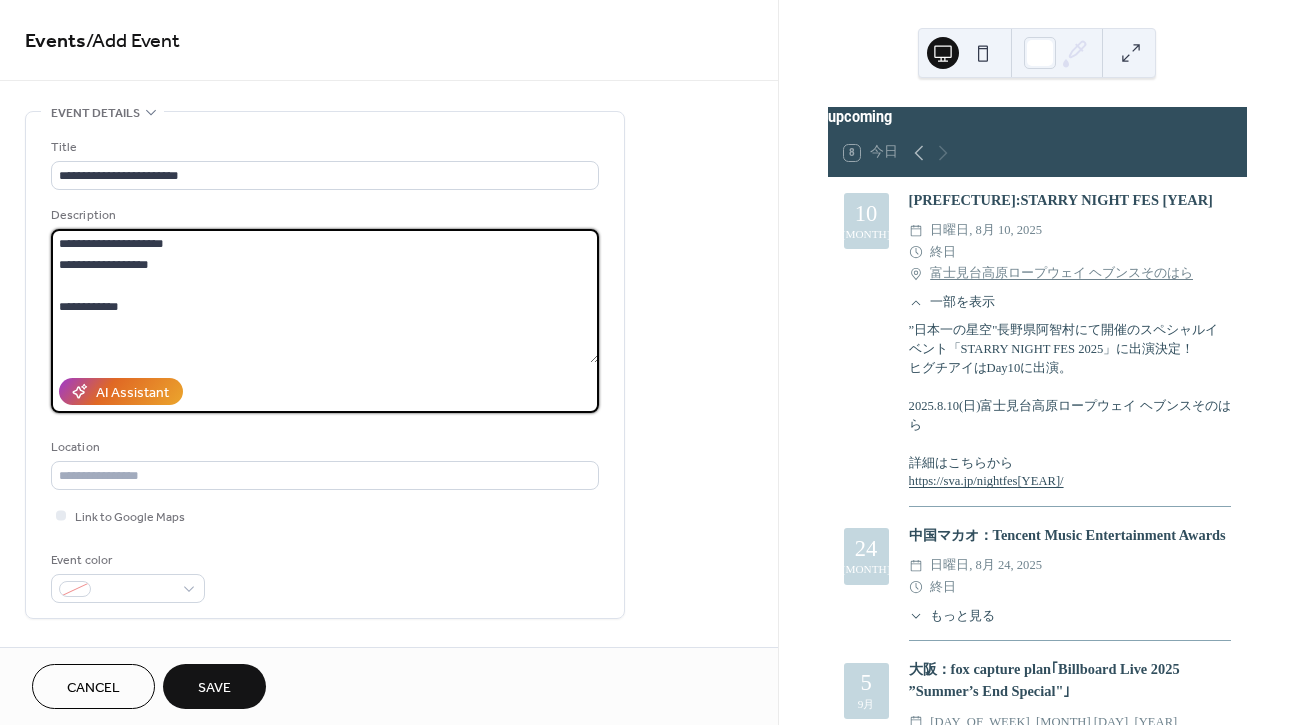 paste on "**********" 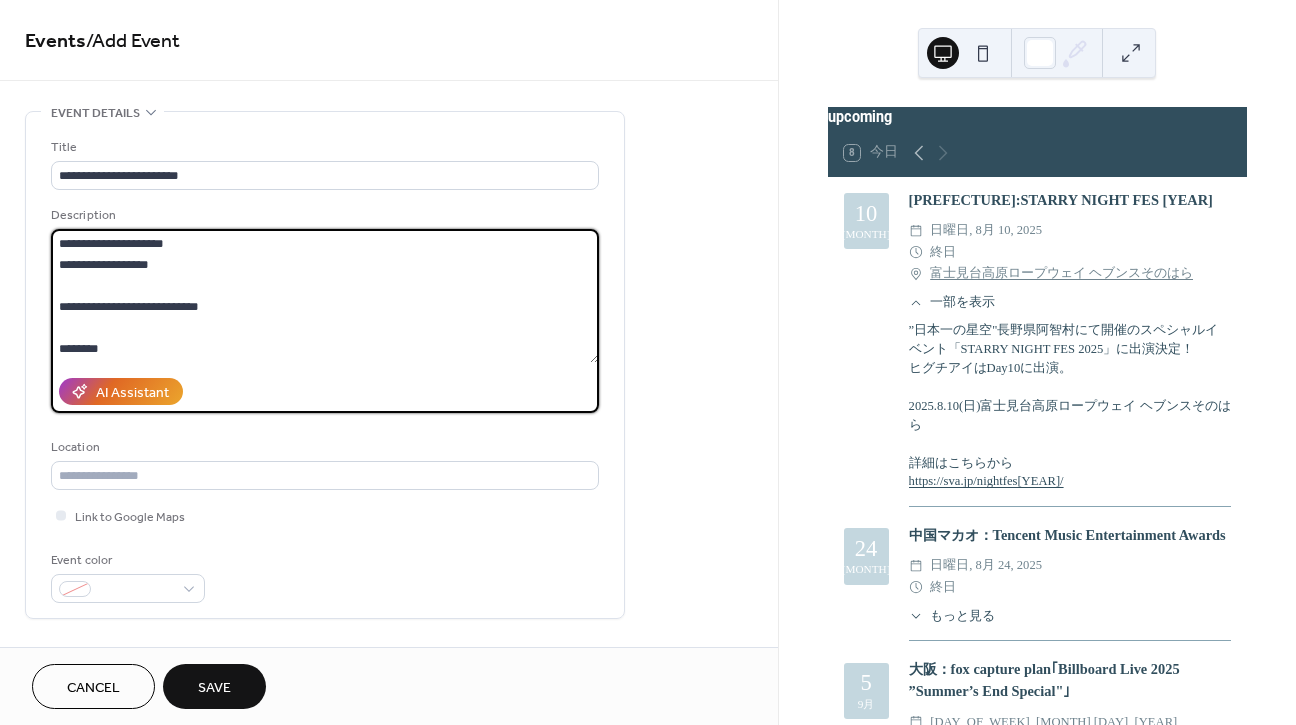 paste on "**********" 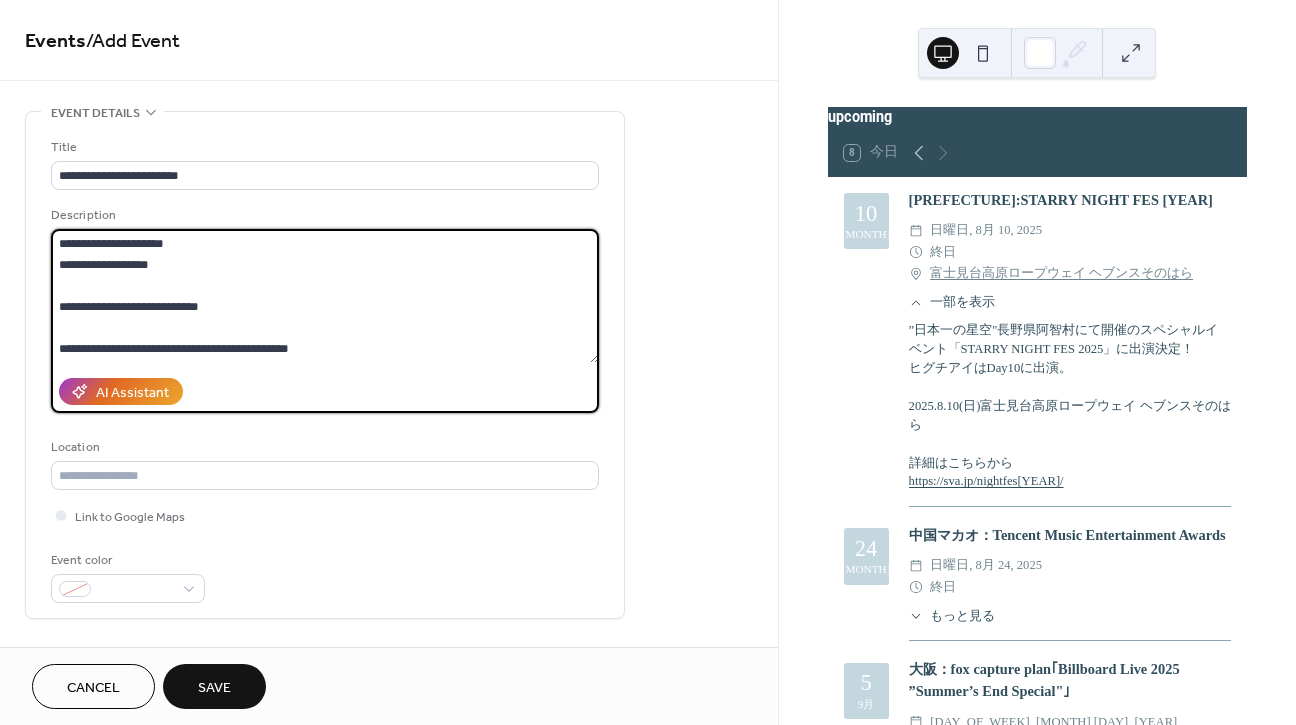 click on "**********" at bounding box center (325, 296) 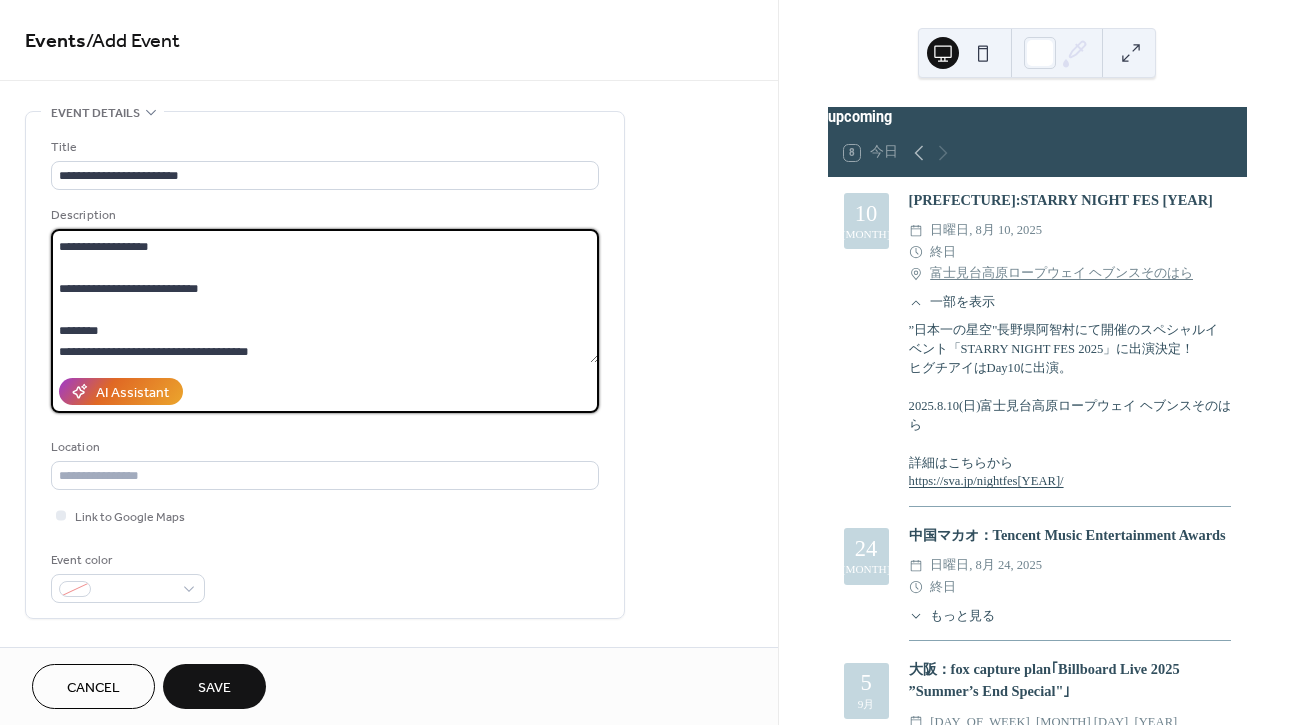 scroll, scrollTop: 21, scrollLeft: 0, axis: vertical 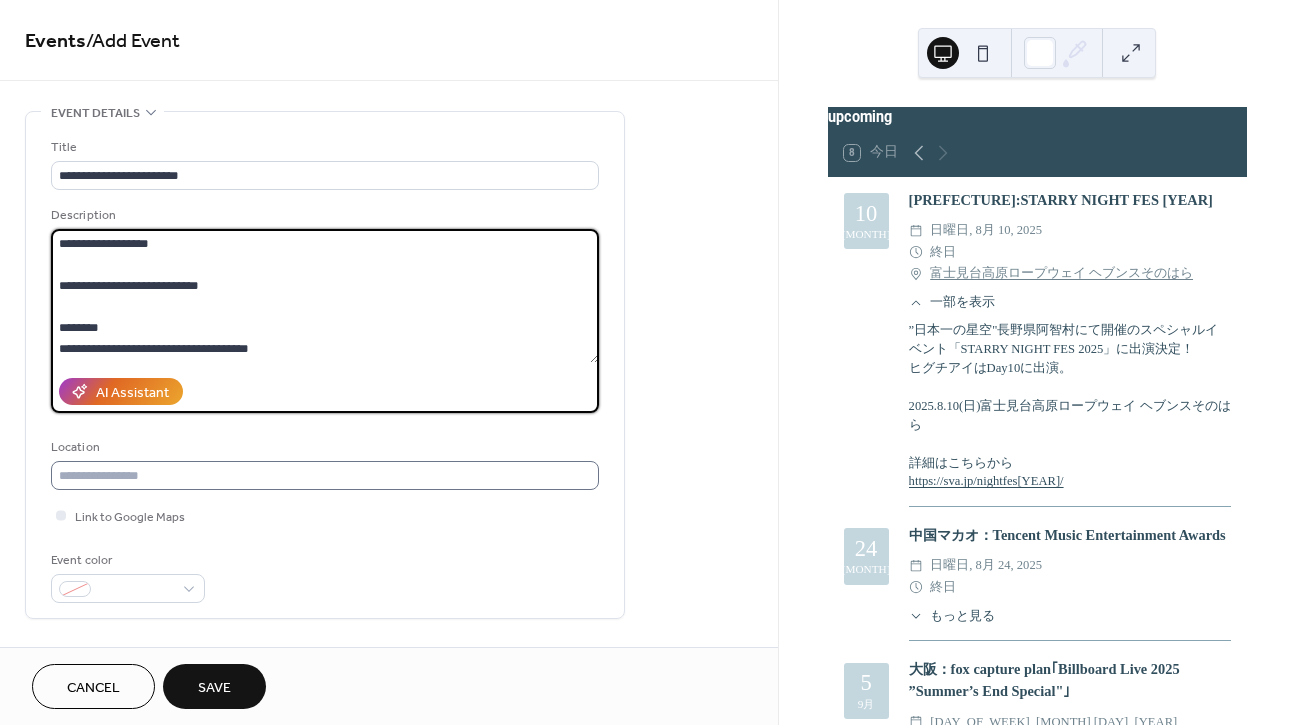 type on "**********" 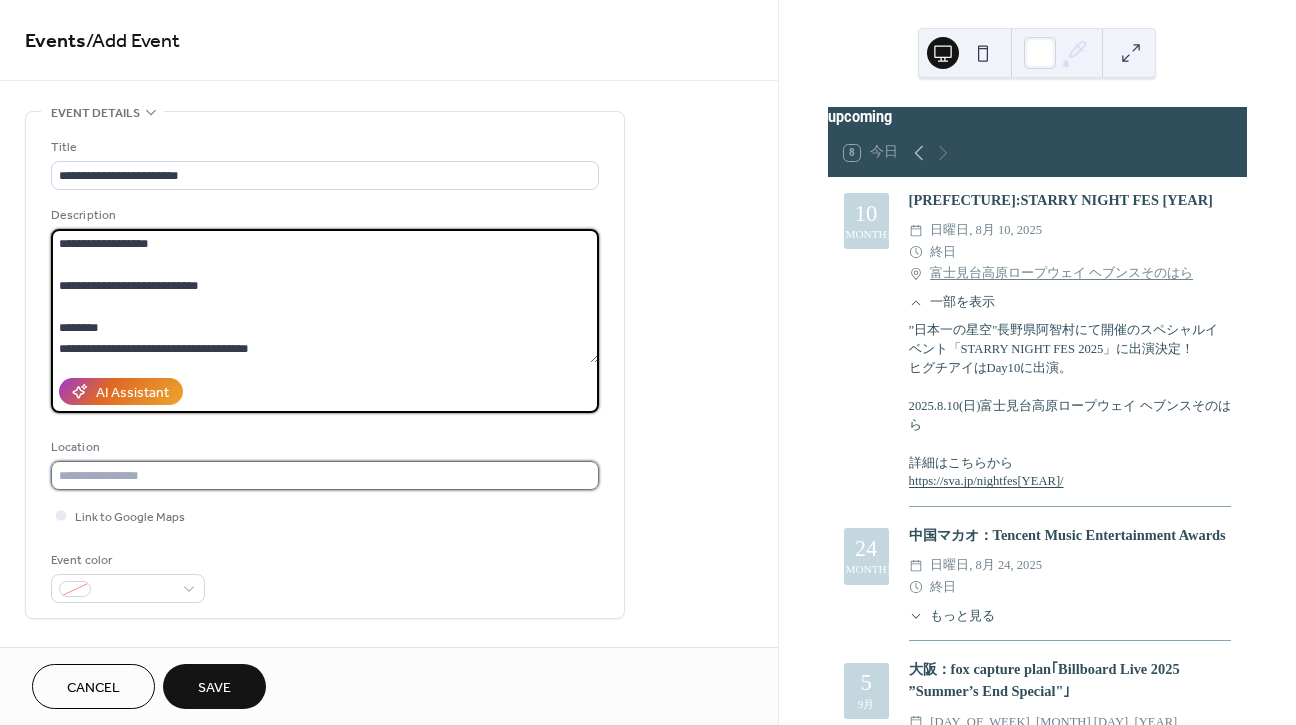 click at bounding box center [325, 475] 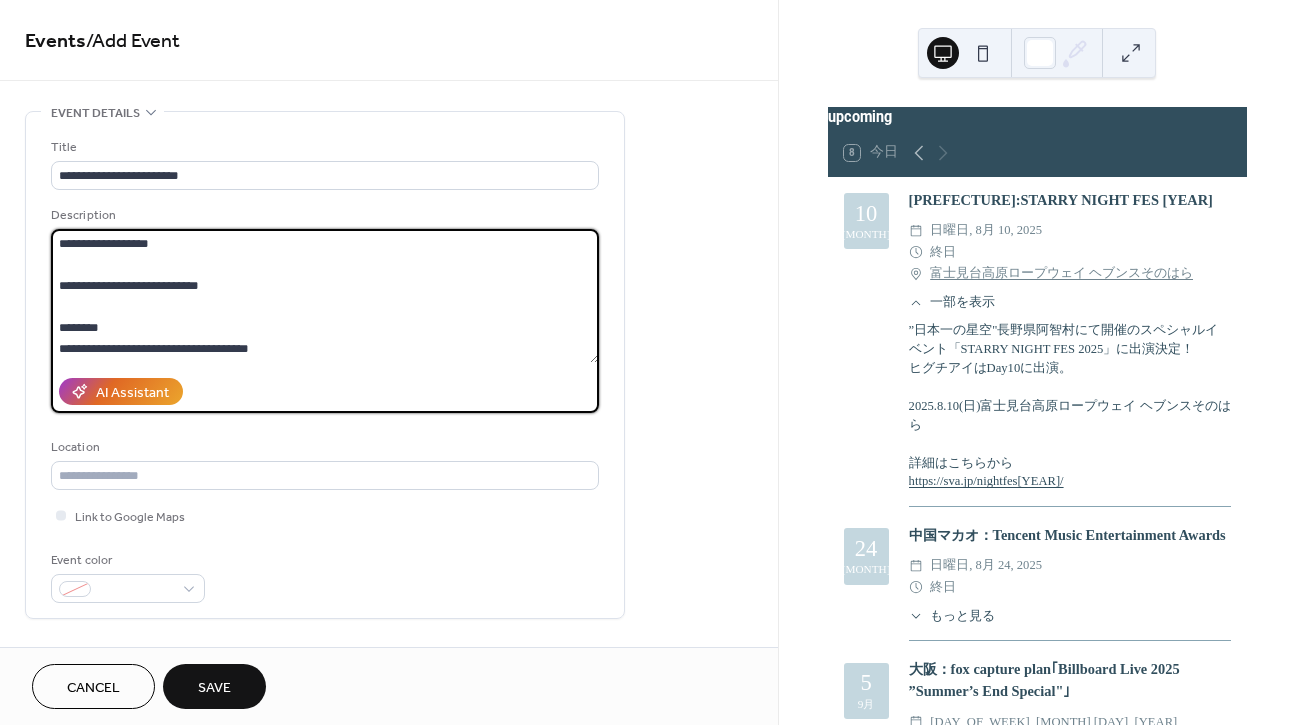 click on "**********" at bounding box center [325, 296] 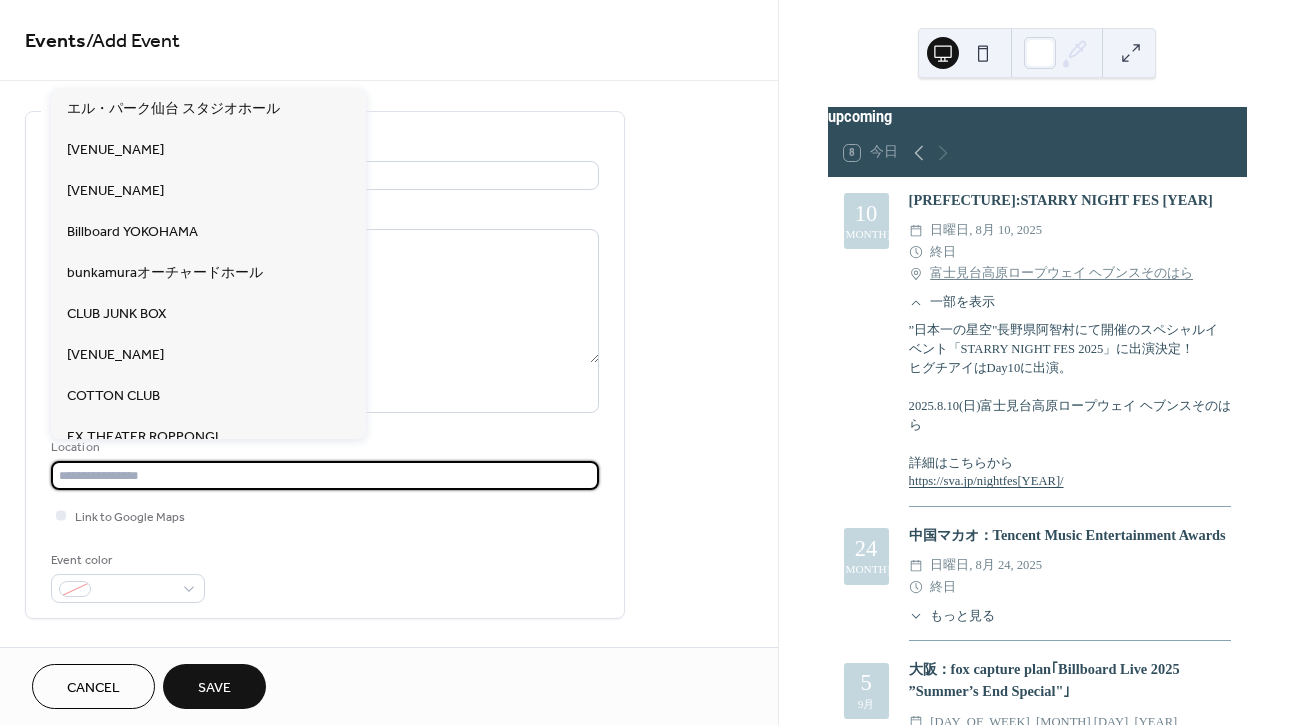 click at bounding box center (325, 475) 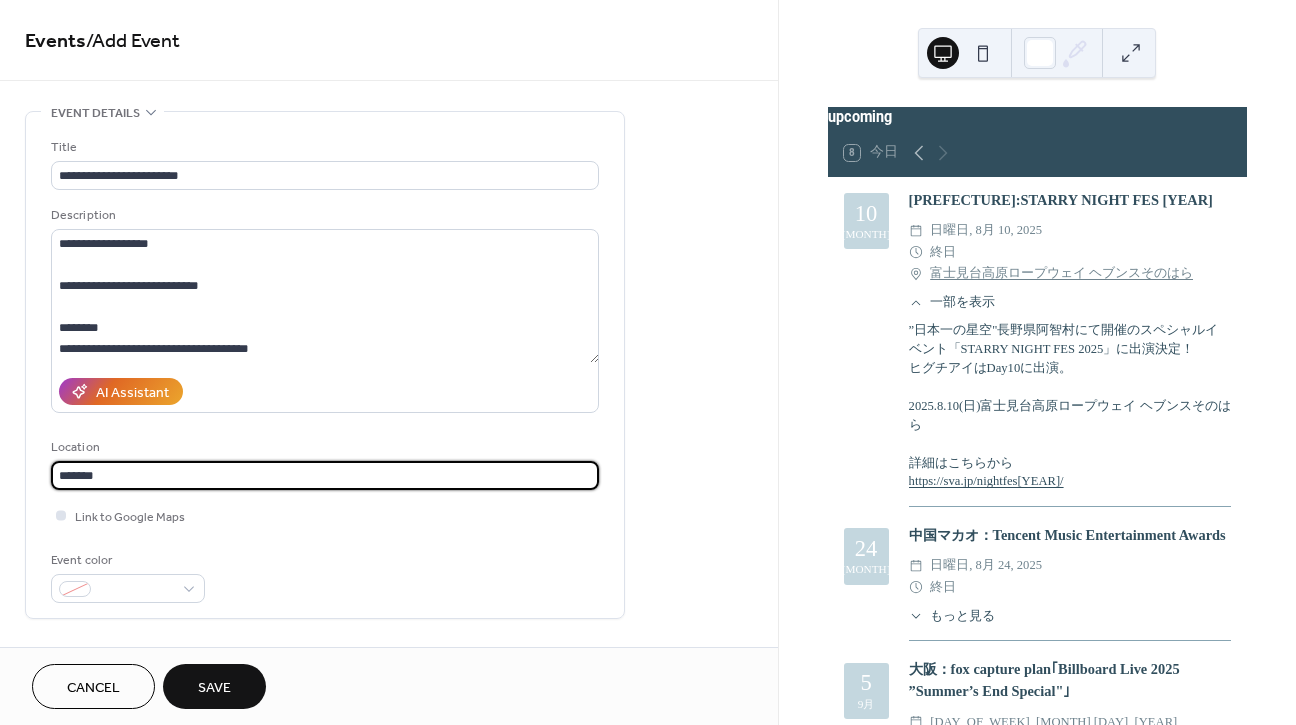 type on "*******" 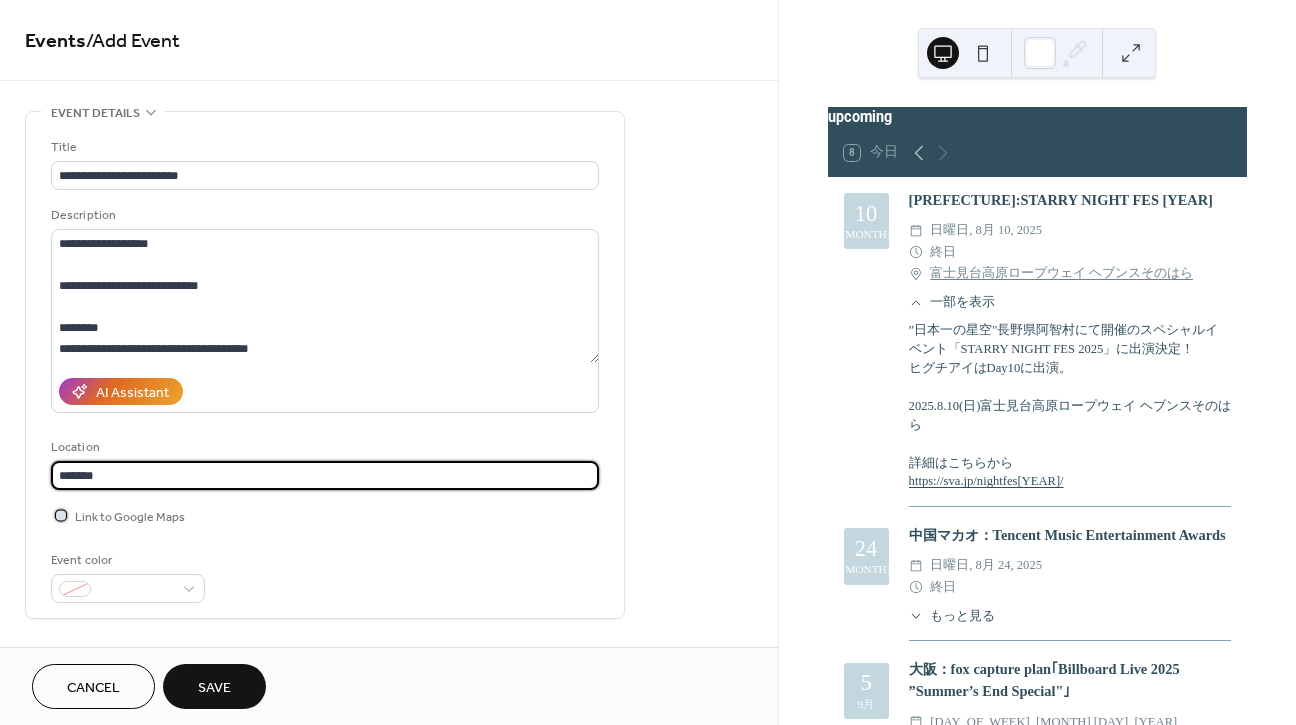 click at bounding box center (61, 515) 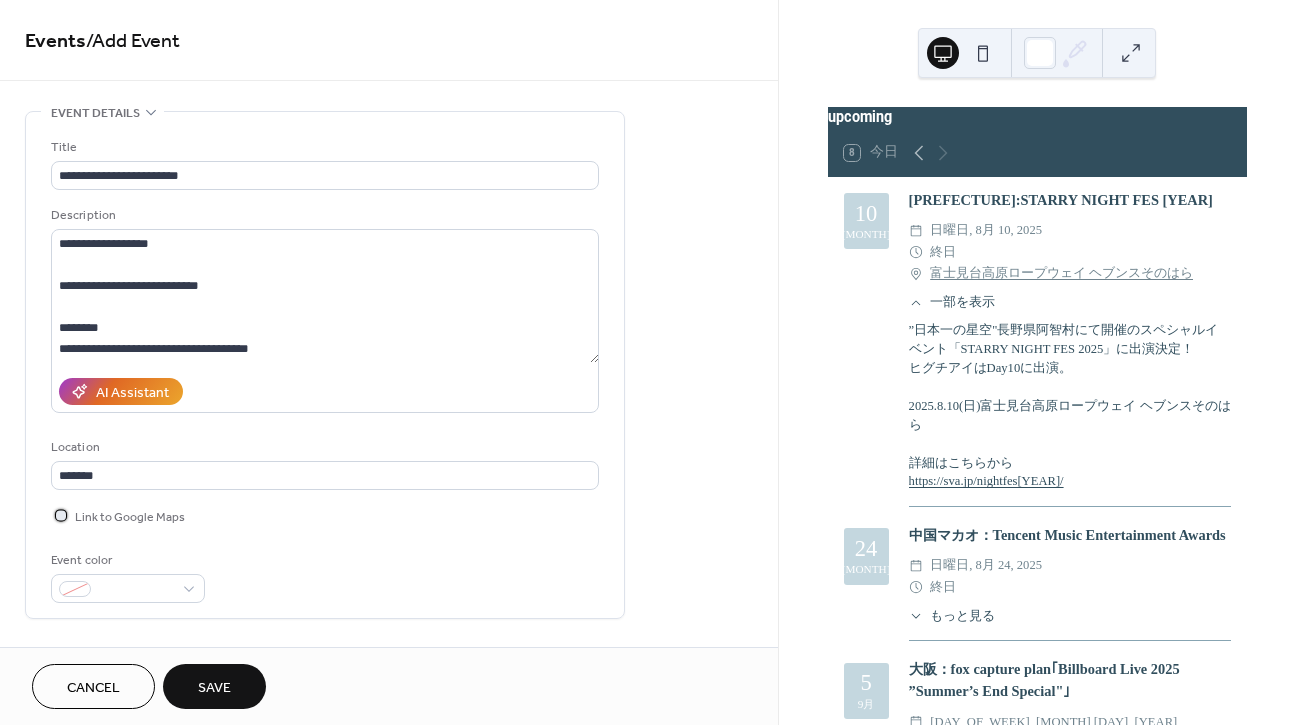 scroll, scrollTop: 660, scrollLeft: 0, axis: vertical 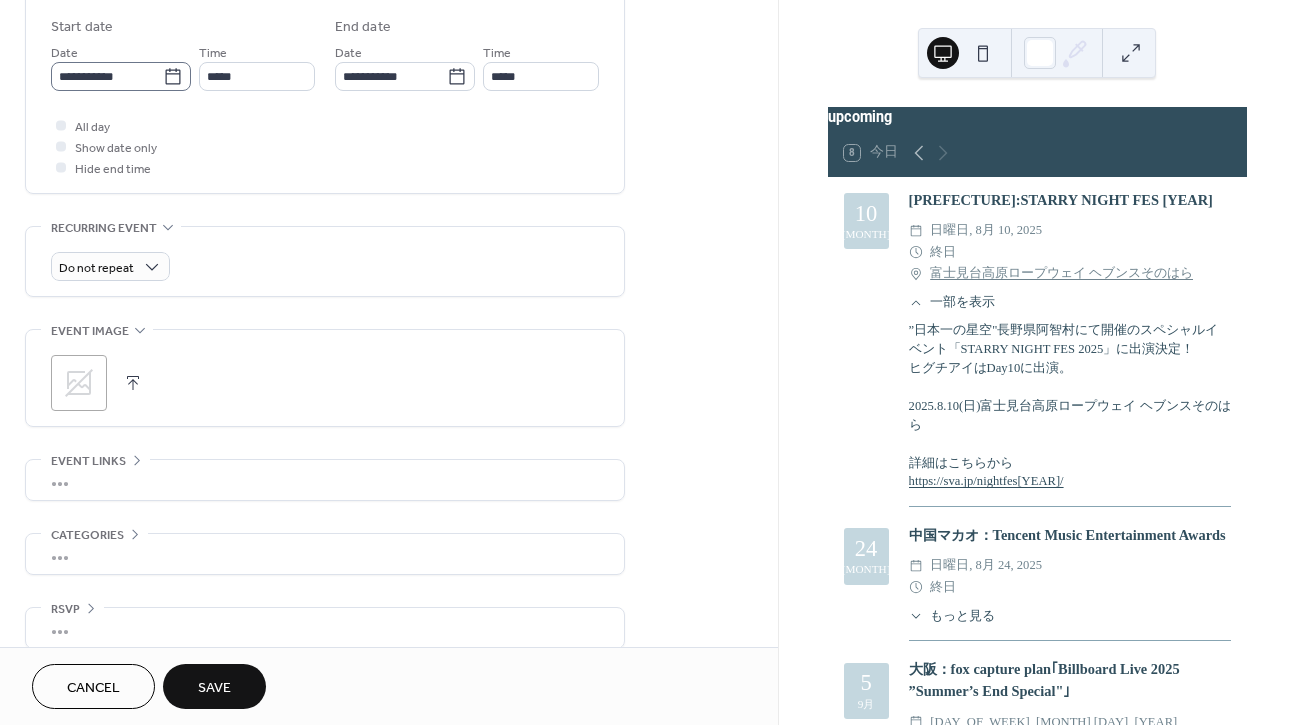 click 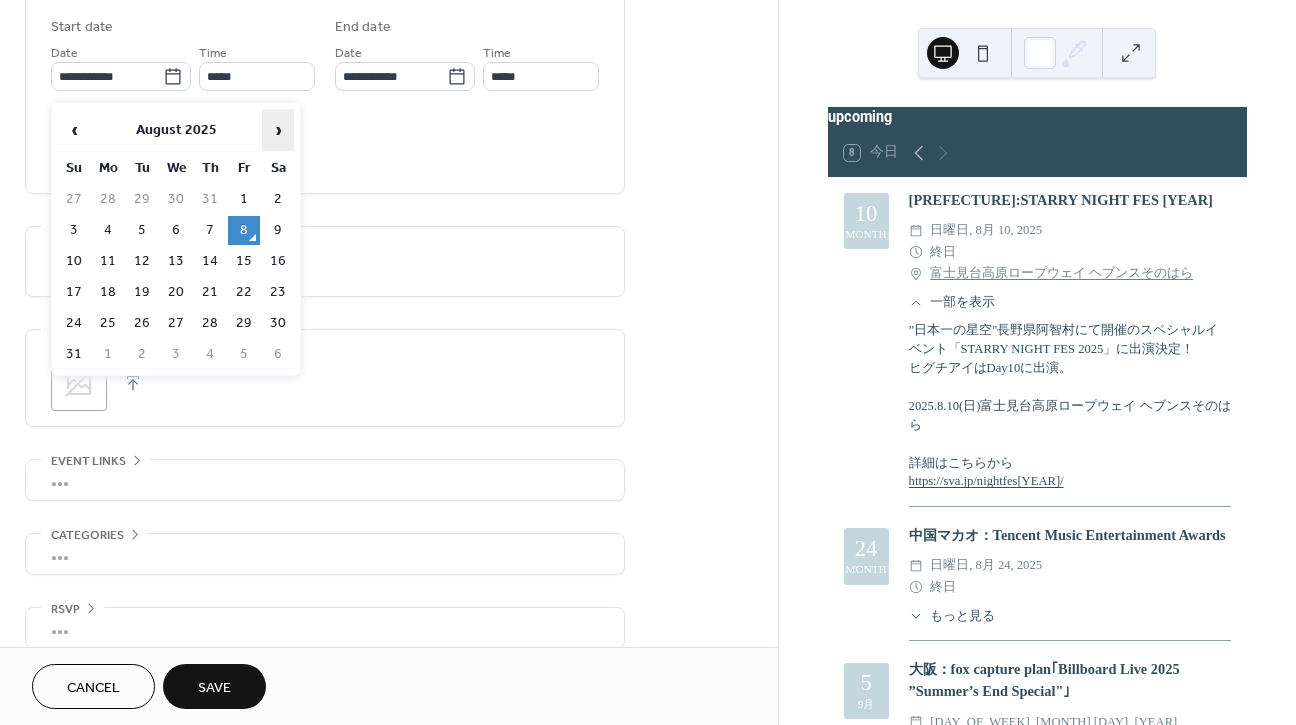 click on "›" at bounding box center (278, 130) 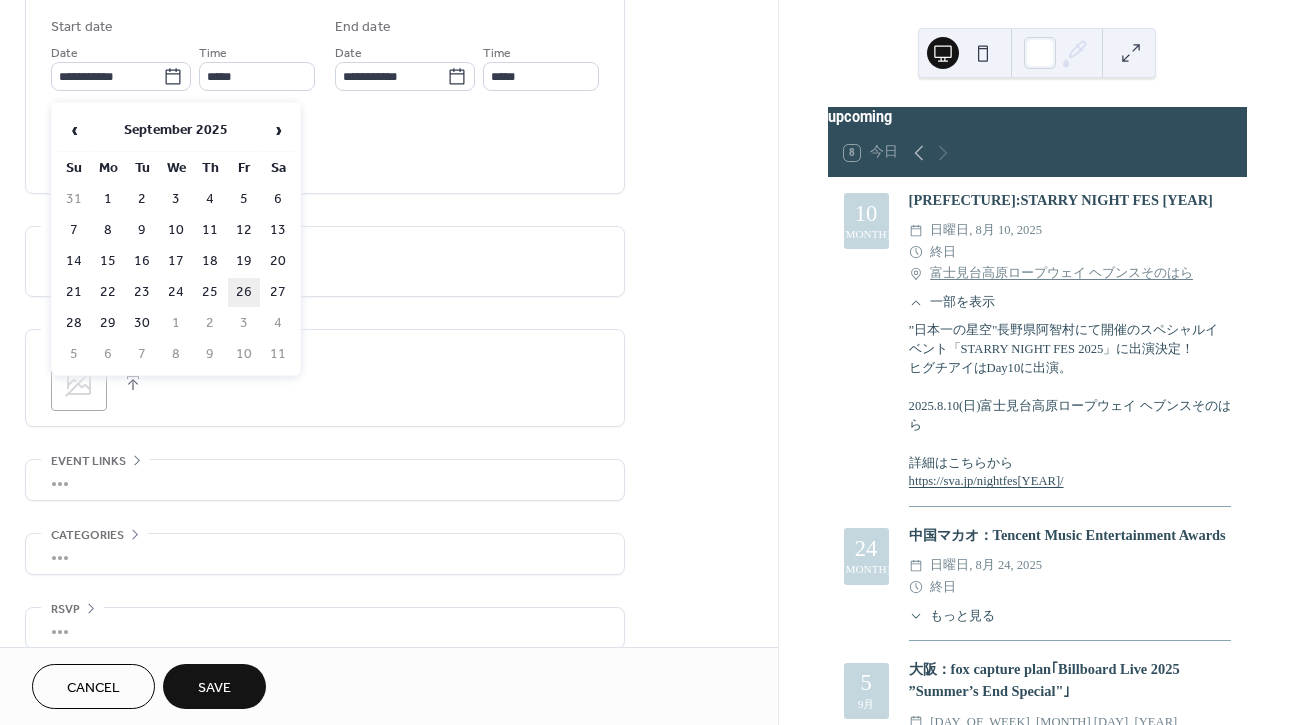 click on "26" at bounding box center [244, 292] 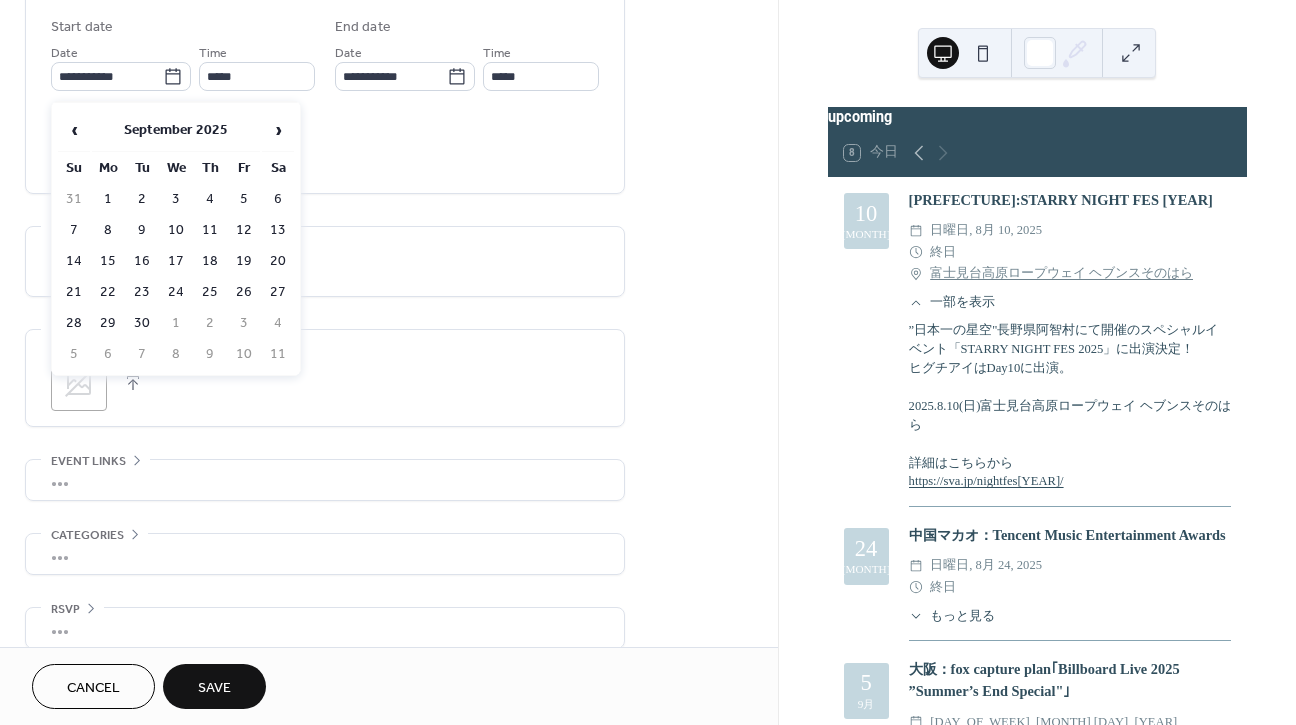 type on "**********" 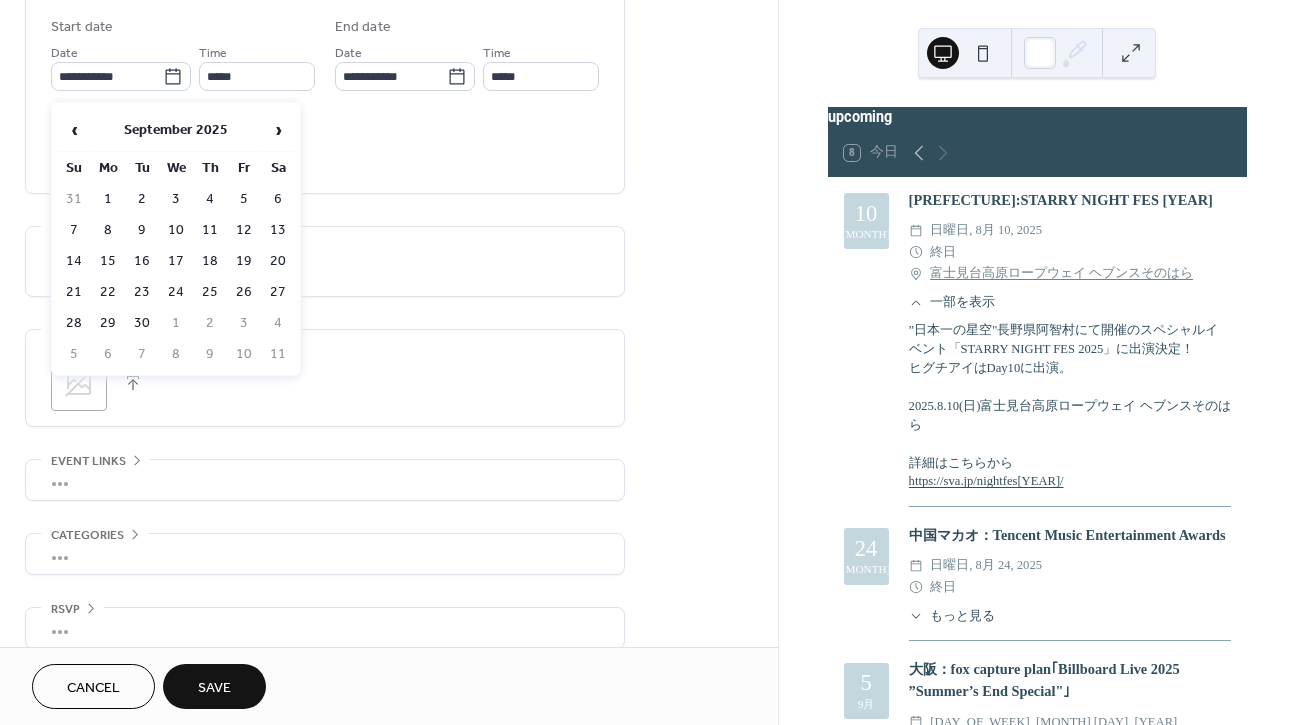 type on "**********" 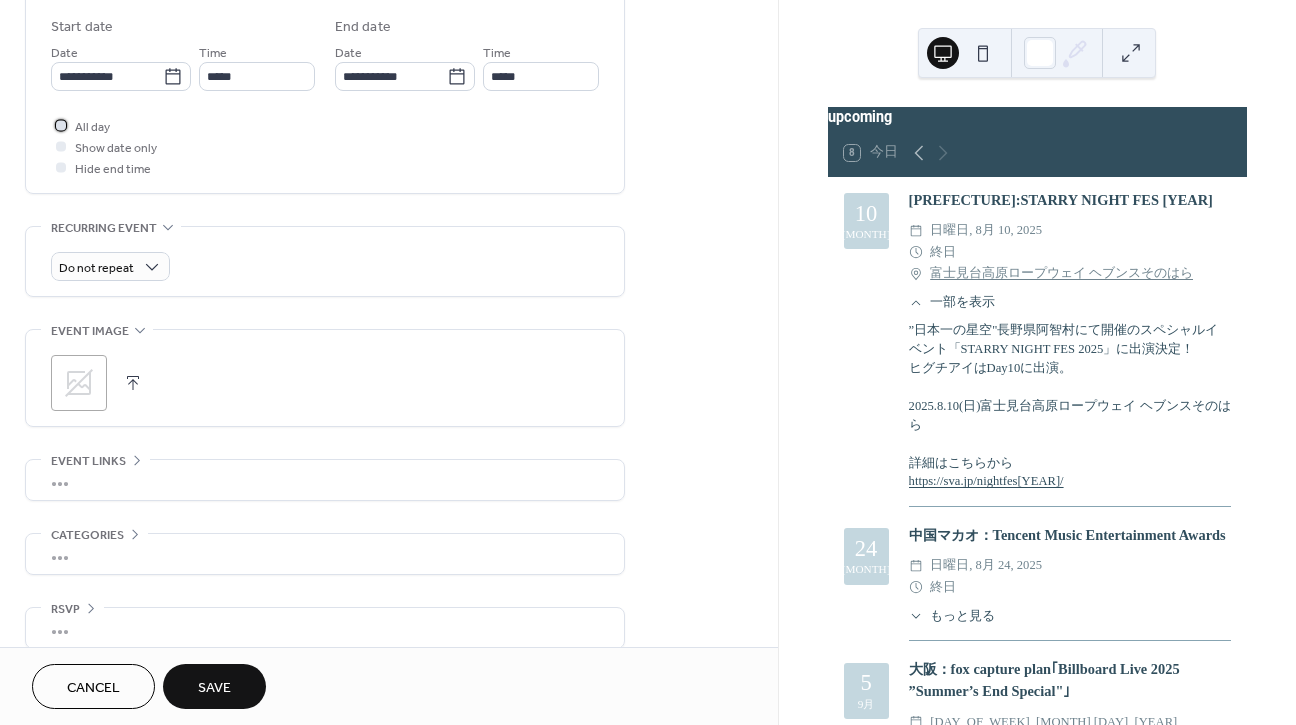 click at bounding box center (61, 125) 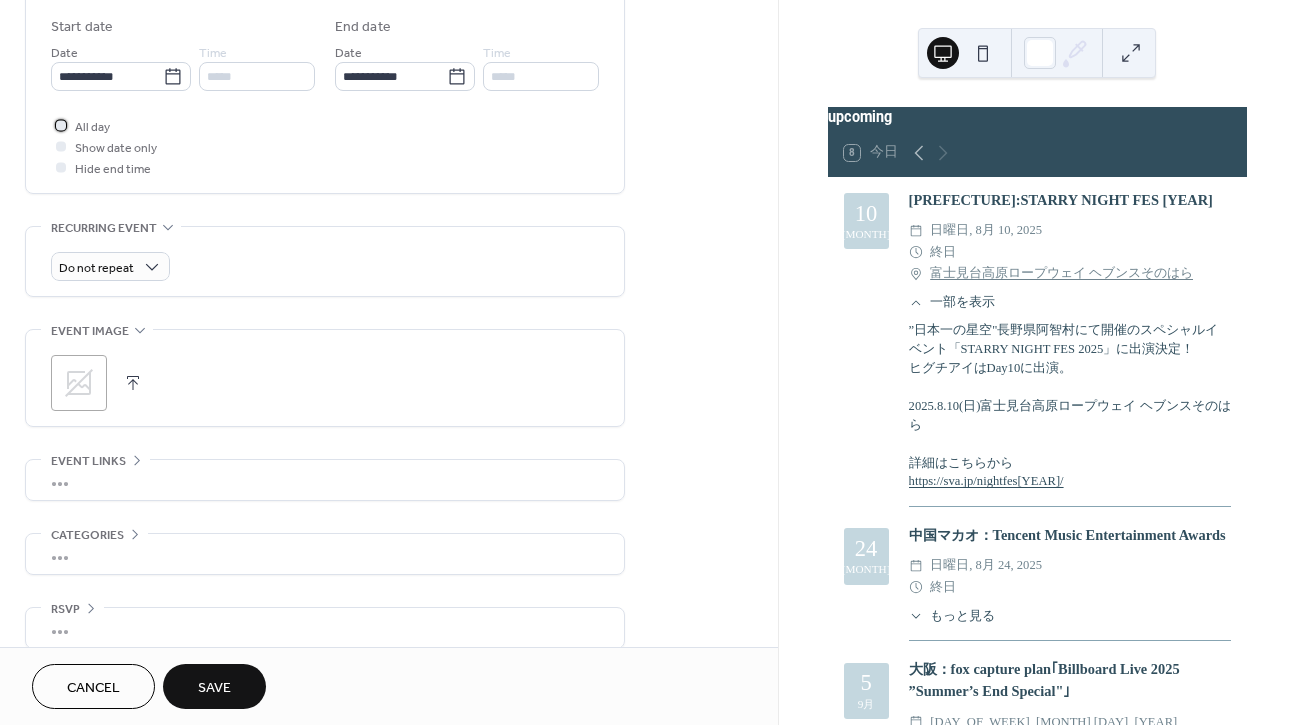 scroll, scrollTop: 688, scrollLeft: 0, axis: vertical 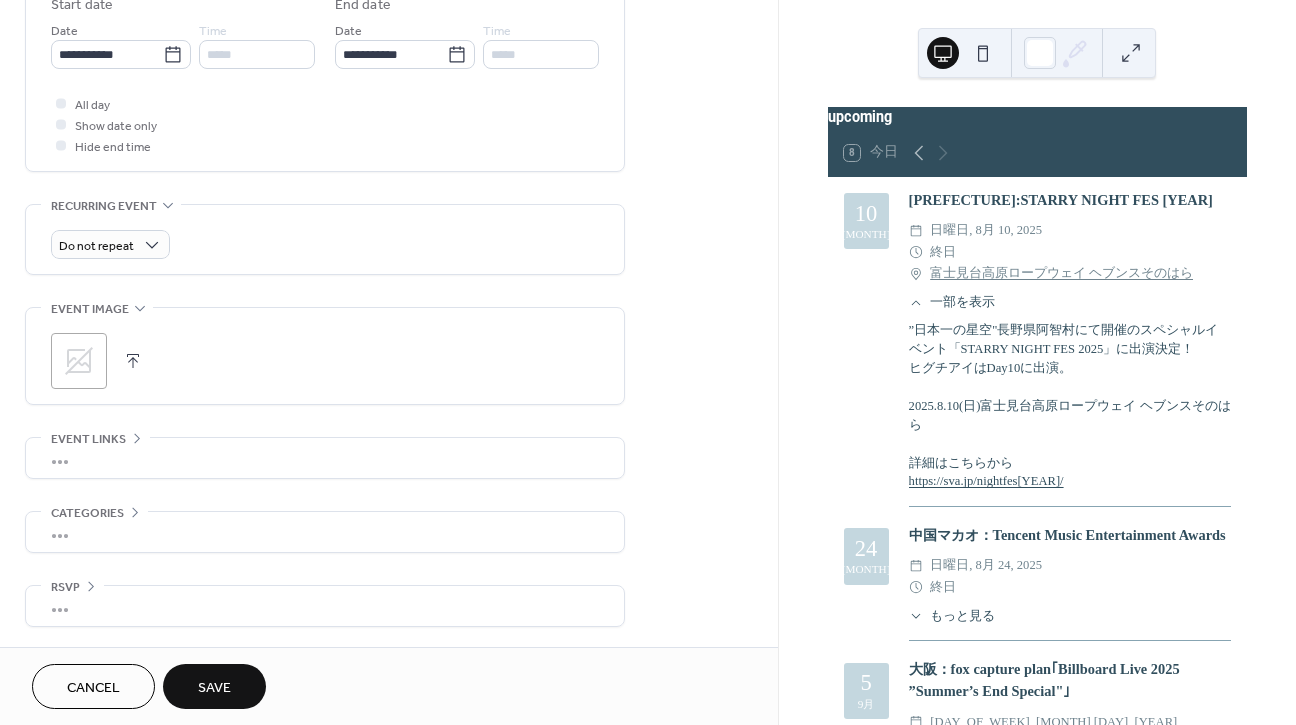click on "Save" at bounding box center (214, 688) 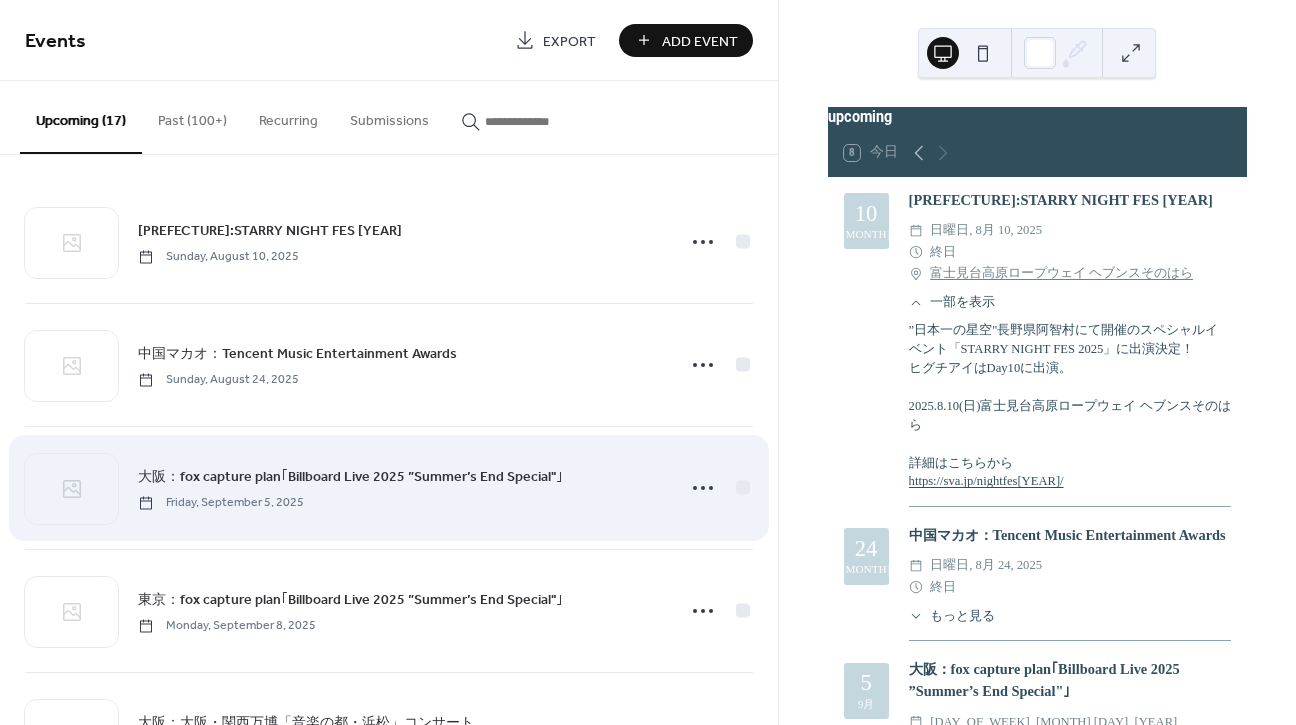 scroll, scrollTop: 0, scrollLeft: 0, axis: both 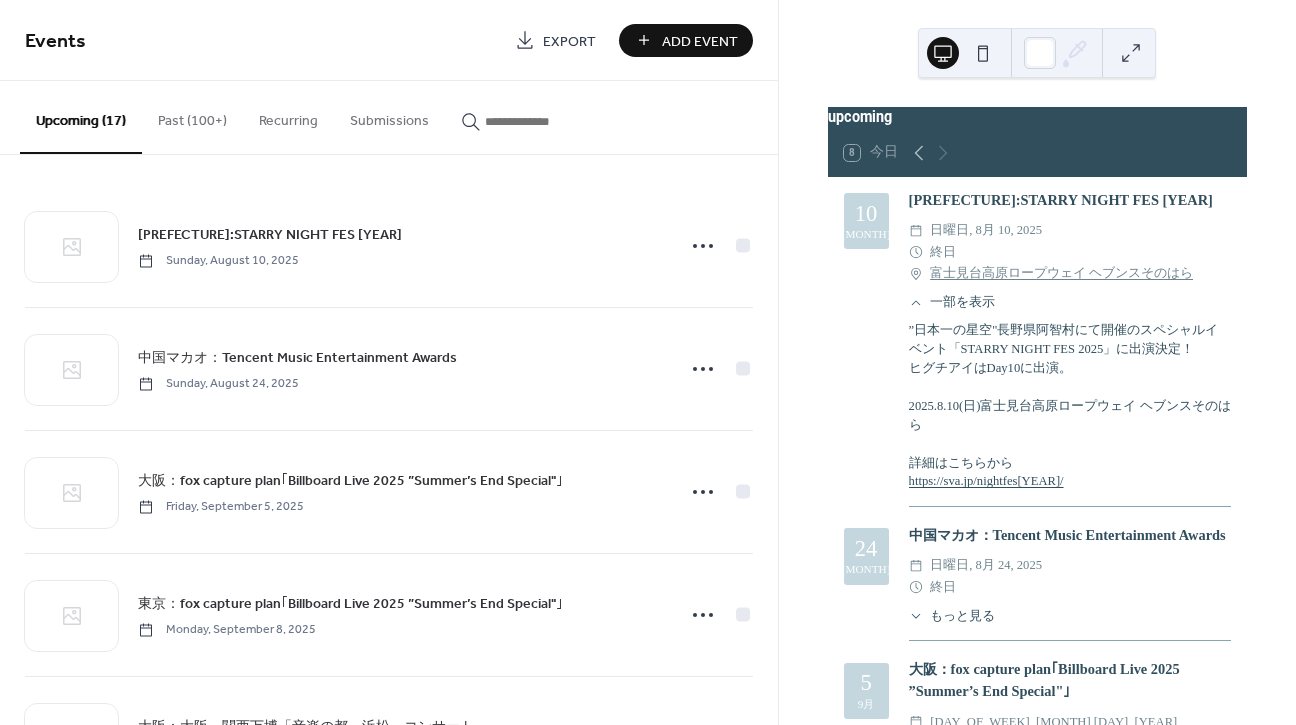 click on "Add Event" at bounding box center (700, 41) 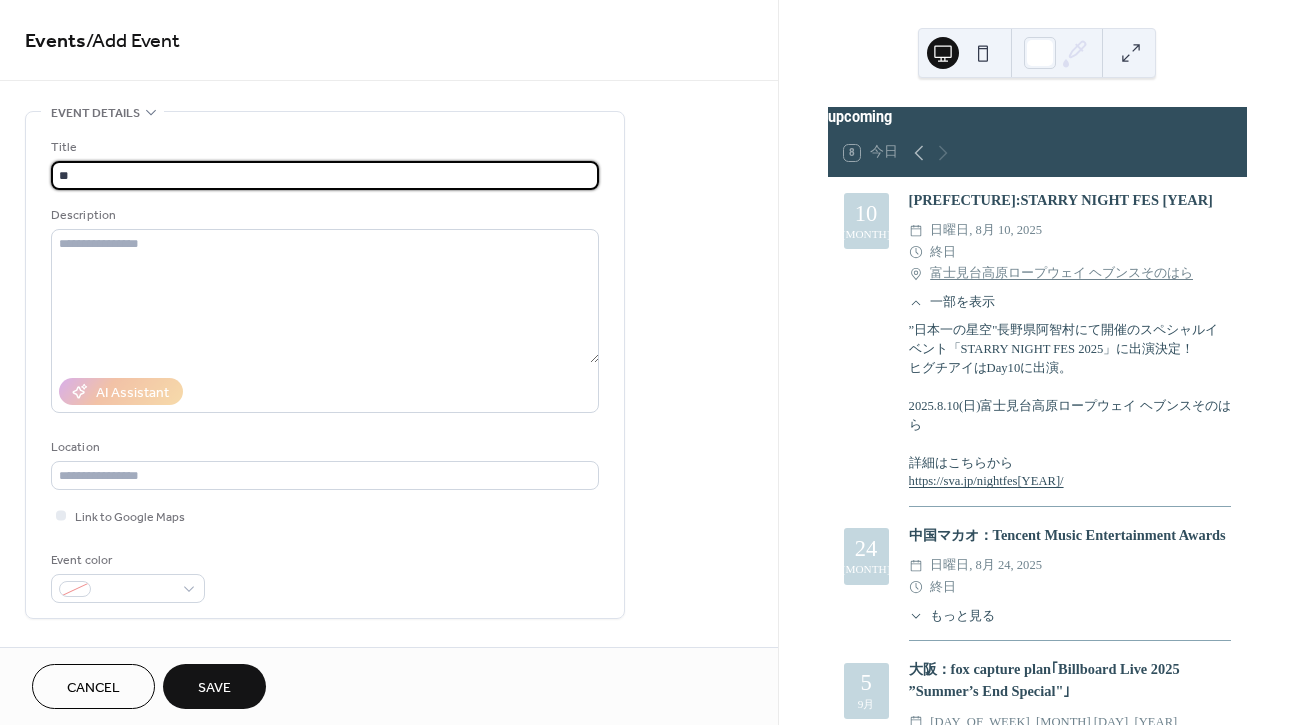 type on "*" 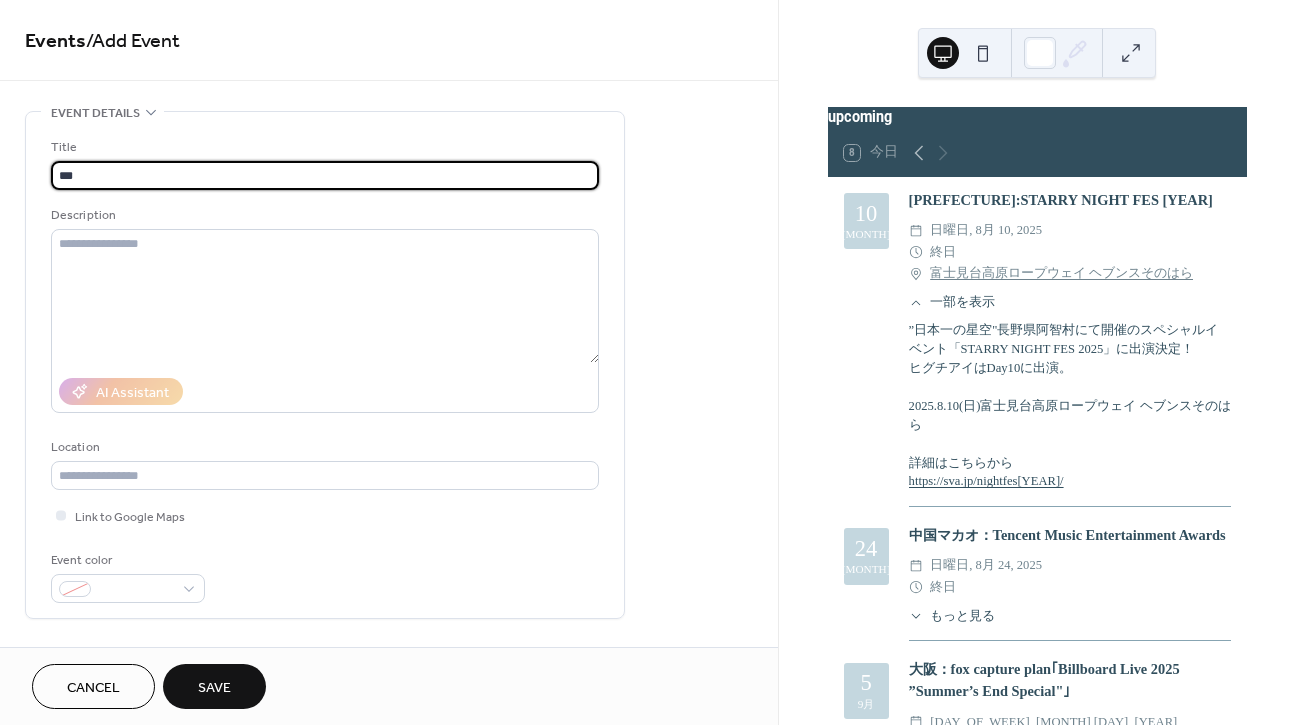 paste on "**********" 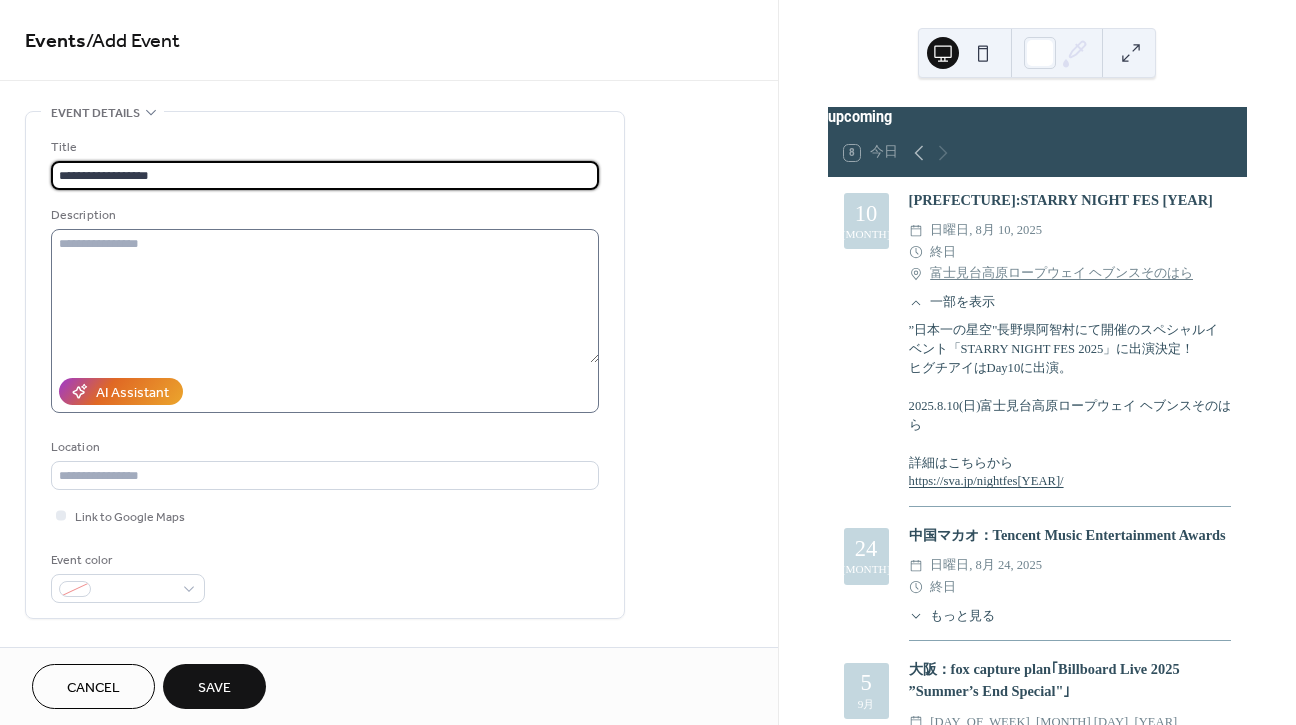 type on "**********" 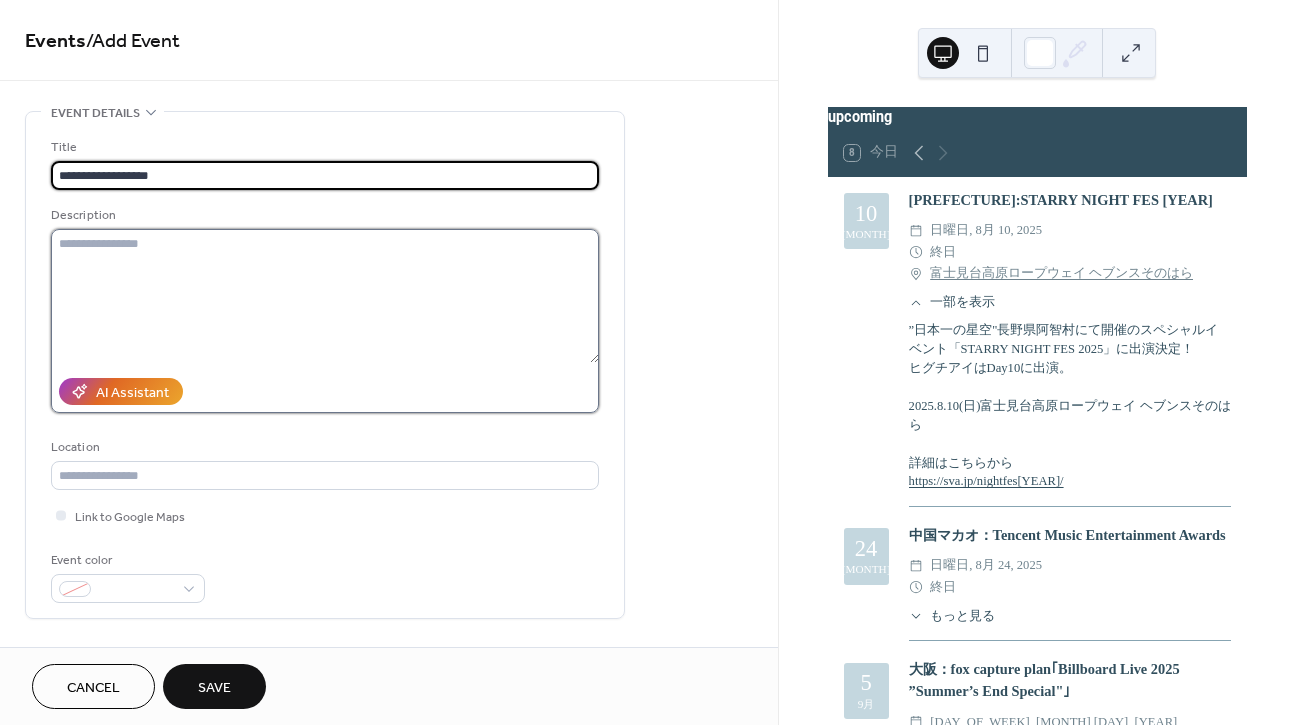 click at bounding box center (325, 296) 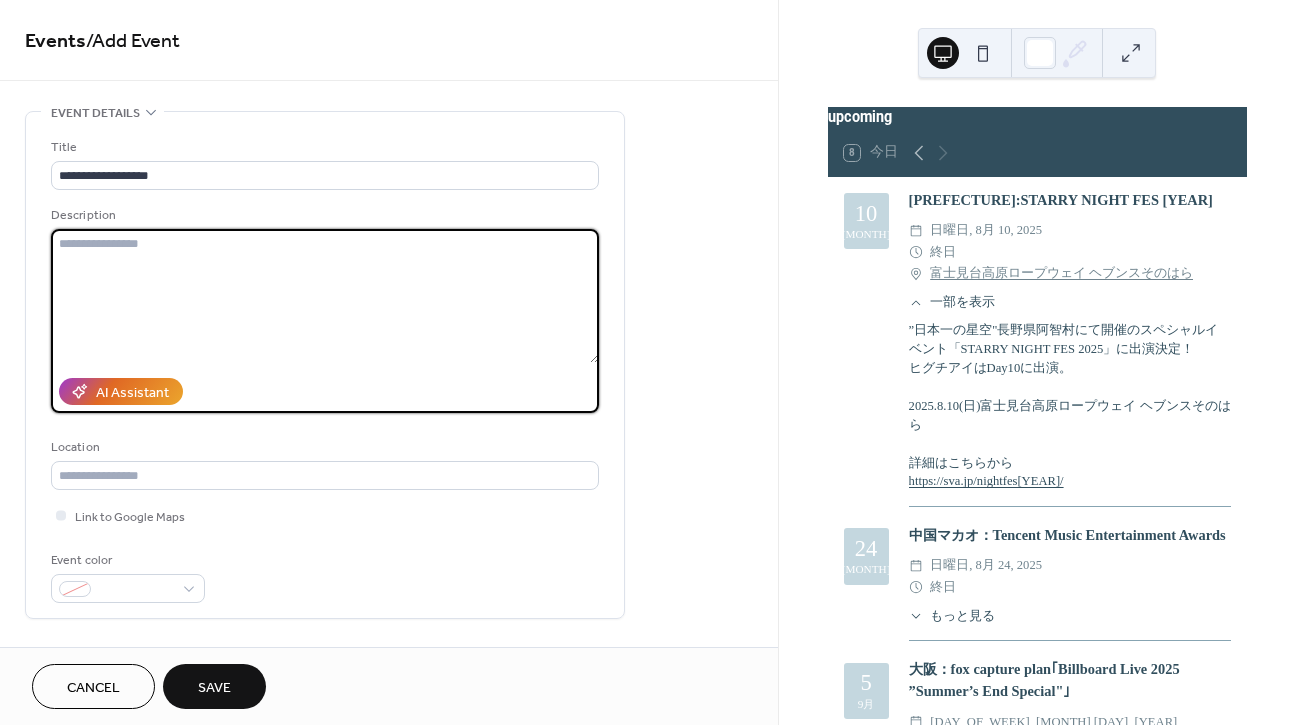 click at bounding box center (325, 296) 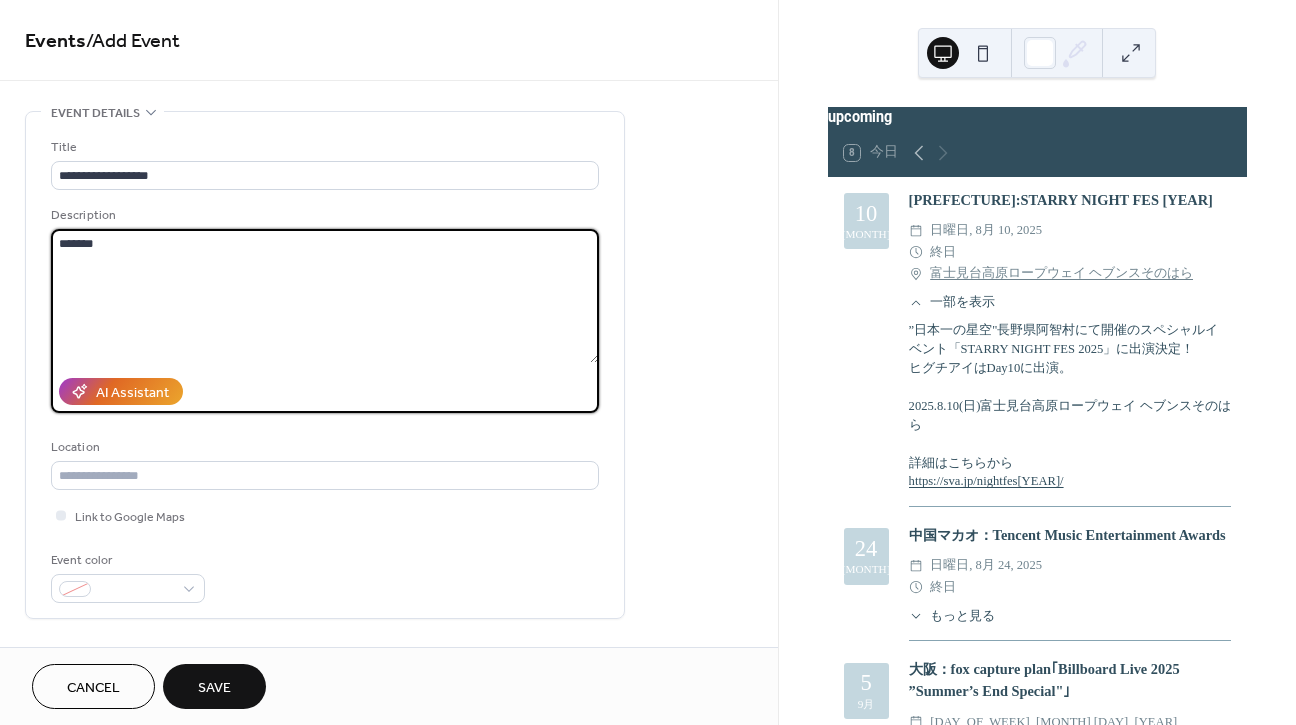 paste on "**********" 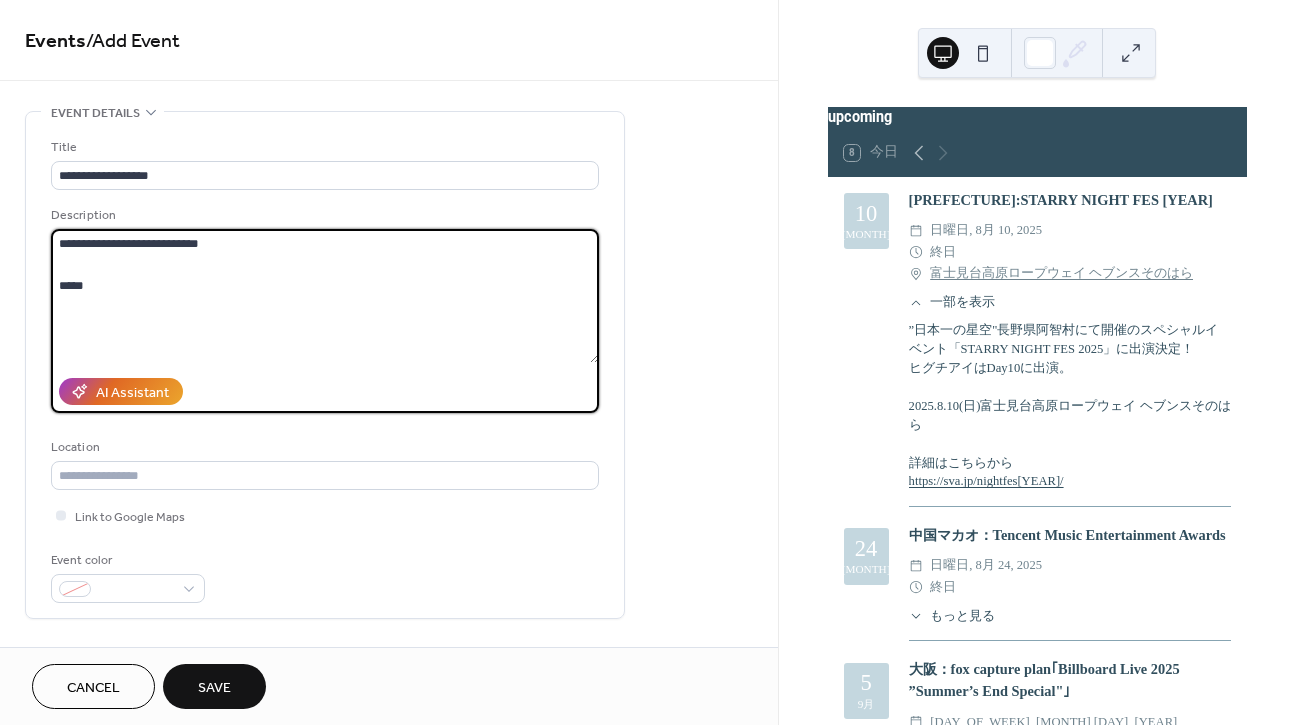 paste on "**********" 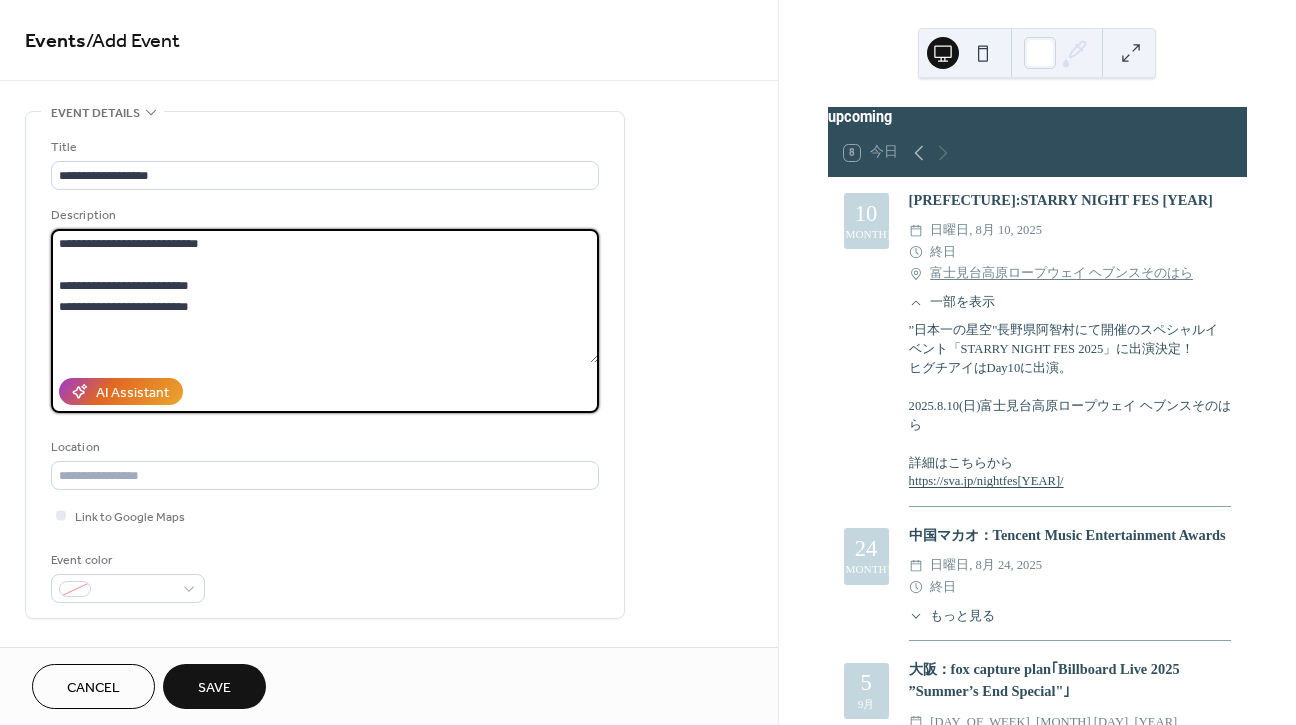 click on "**********" at bounding box center (325, 296) 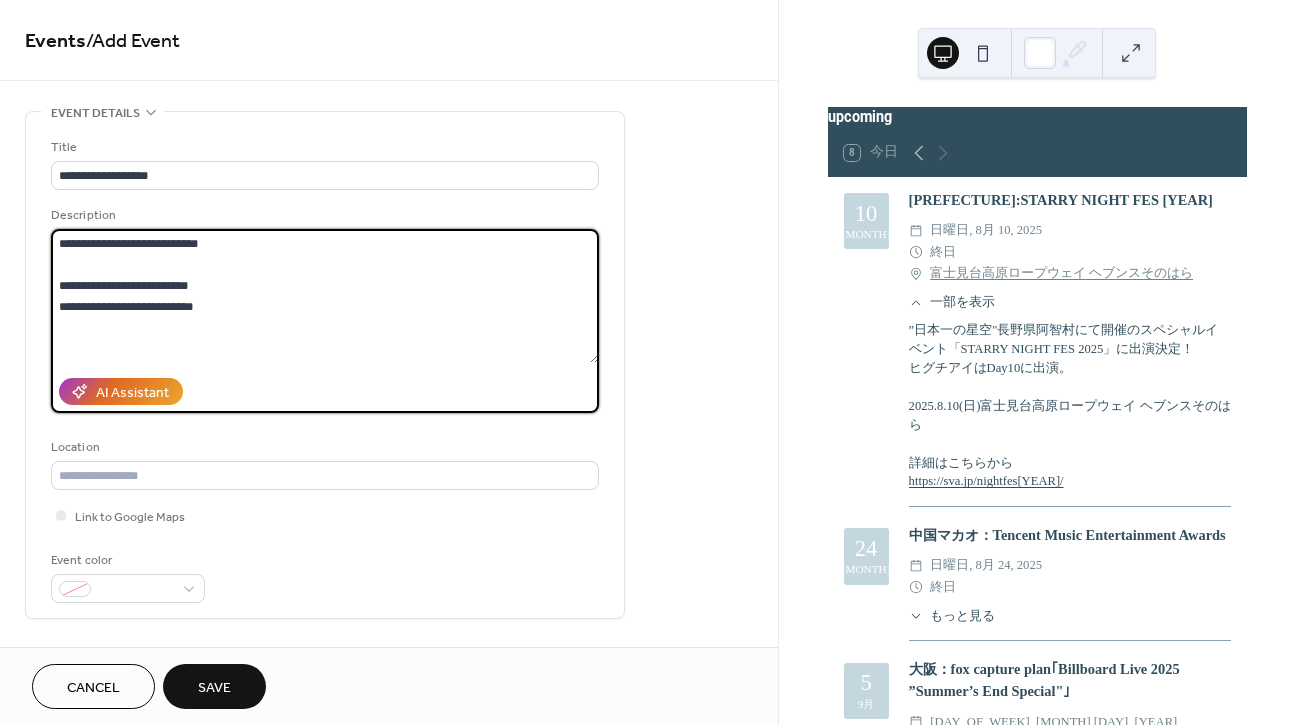 scroll, scrollTop: 0, scrollLeft: 0, axis: both 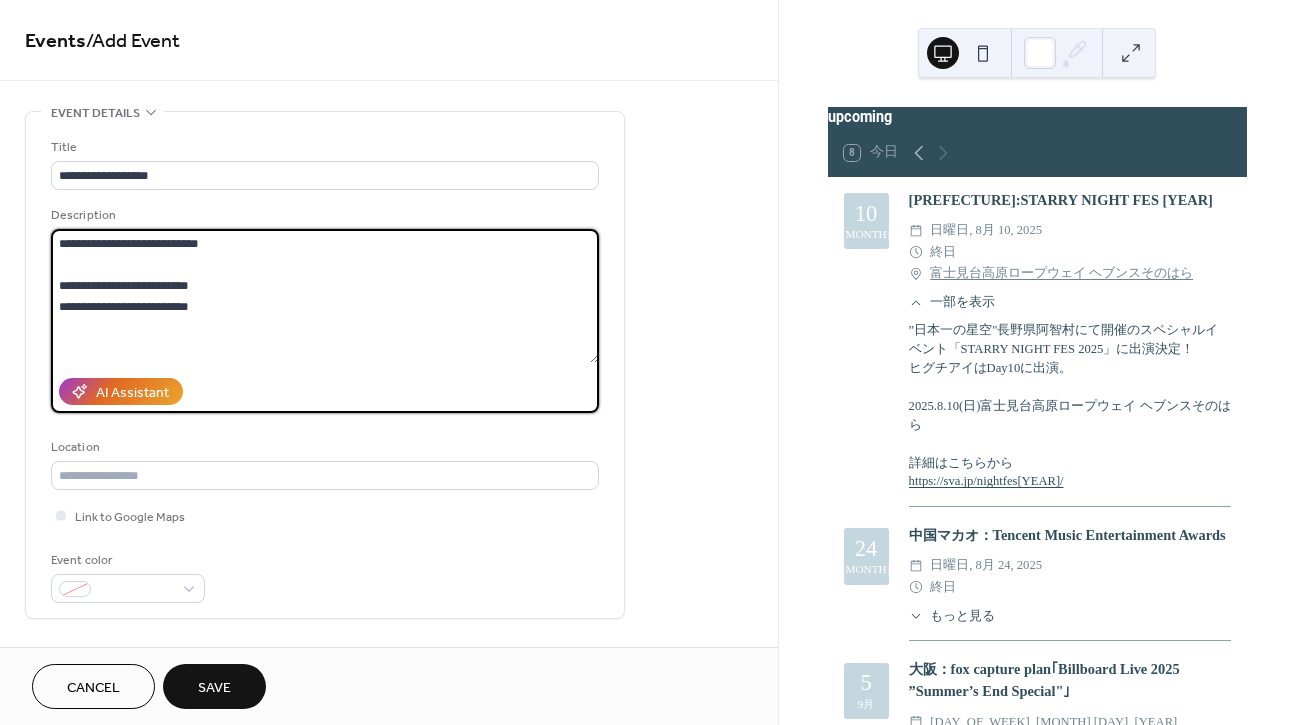 paste on "**********" 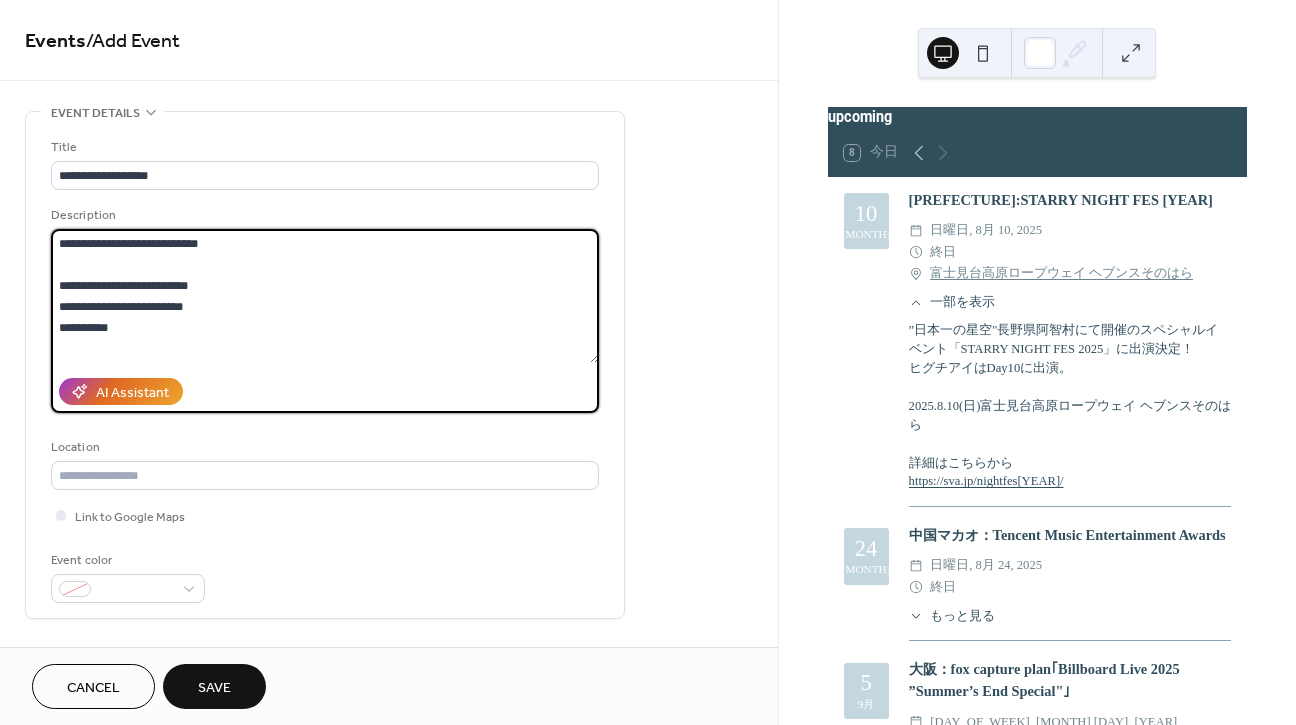 scroll, scrollTop: 18, scrollLeft: 0, axis: vertical 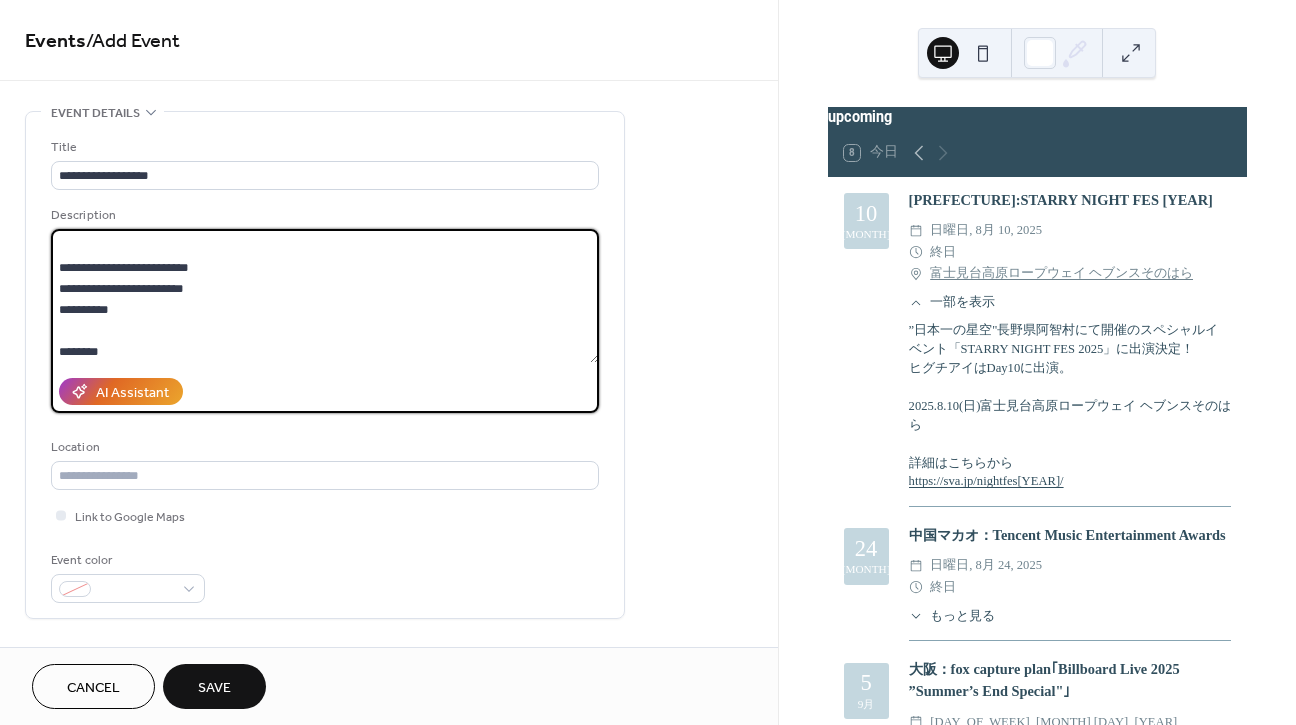 drag, startPoint x: 62, startPoint y: 289, endPoint x: 154, endPoint y: 287, distance: 92.021736 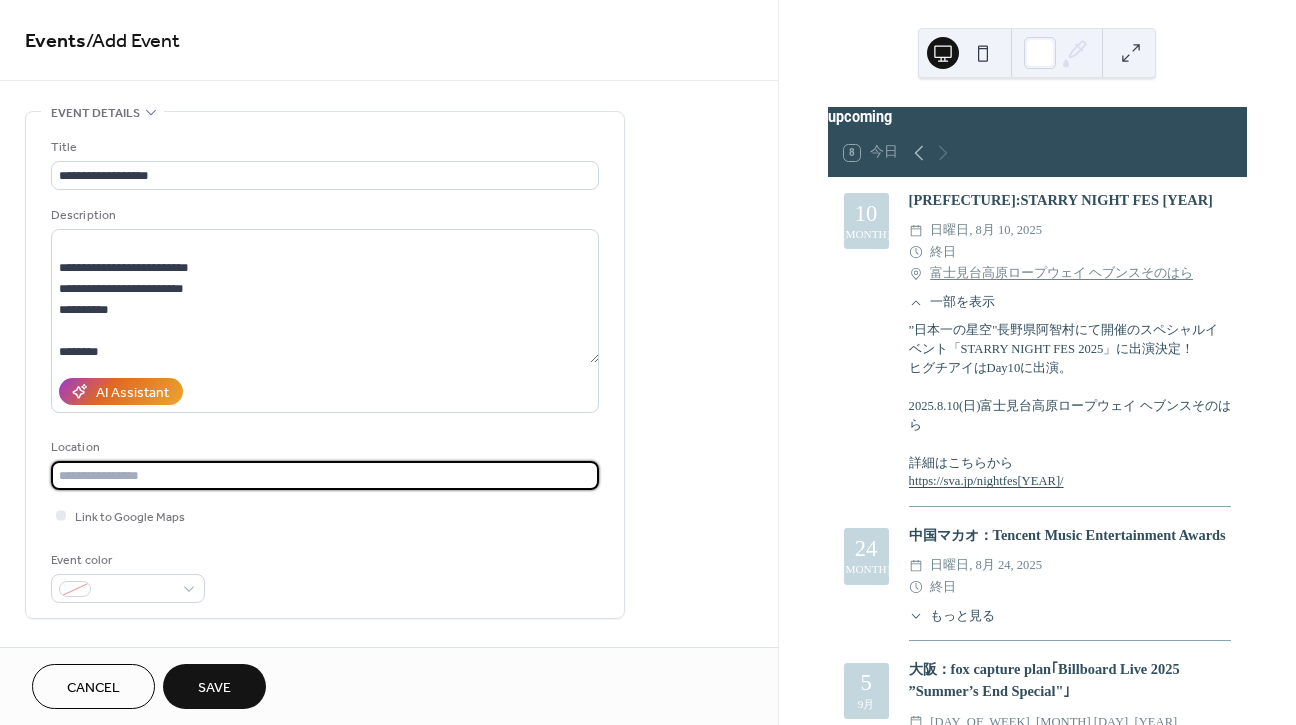 click at bounding box center [325, 475] 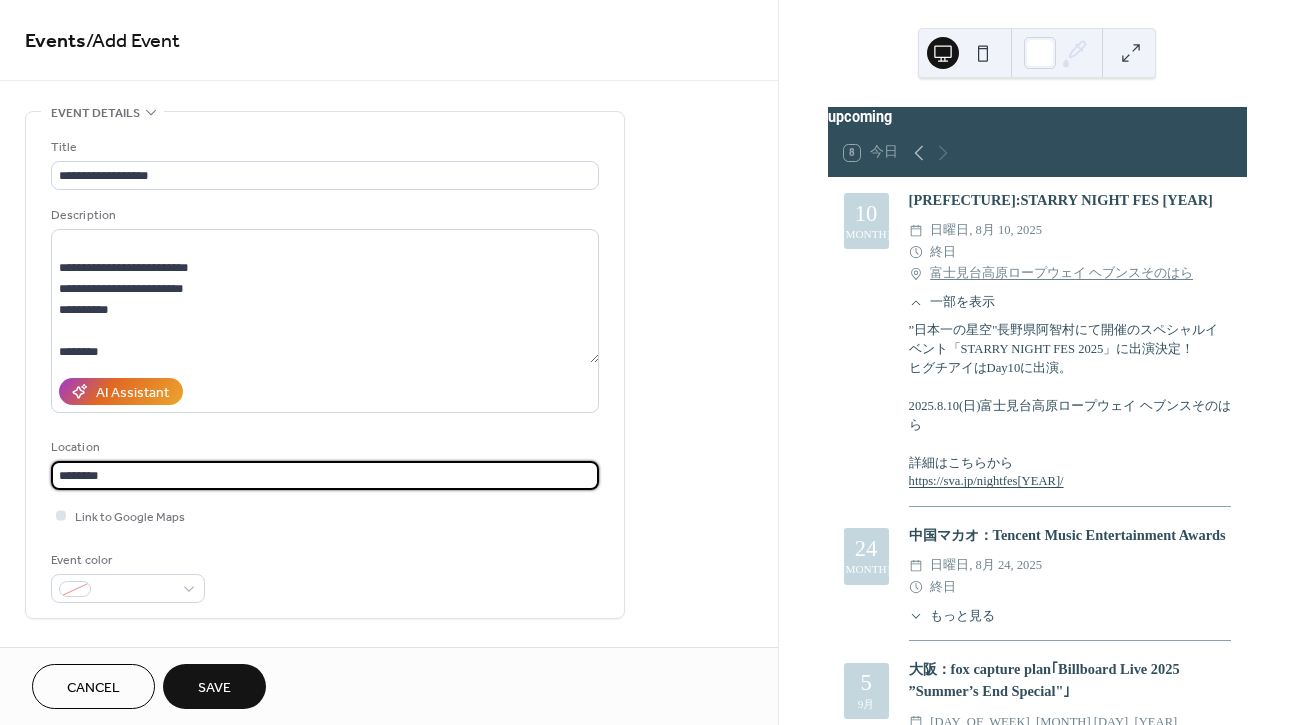 type on "********" 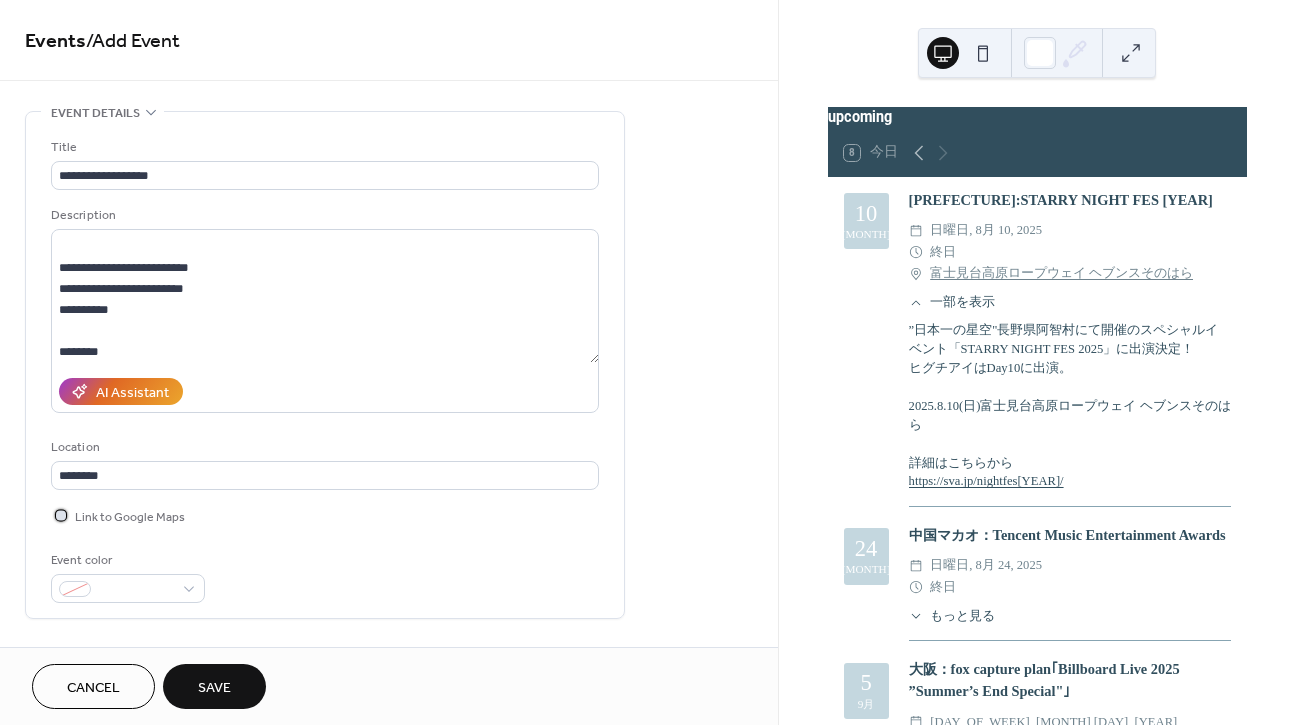 click at bounding box center (61, 515) 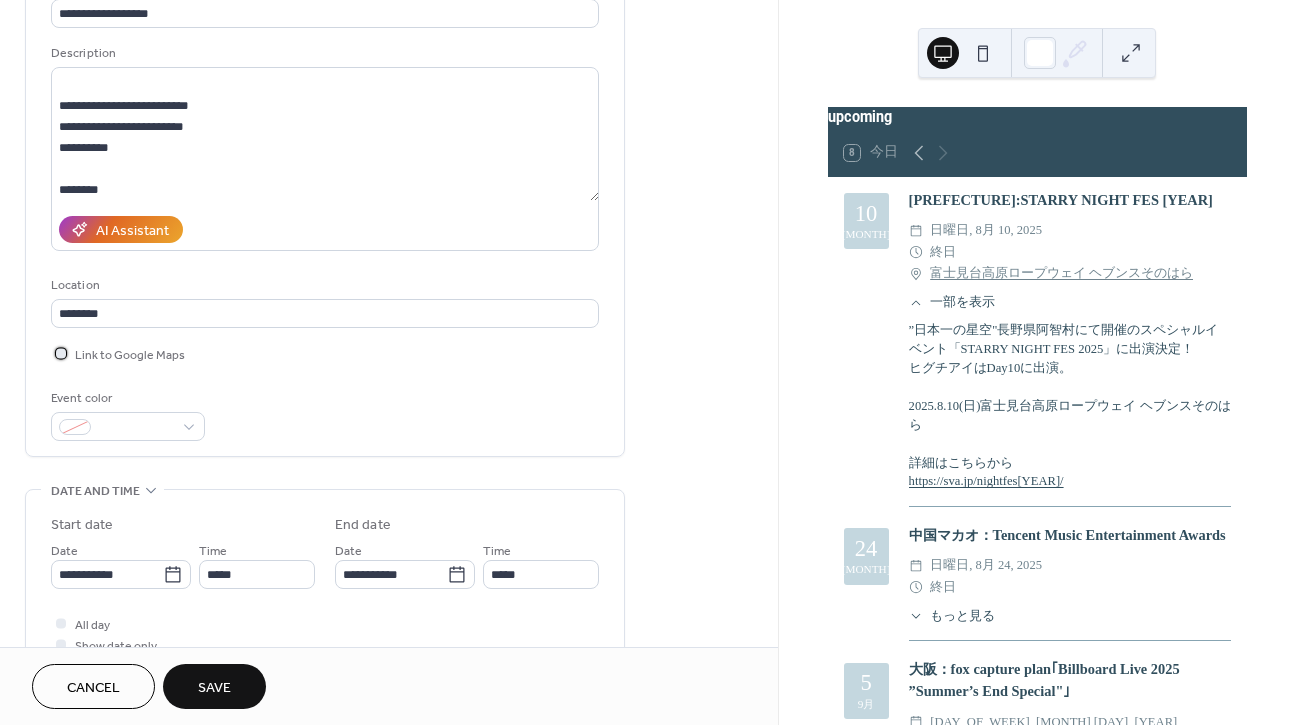 scroll, scrollTop: 301, scrollLeft: 0, axis: vertical 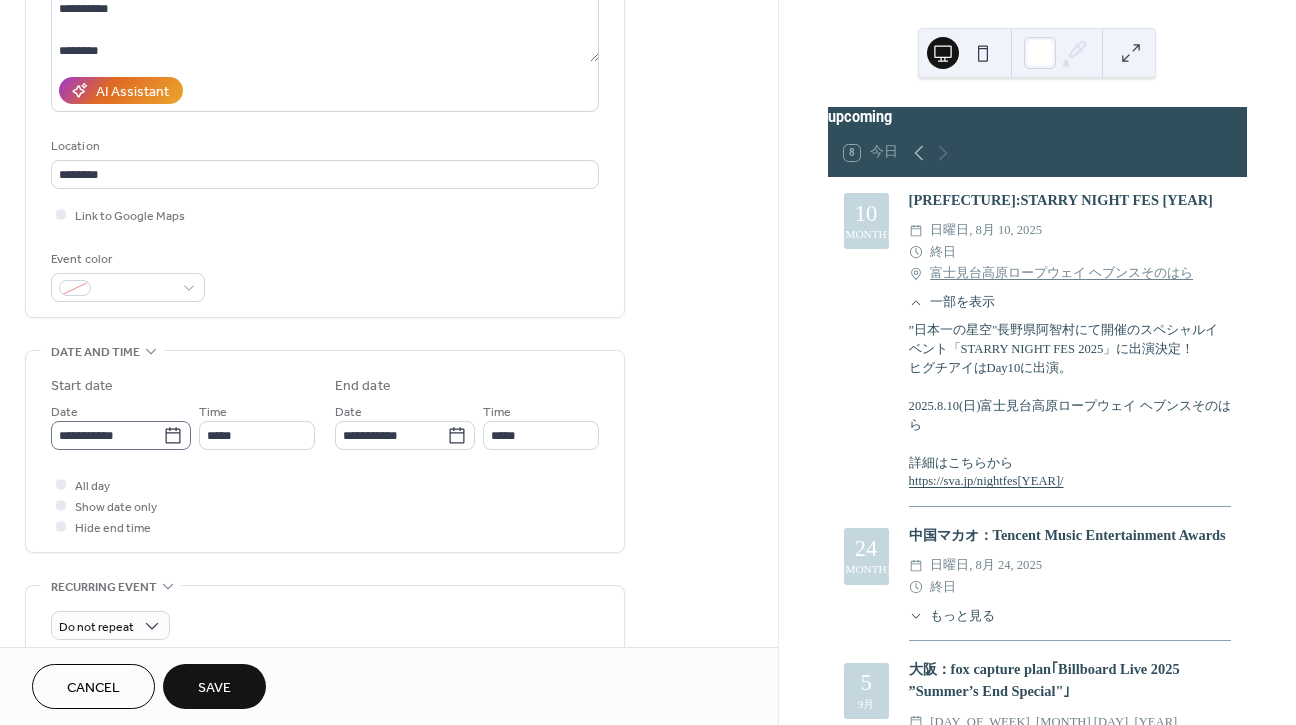 click 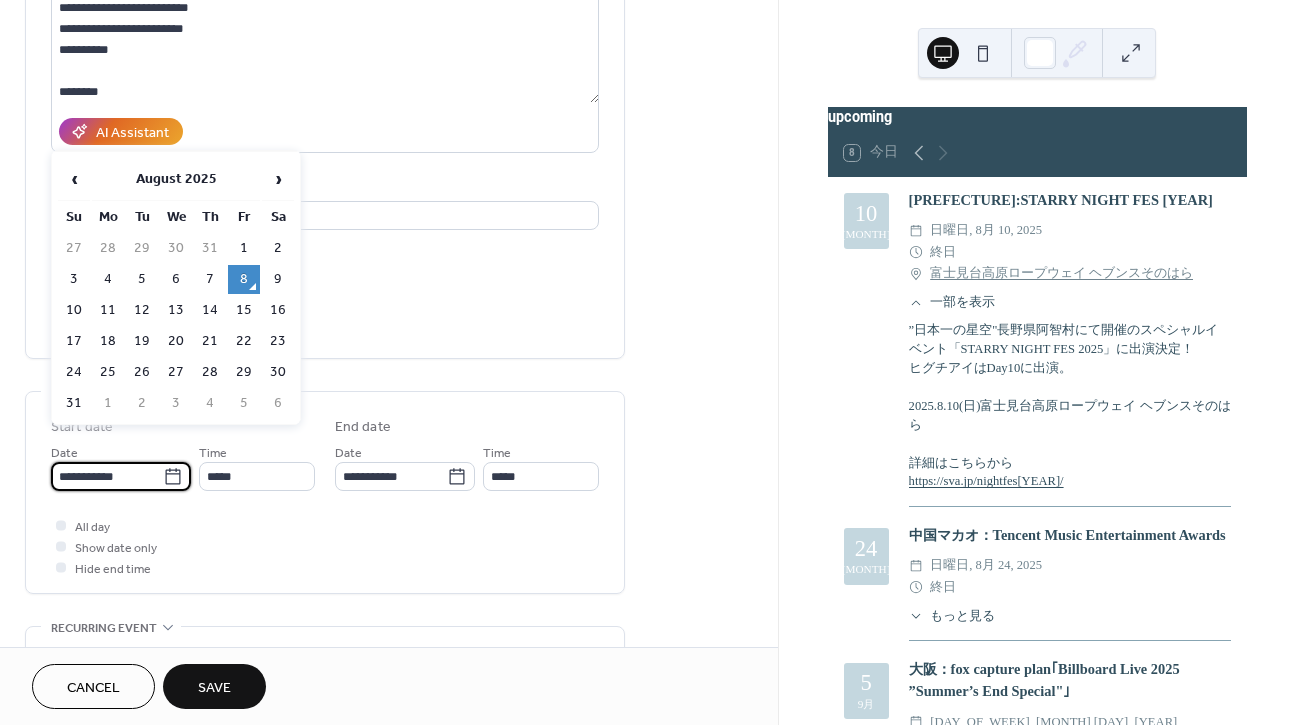 scroll, scrollTop: 227, scrollLeft: 0, axis: vertical 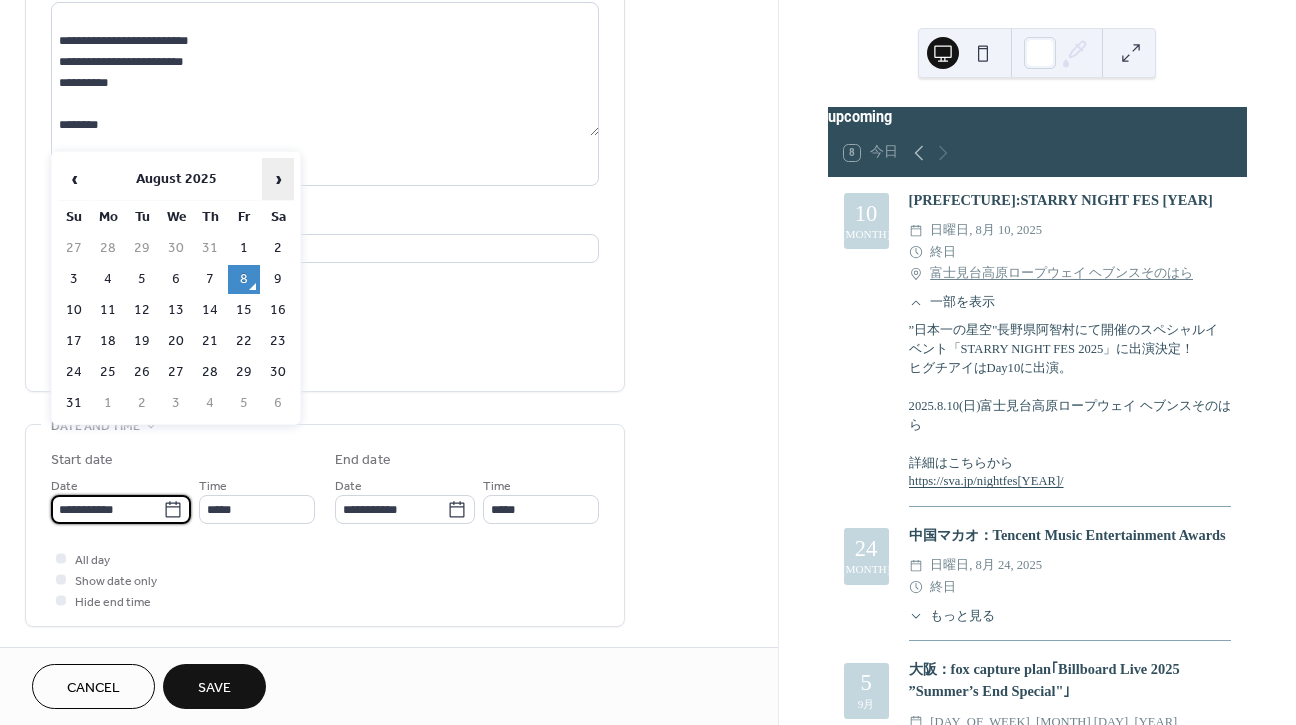 click on "›" at bounding box center (278, 179) 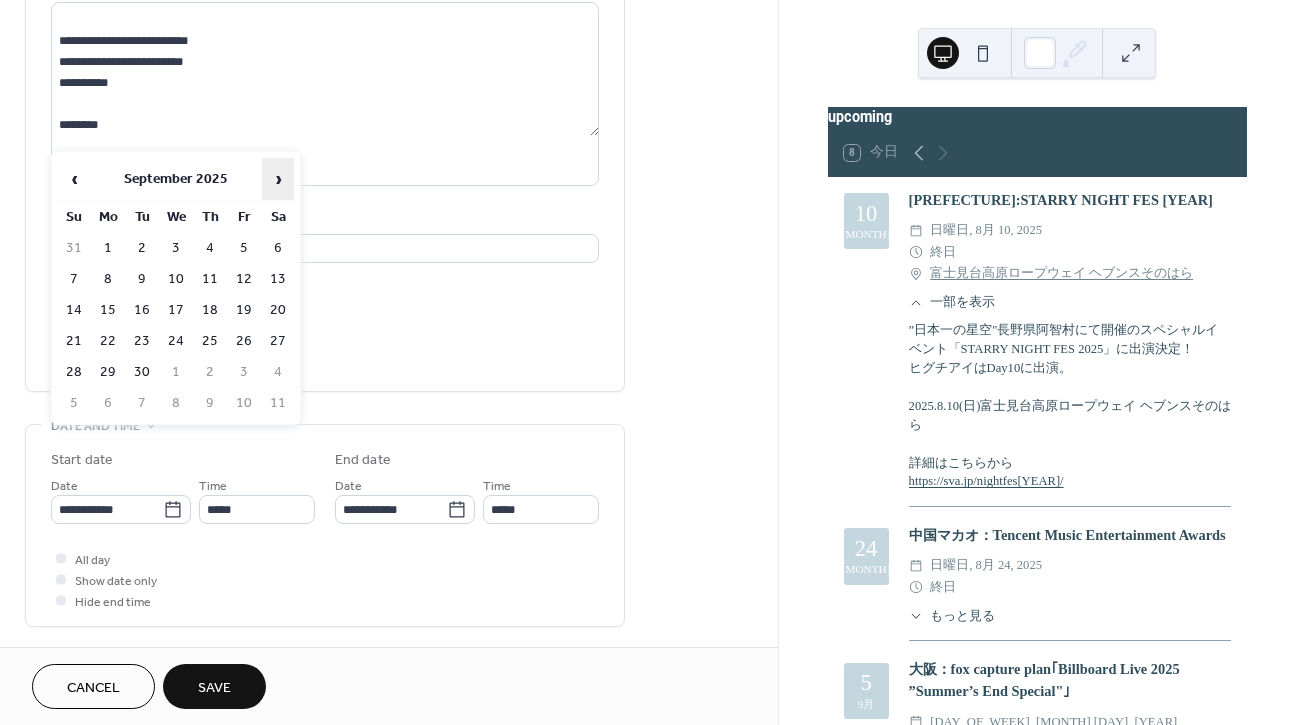 click on "›" at bounding box center [278, 179] 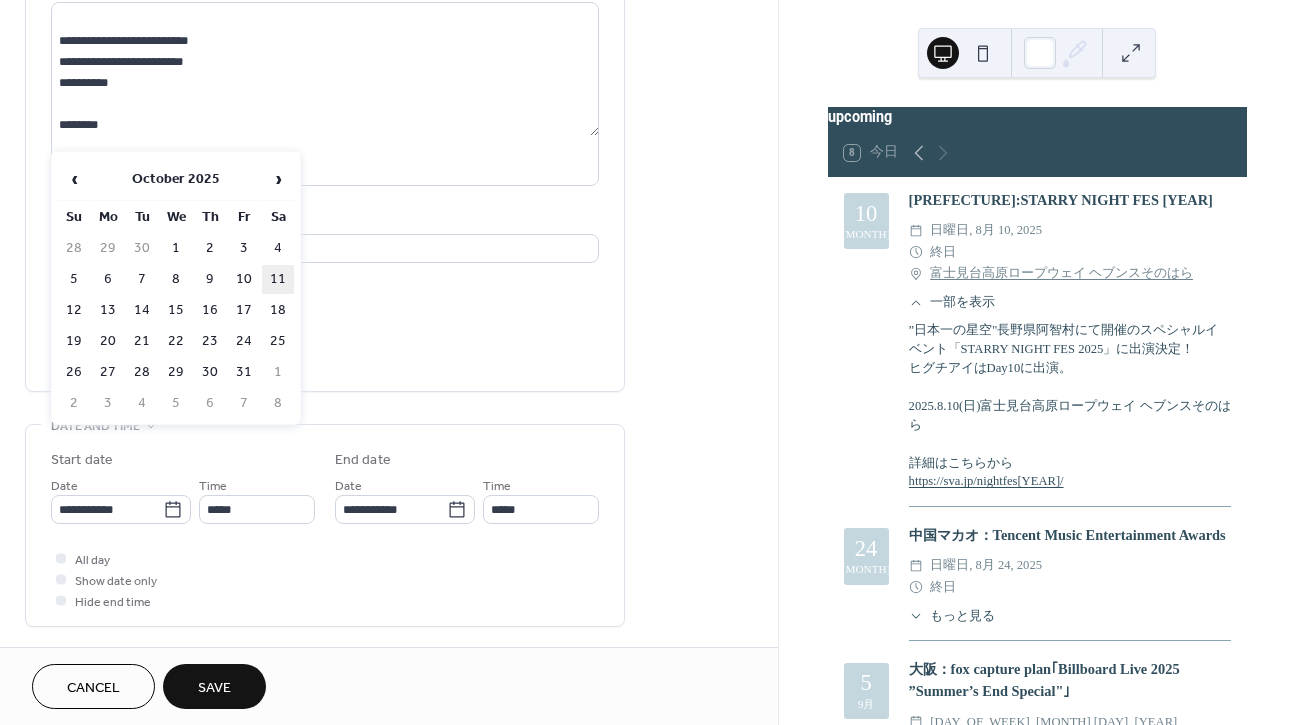 click on "11" at bounding box center (278, 279) 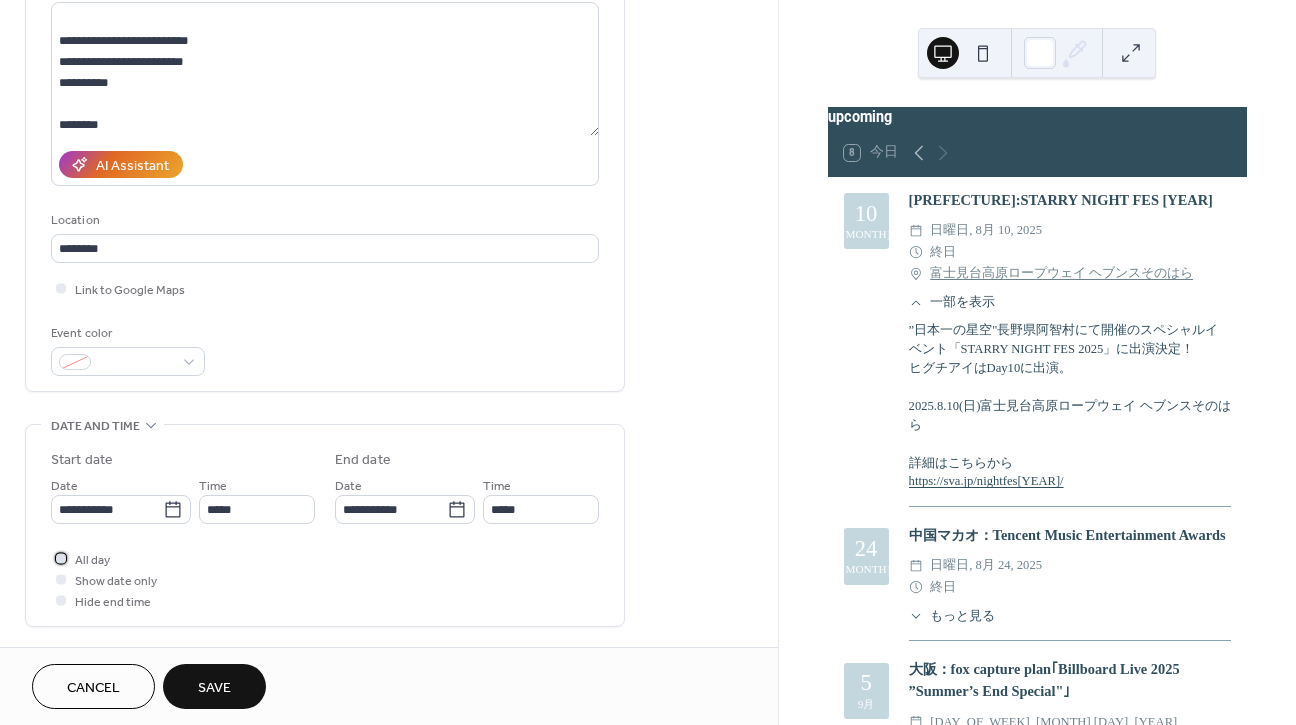 click at bounding box center (61, 558) 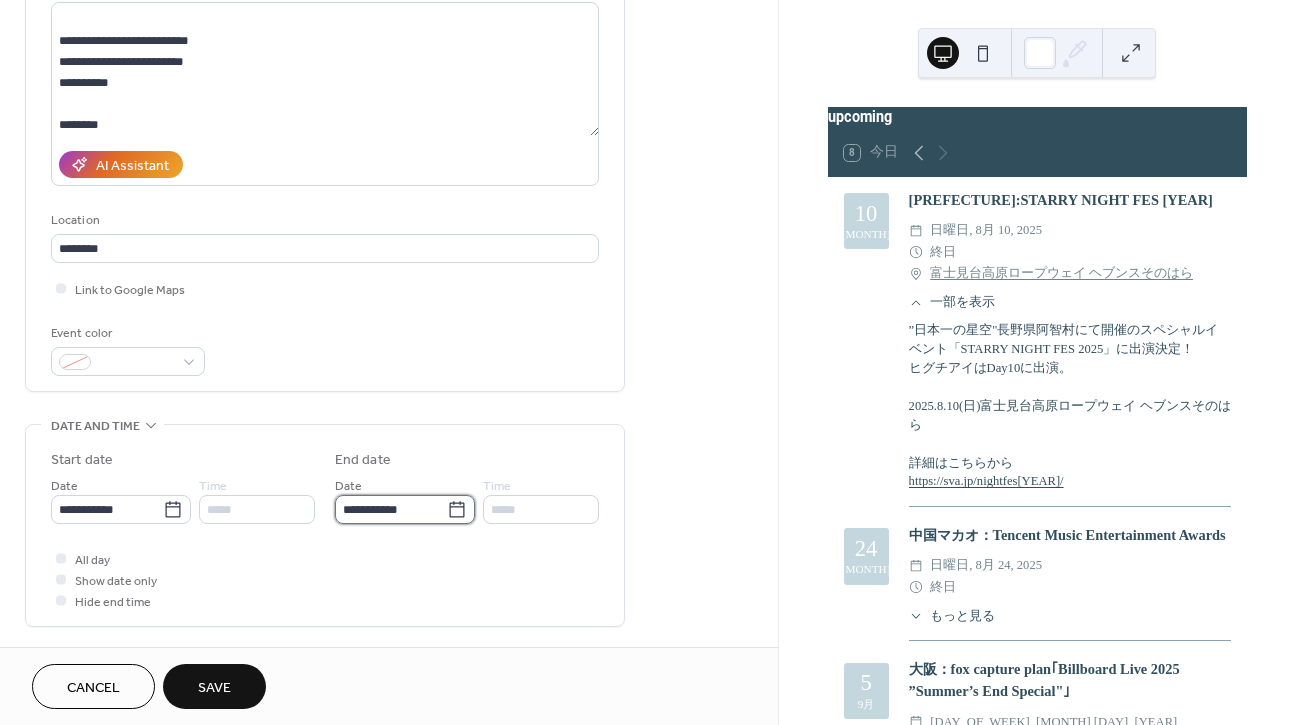 click on "**********" at bounding box center (391, 509) 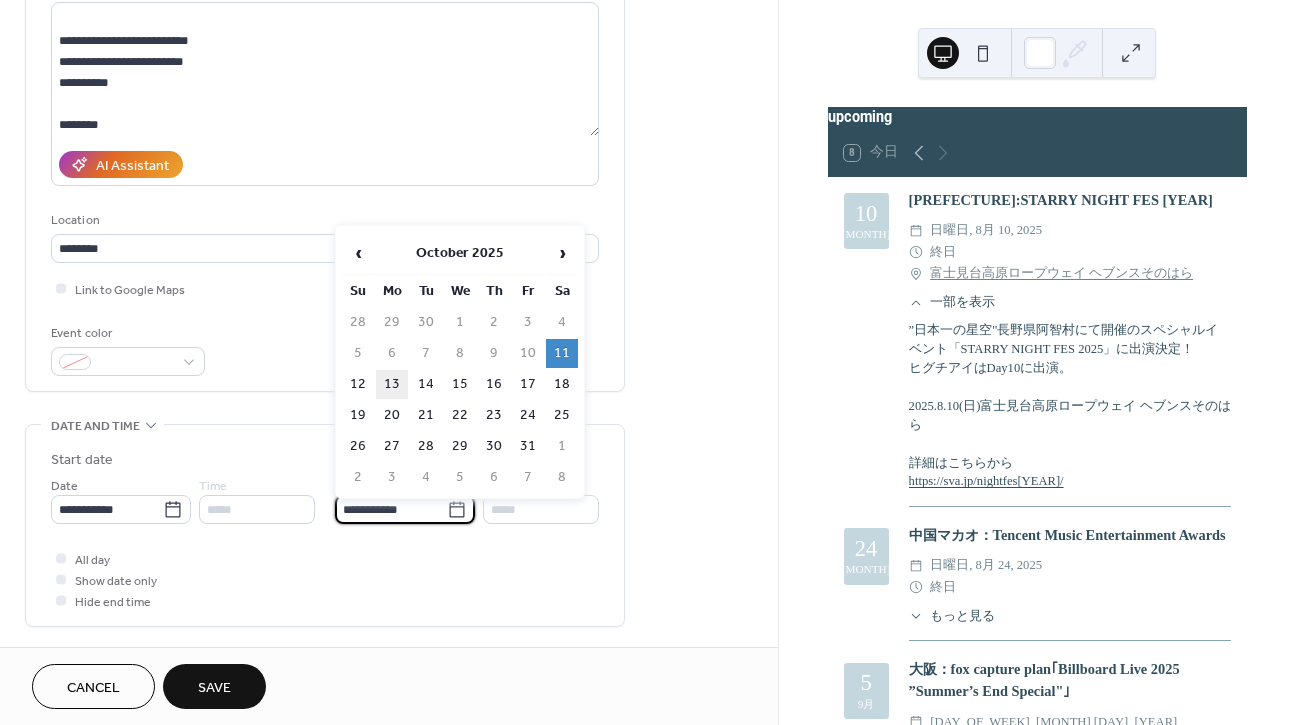 click on "13" at bounding box center (392, 384) 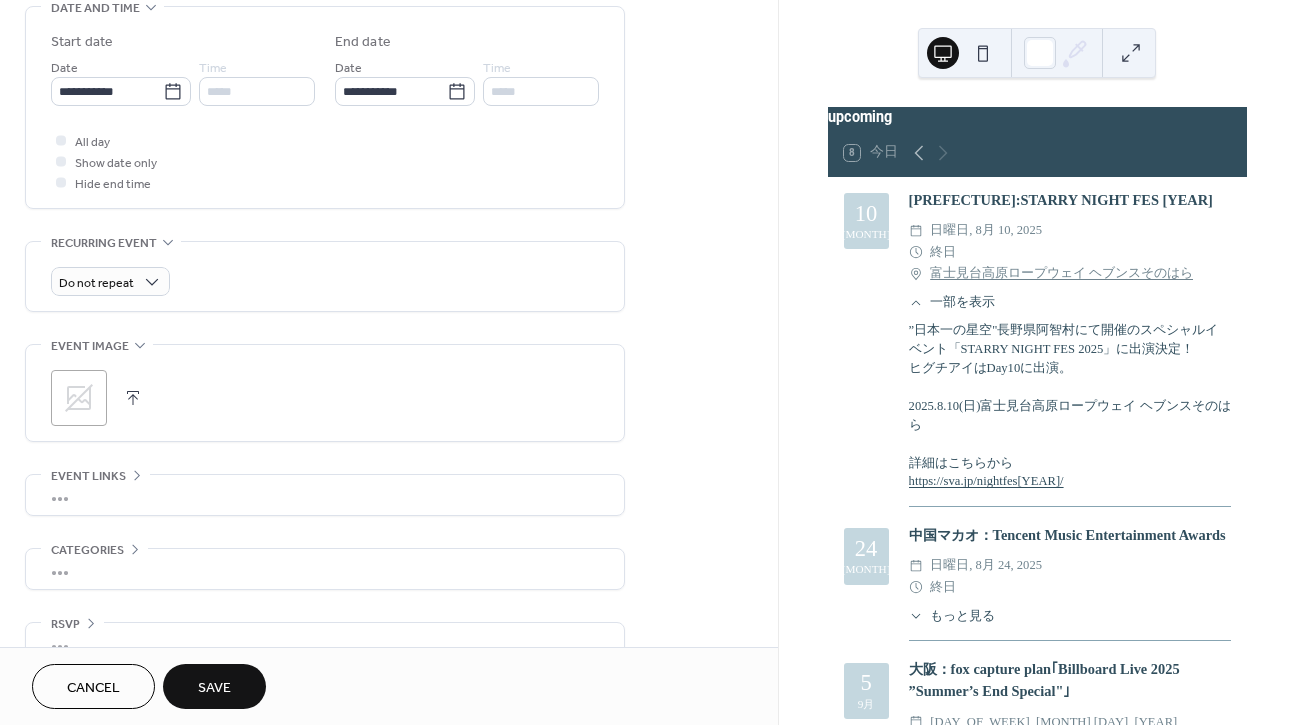 scroll, scrollTop: 688, scrollLeft: 0, axis: vertical 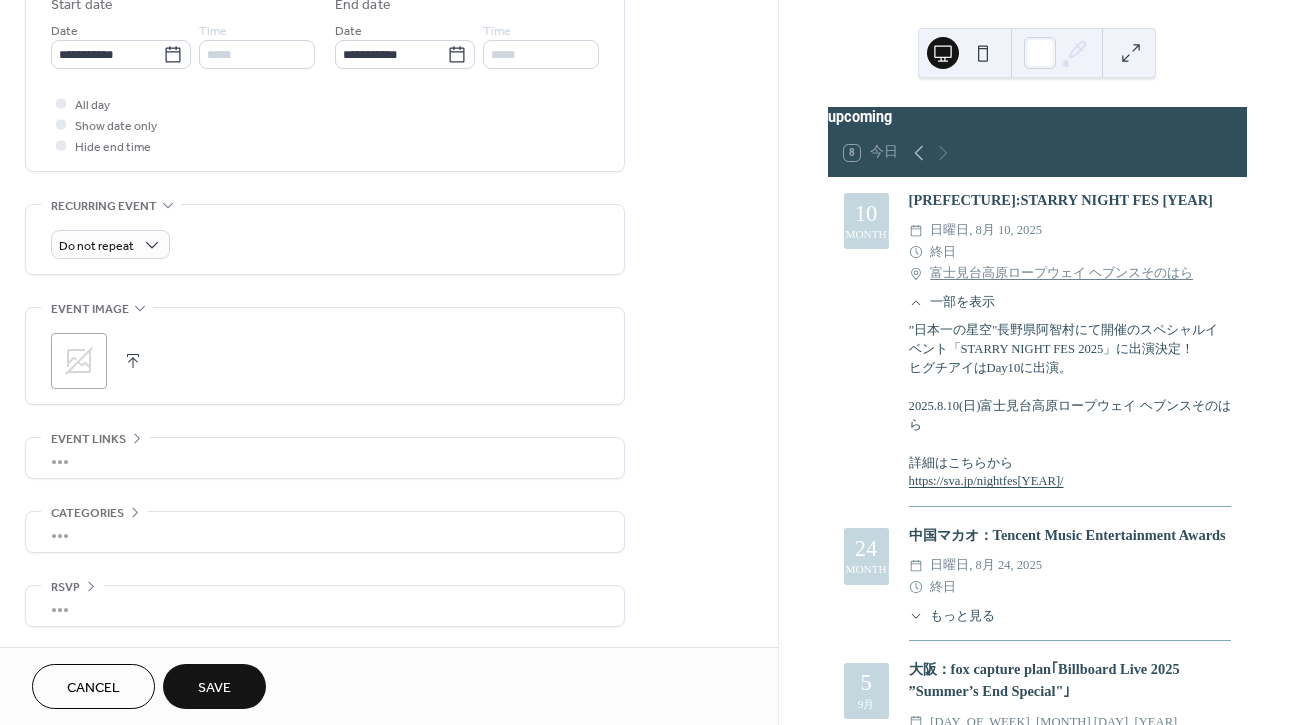 click on "Save" at bounding box center (214, 688) 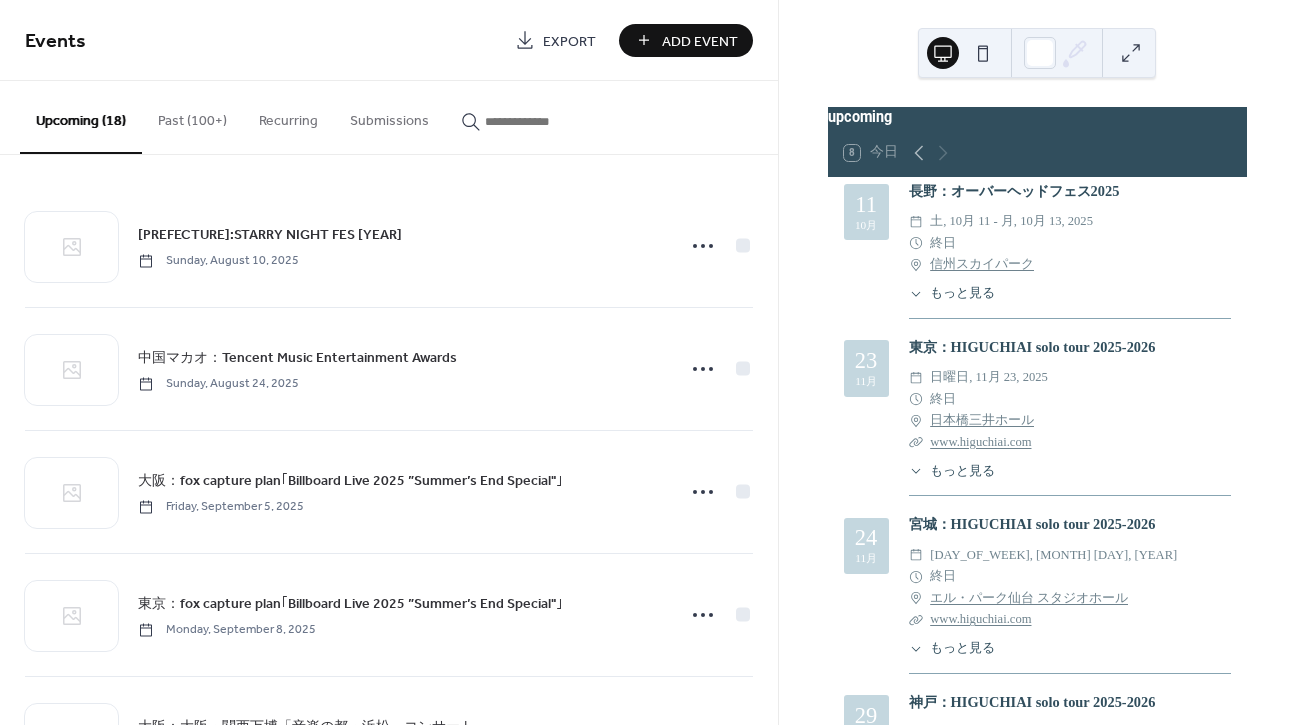 scroll, scrollTop: 982, scrollLeft: 0, axis: vertical 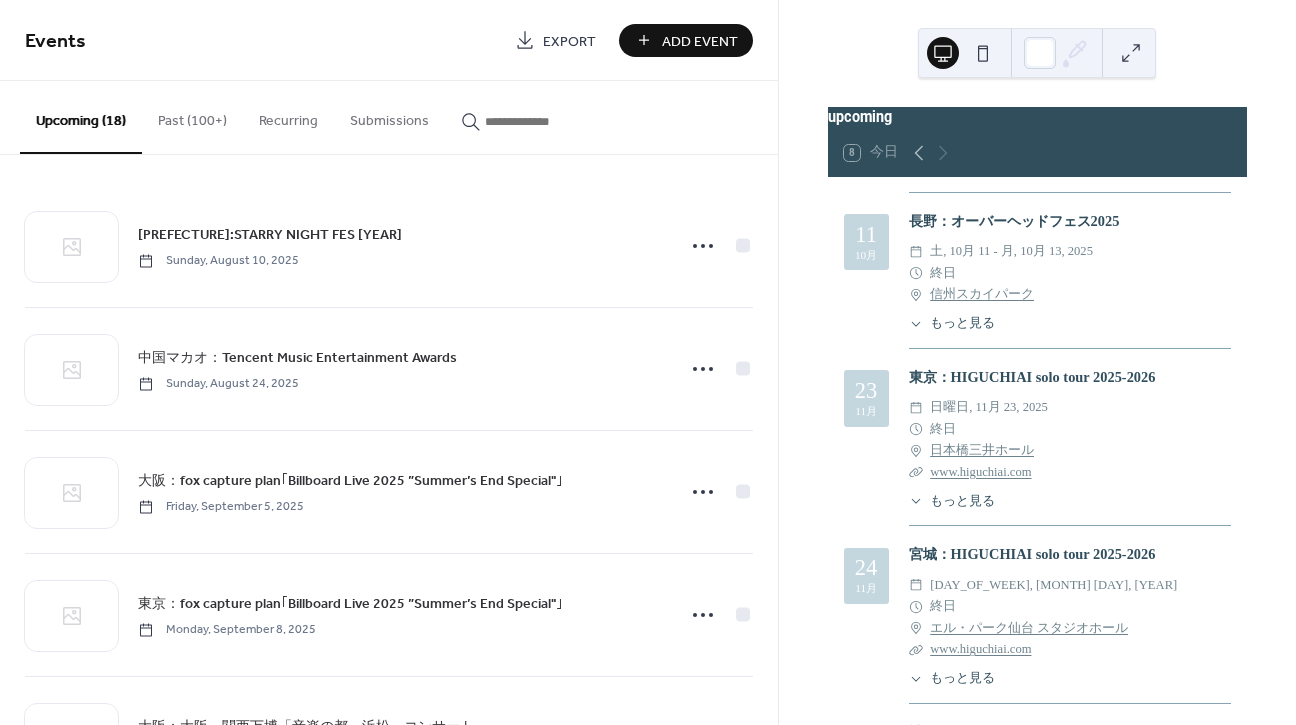 click on "もっと見る" at bounding box center (962, 323) 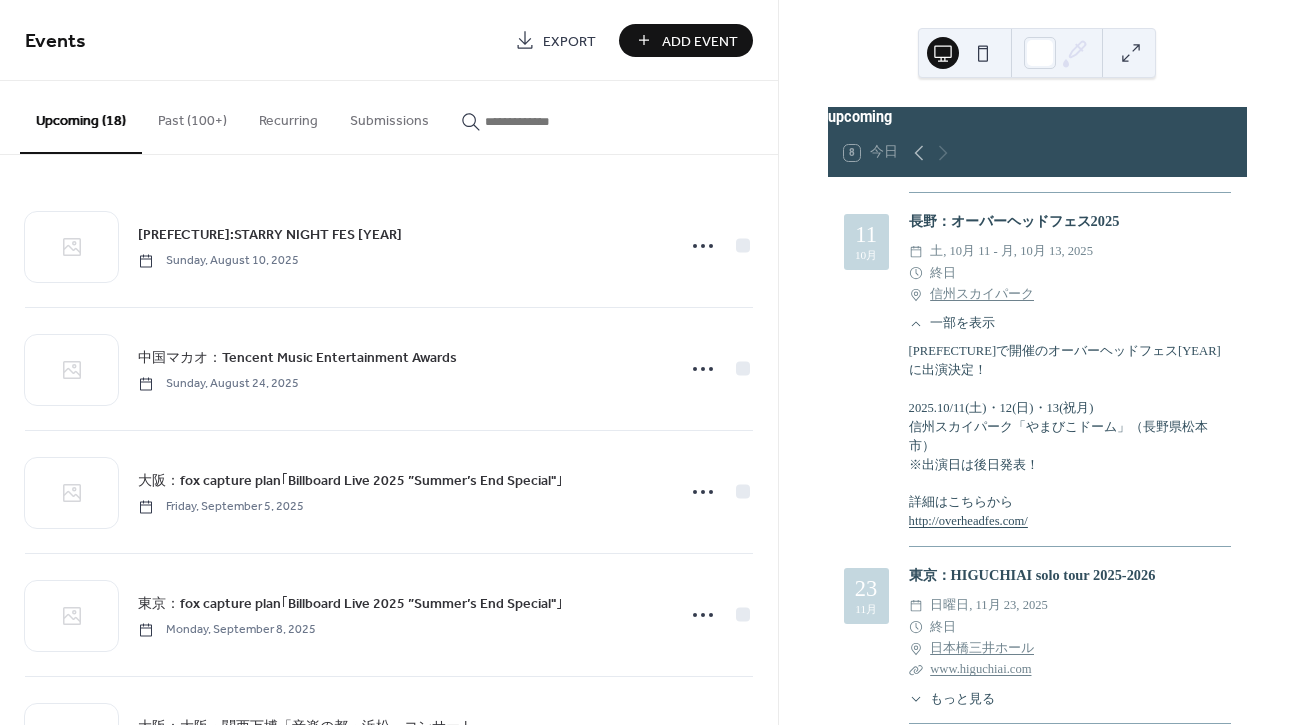scroll, scrollTop: 1012, scrollLeft: 0, axis: vertical 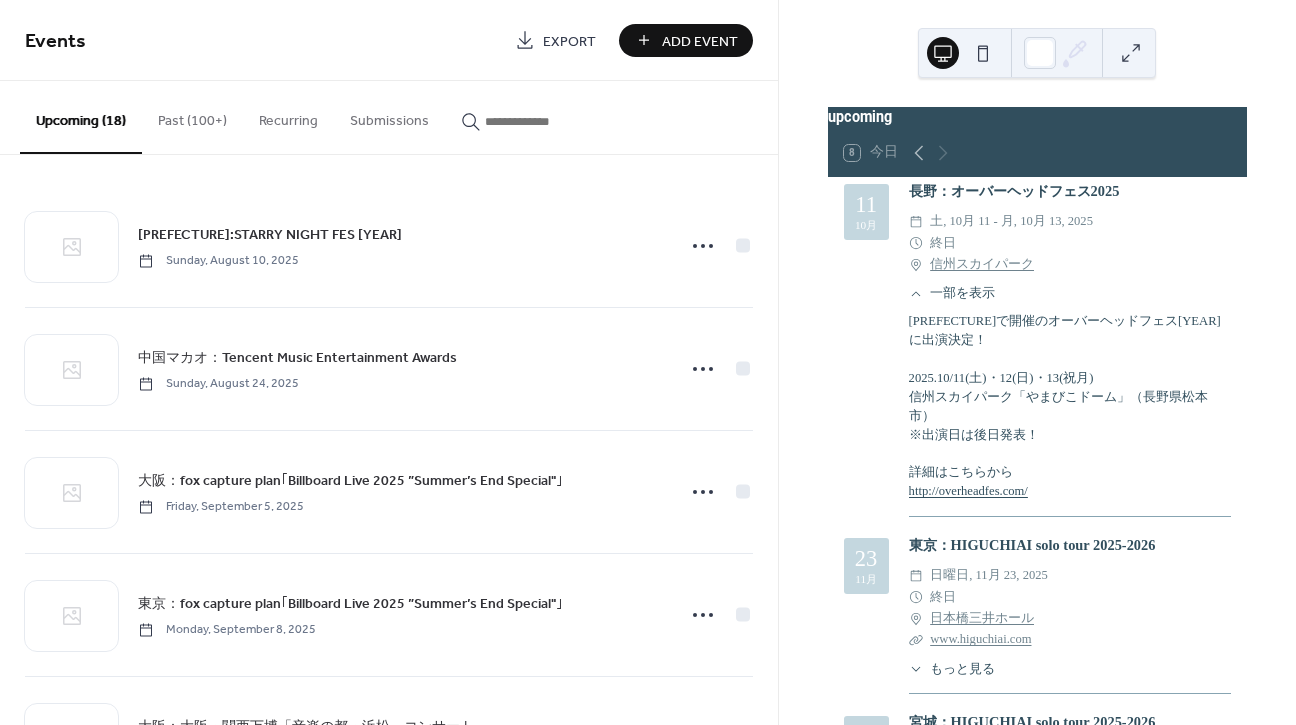 click on "もっと見る" at bounding box center [962, 669] 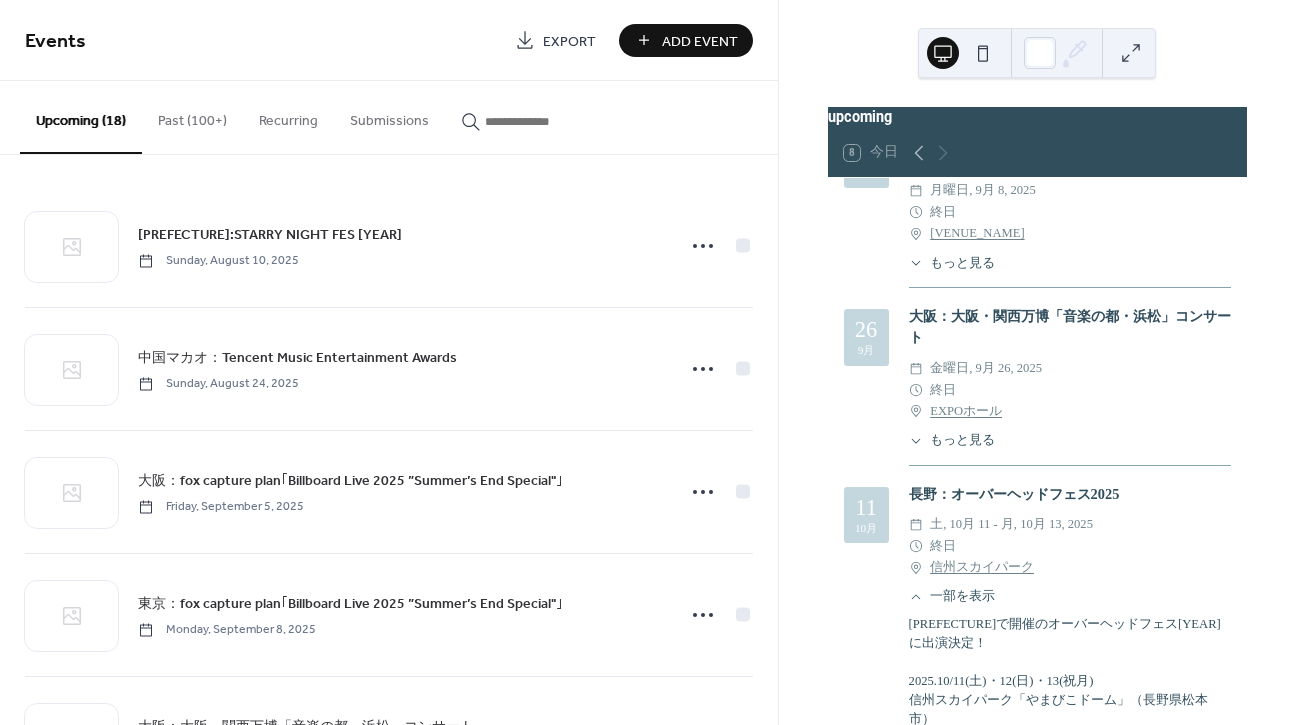 scroll, scrollTop: 748, scrollLeft: 0, axis: vertical 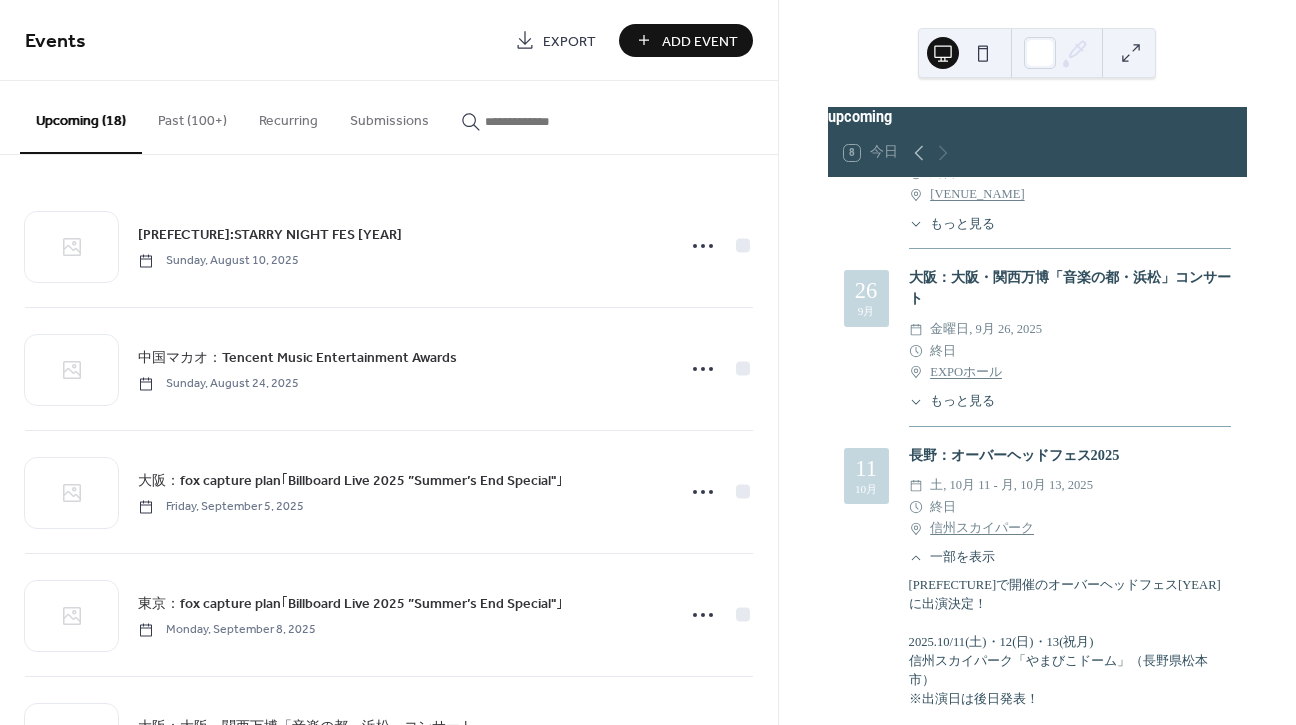 click on "Add Event" at bounding box center [700, 41] 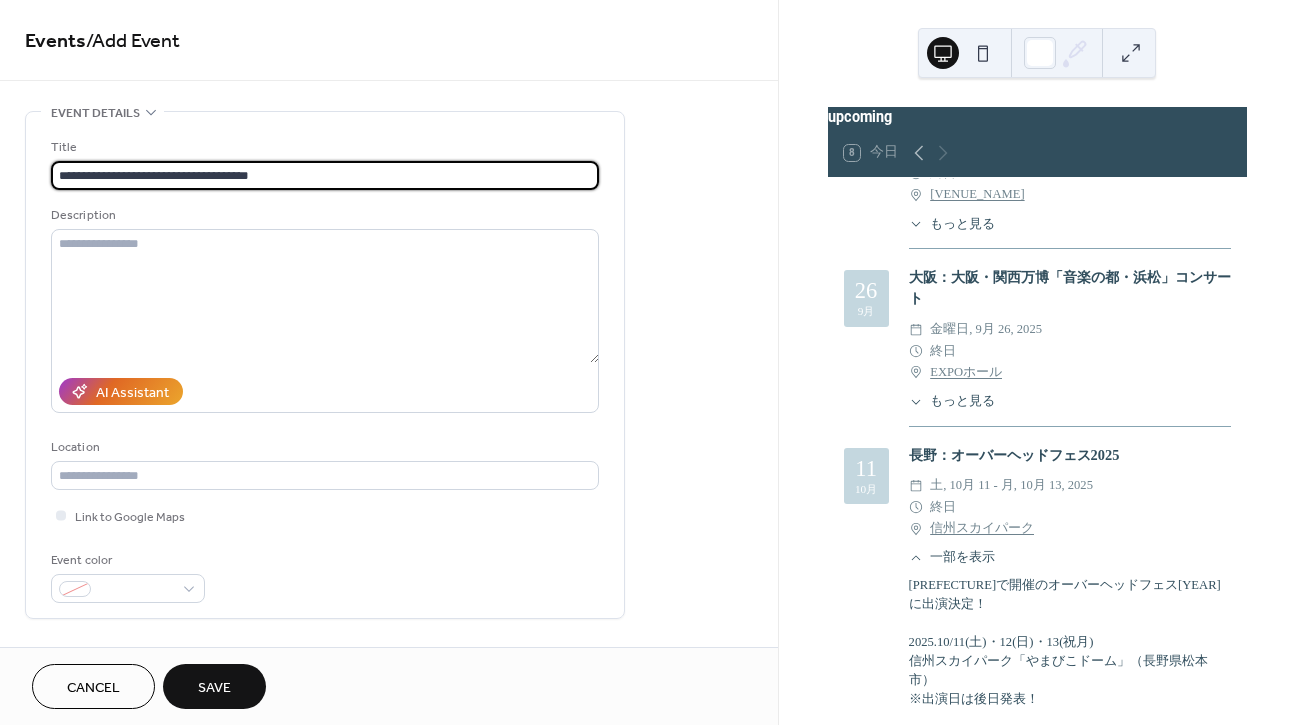 type on "**********" 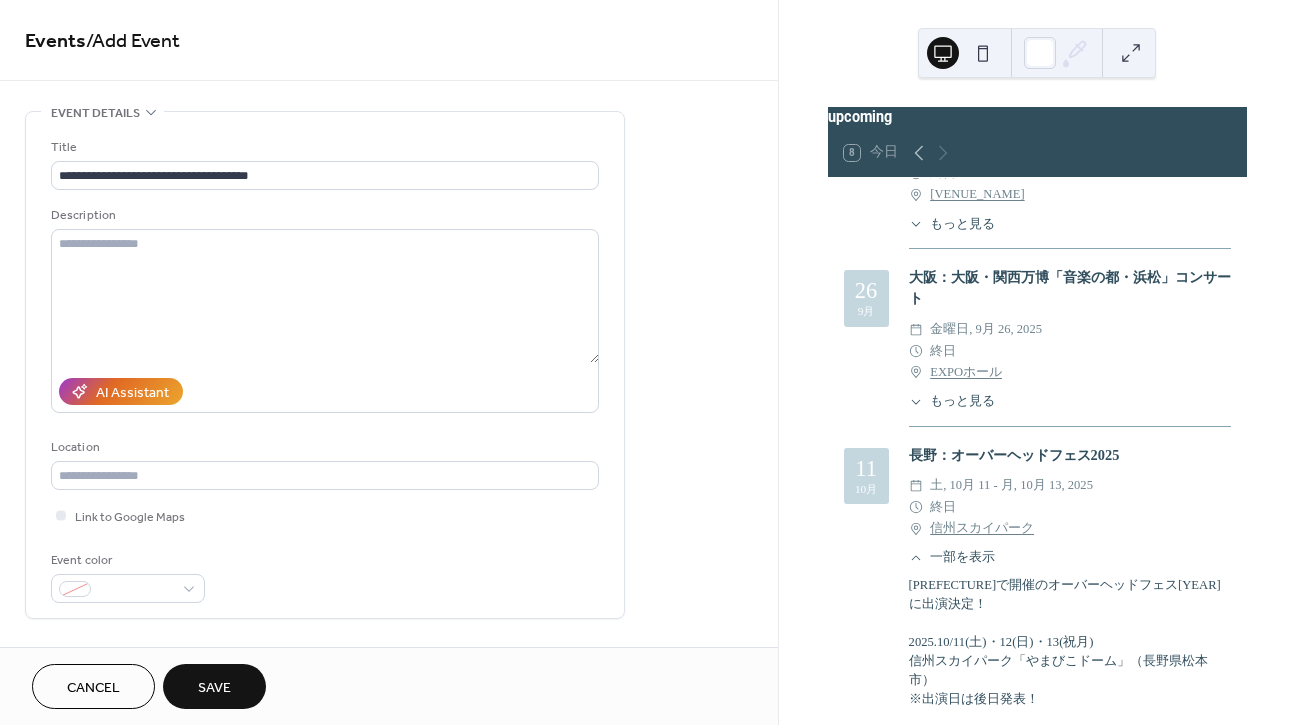 click on "AI Assistant" at bounding box center [325, 391] 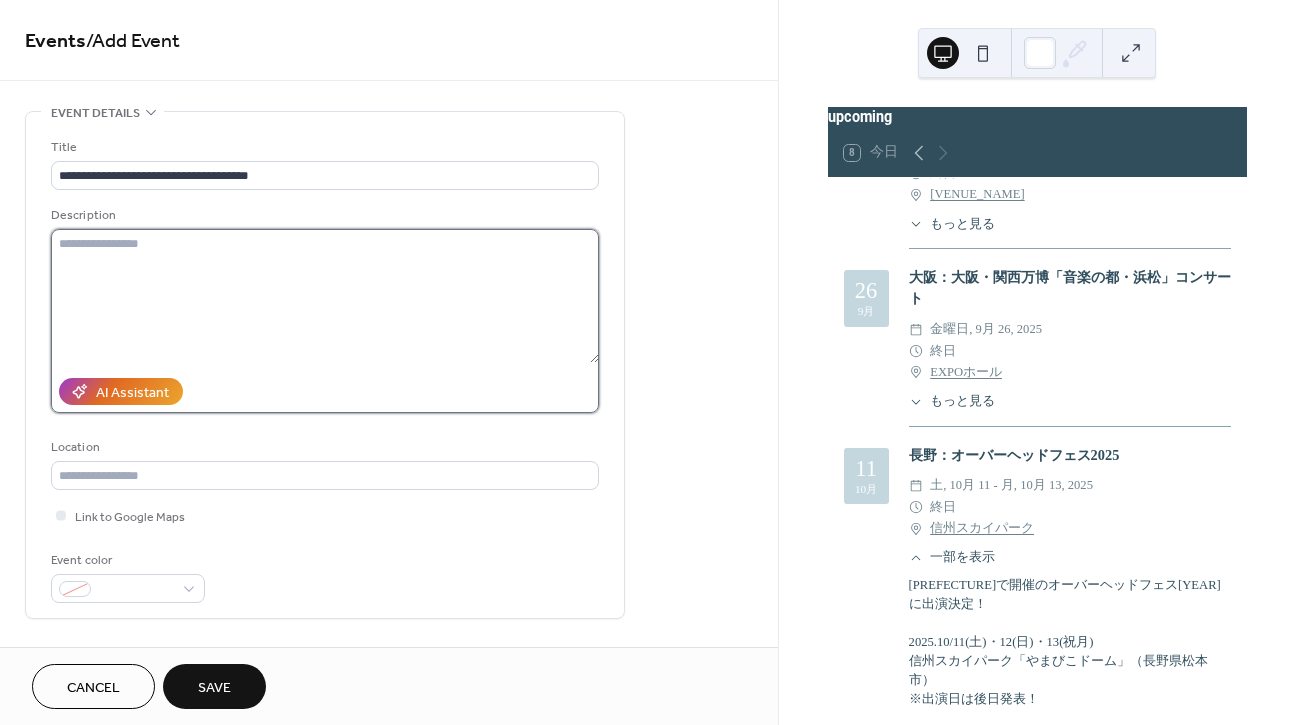 click at bounding box center (325, 296) 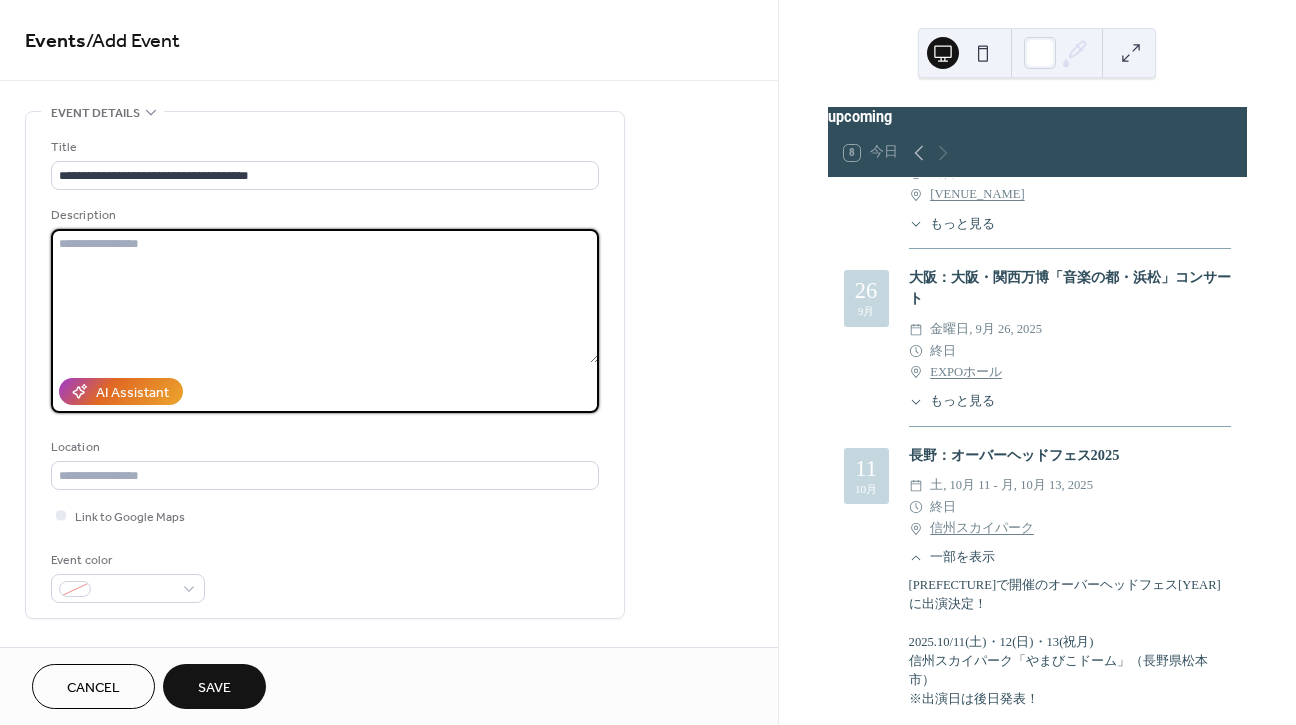 paste on "**********" 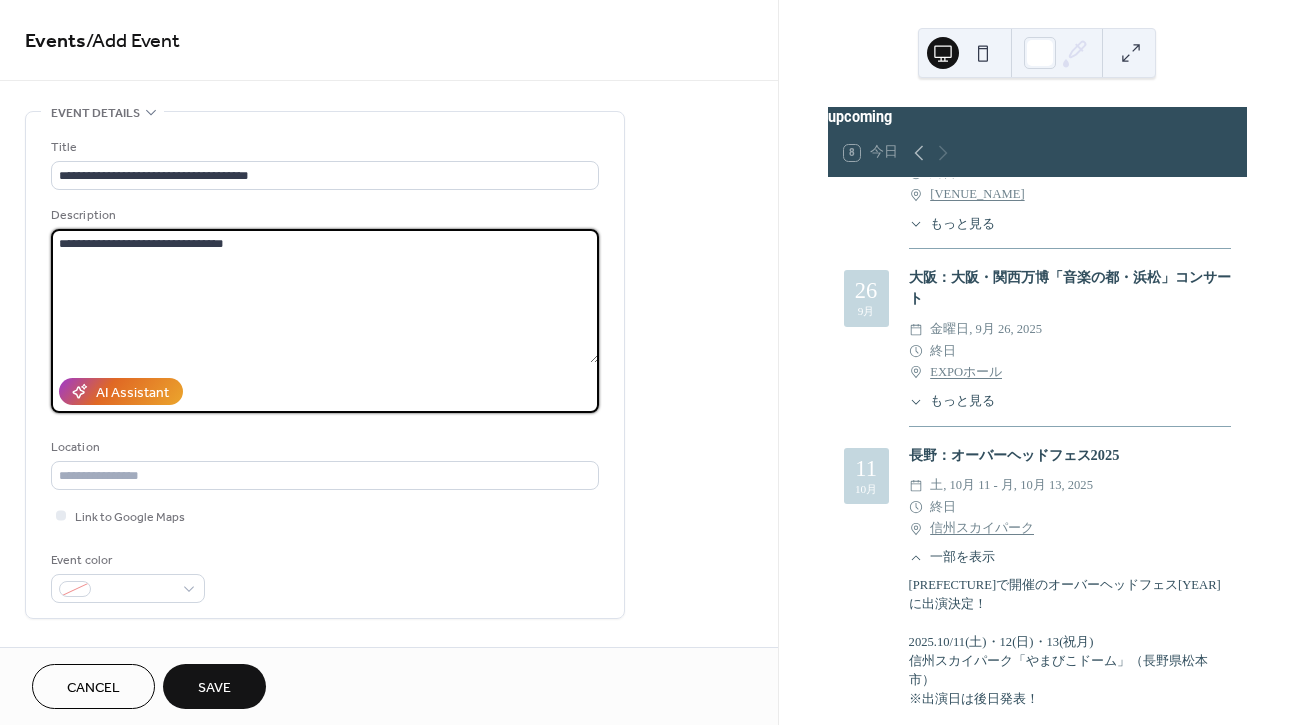 paste on "**********" 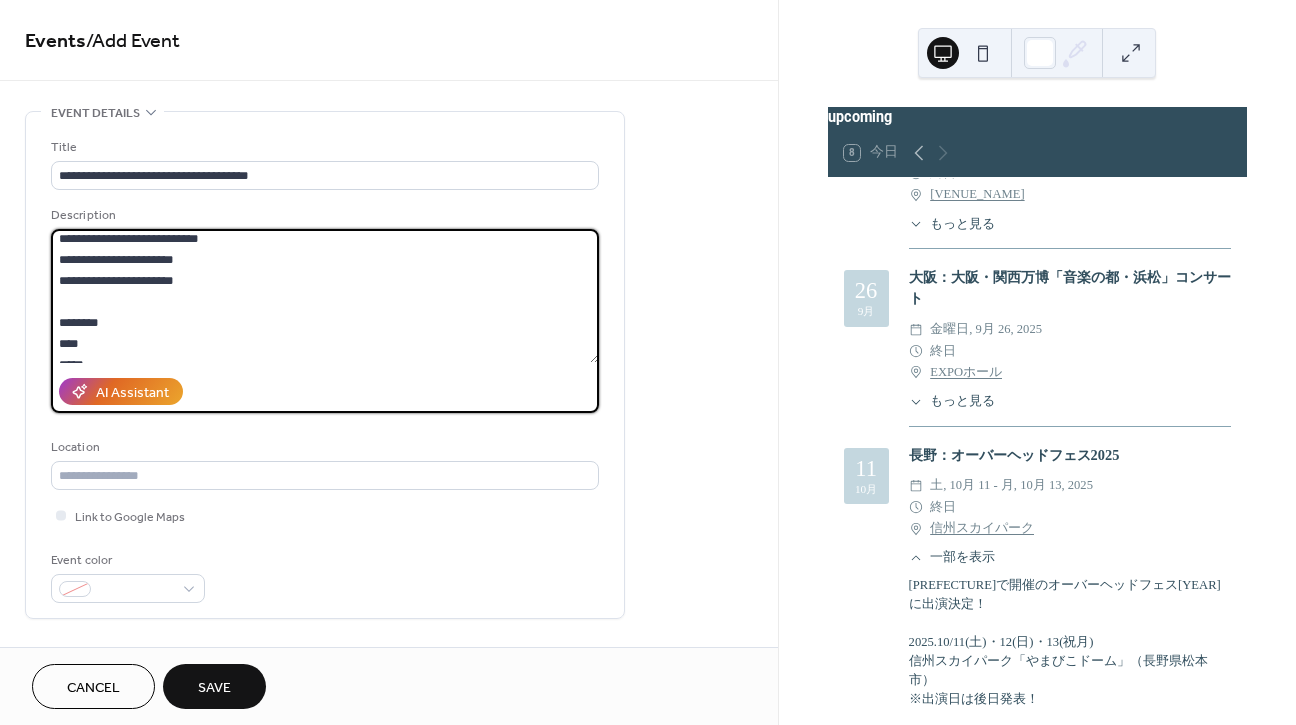 scroll, scrollTop: 126, scrollLeft: 0, axis: vertical 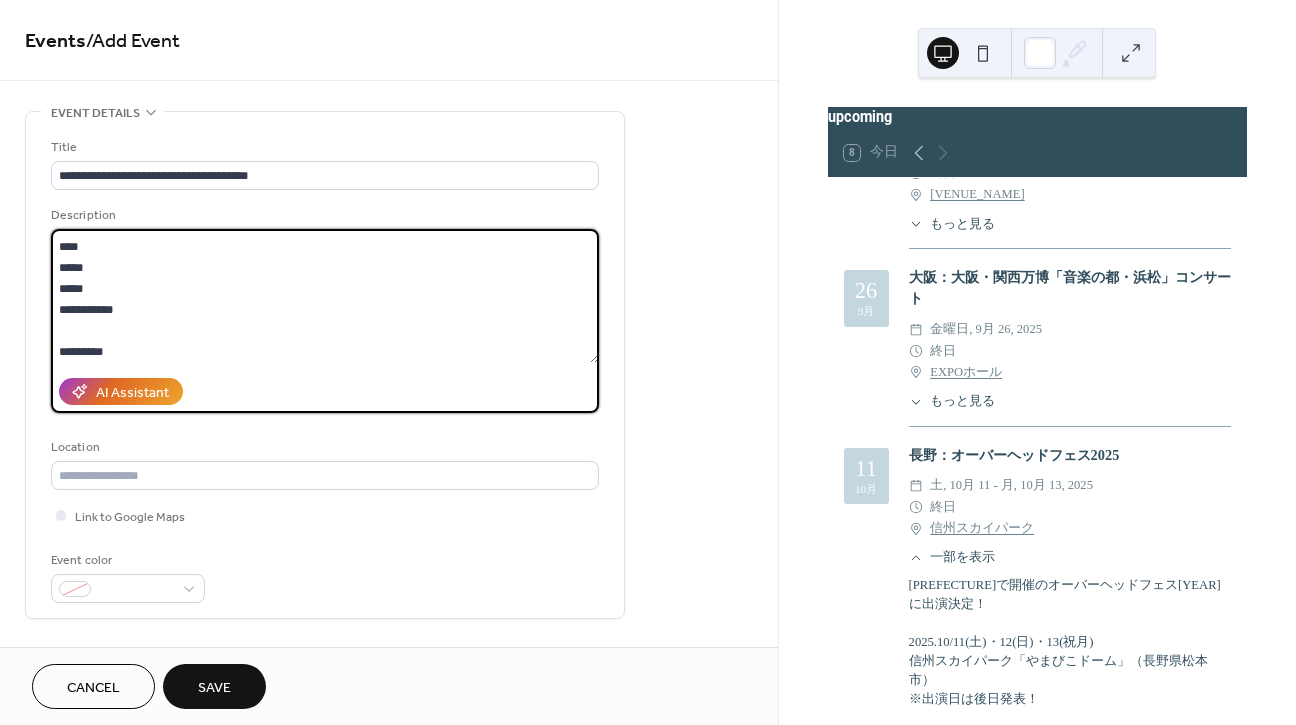 paste on "**********" 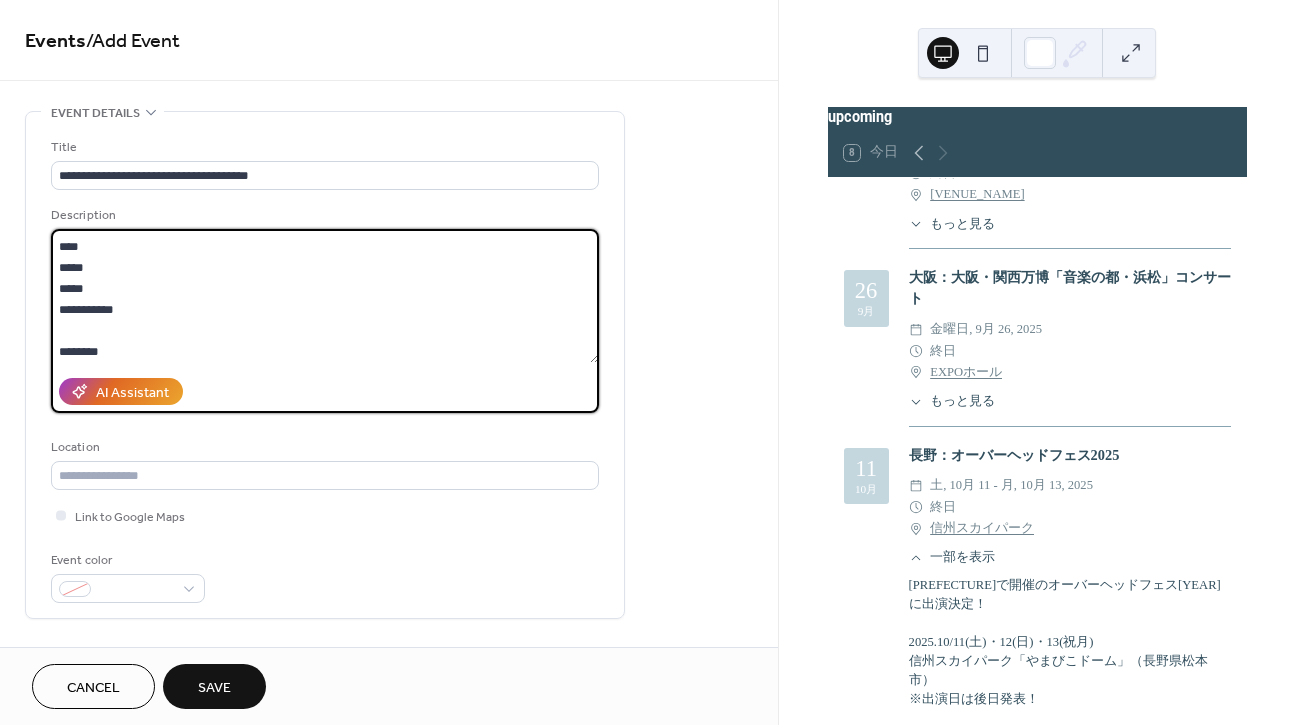 scroll, scrollTop: 186, scrollLeft: 0, axis: vertical 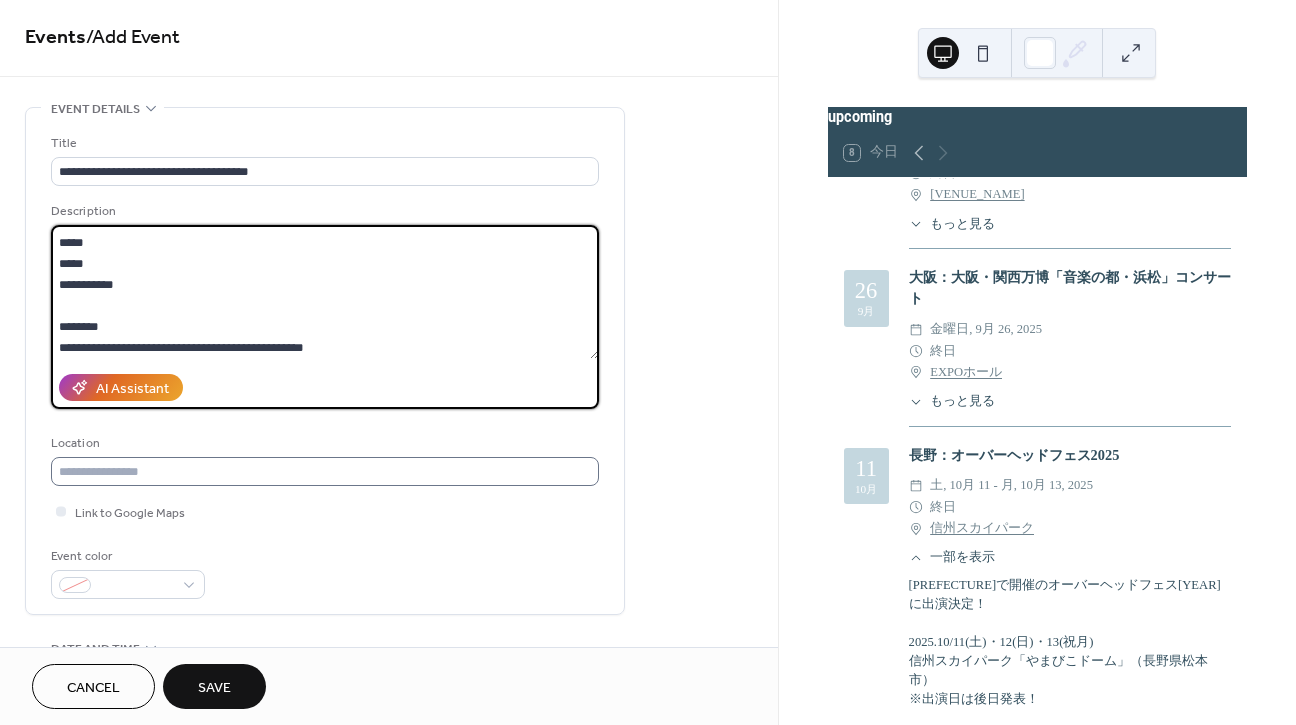 type on "**********" 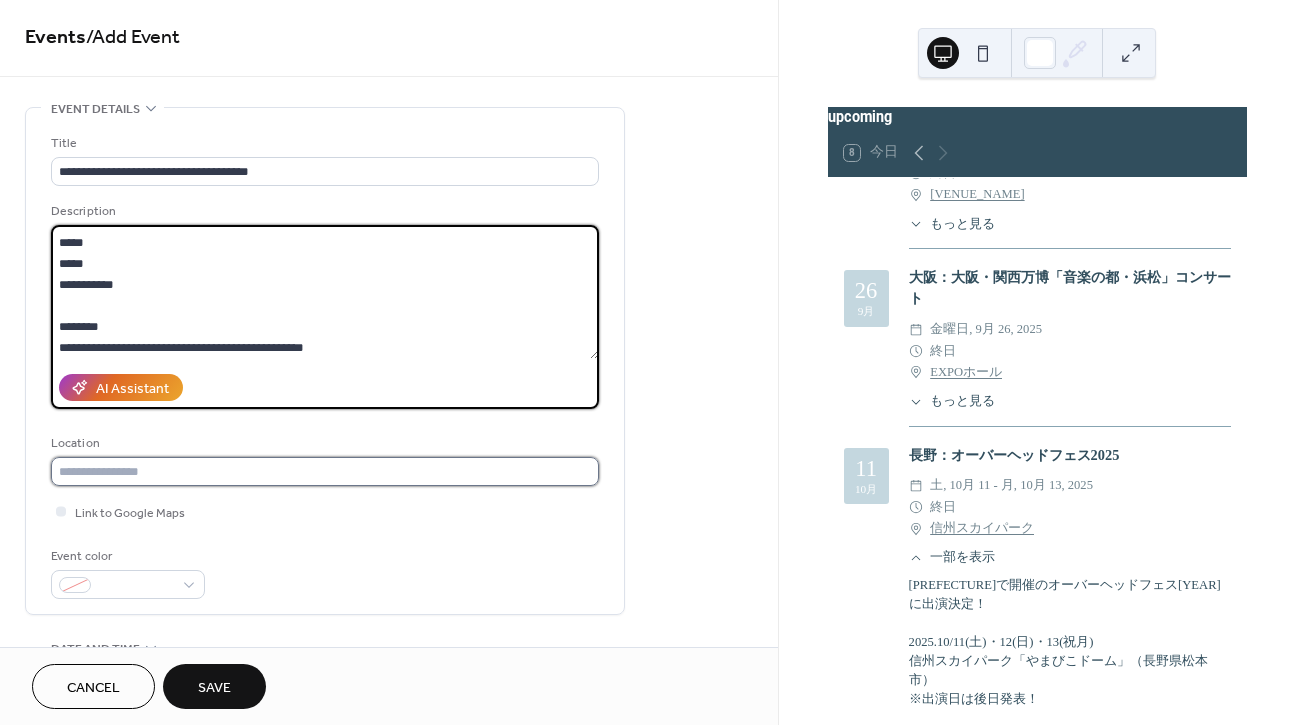 click at bounding box center (325, 471) 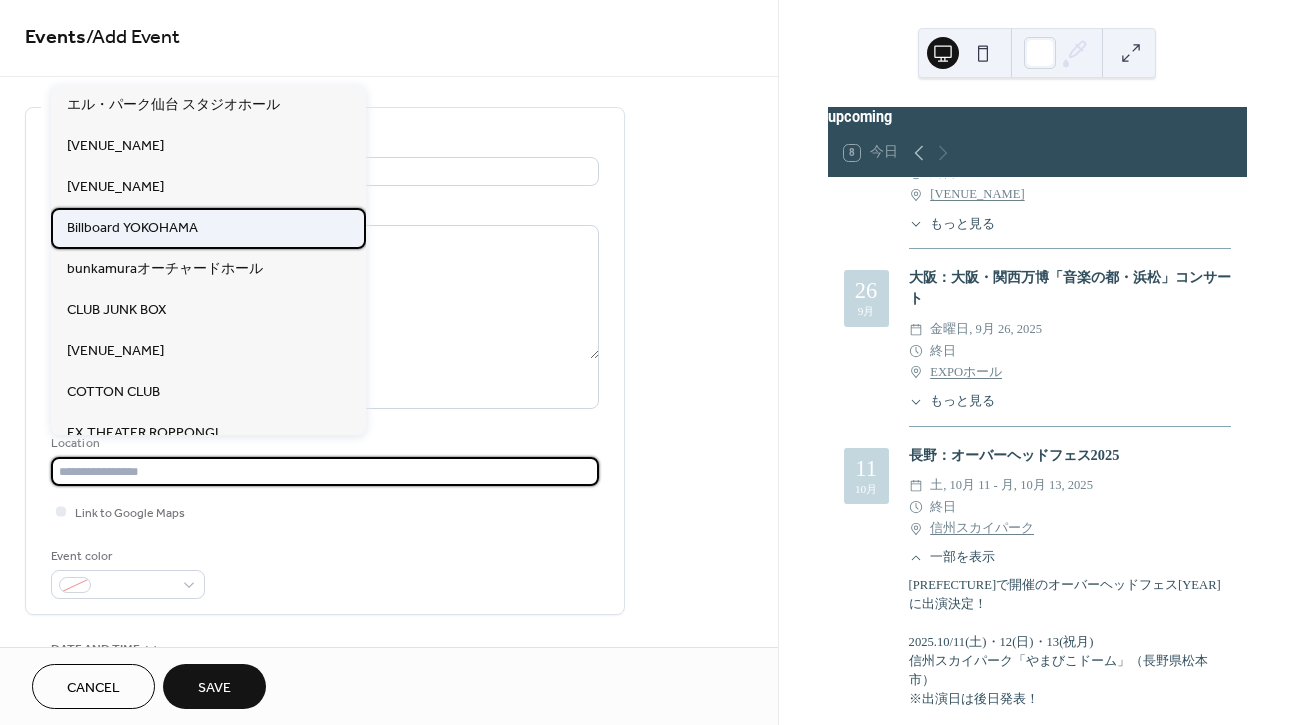 click on "Billboard YOKOHAMA" at bounding box center [208, 228] 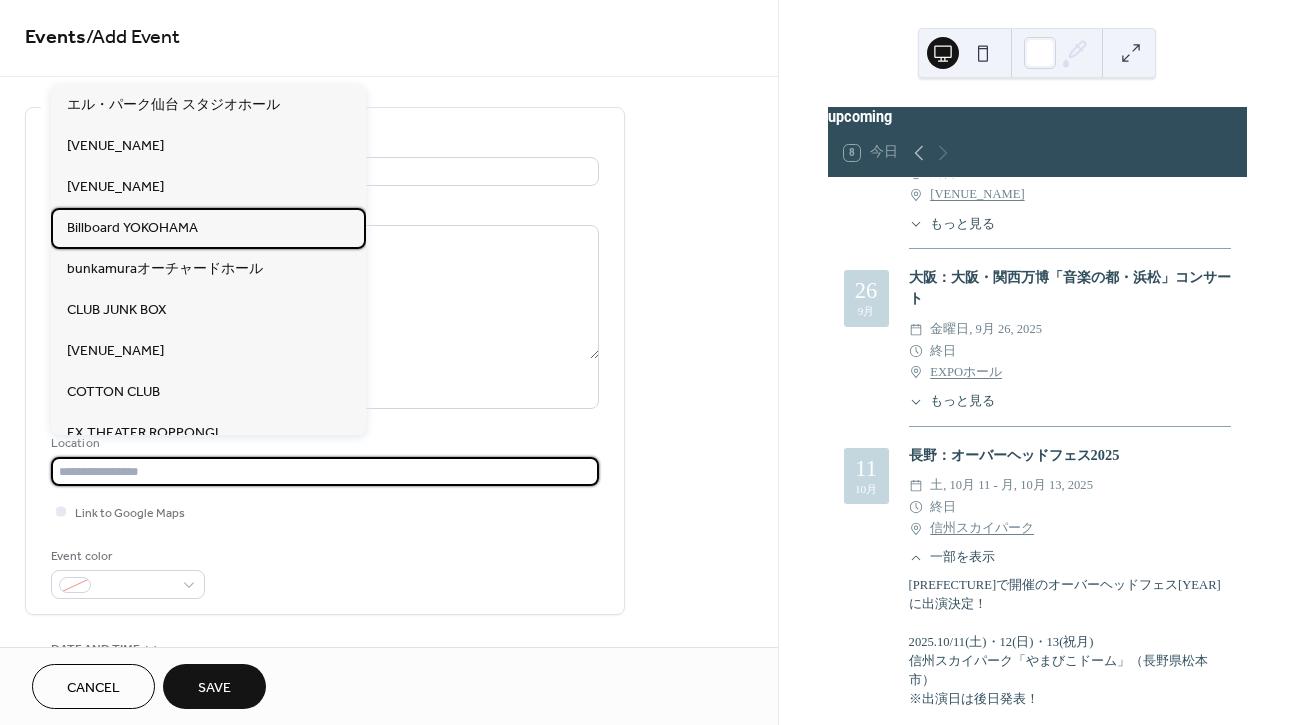 type on "**********" 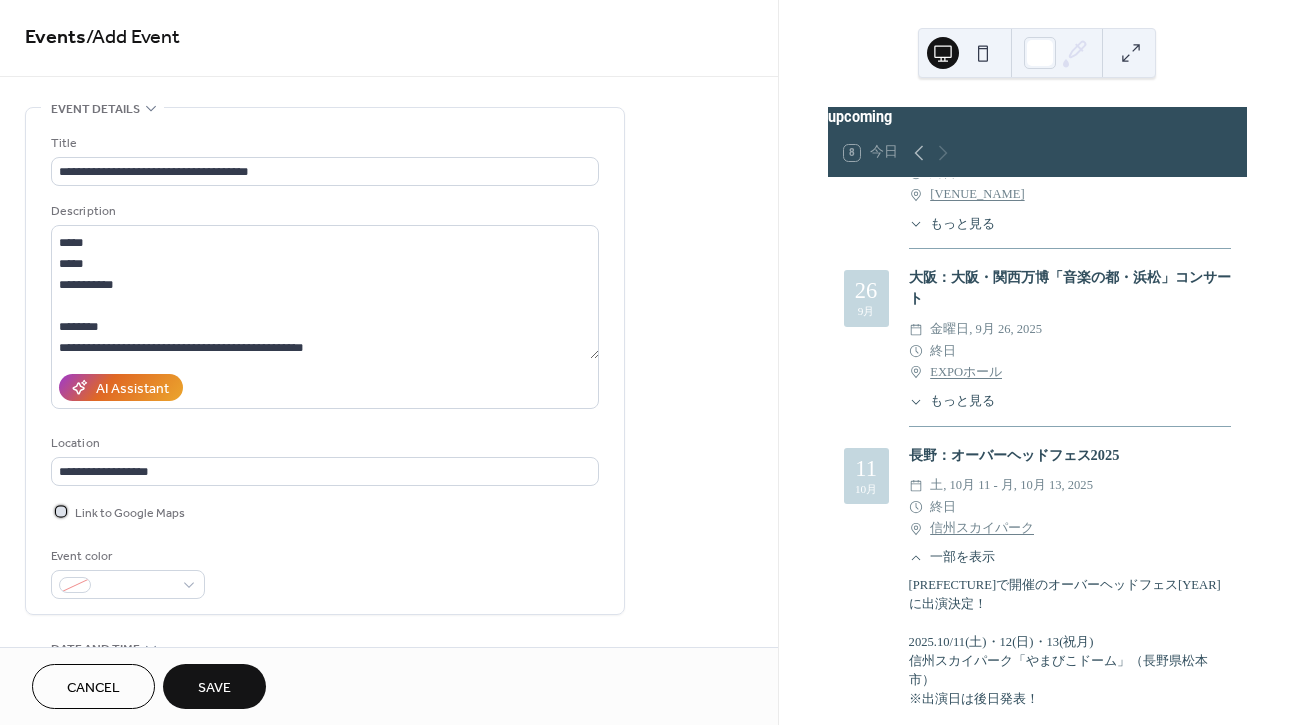 click at bounding box center (61, 511) 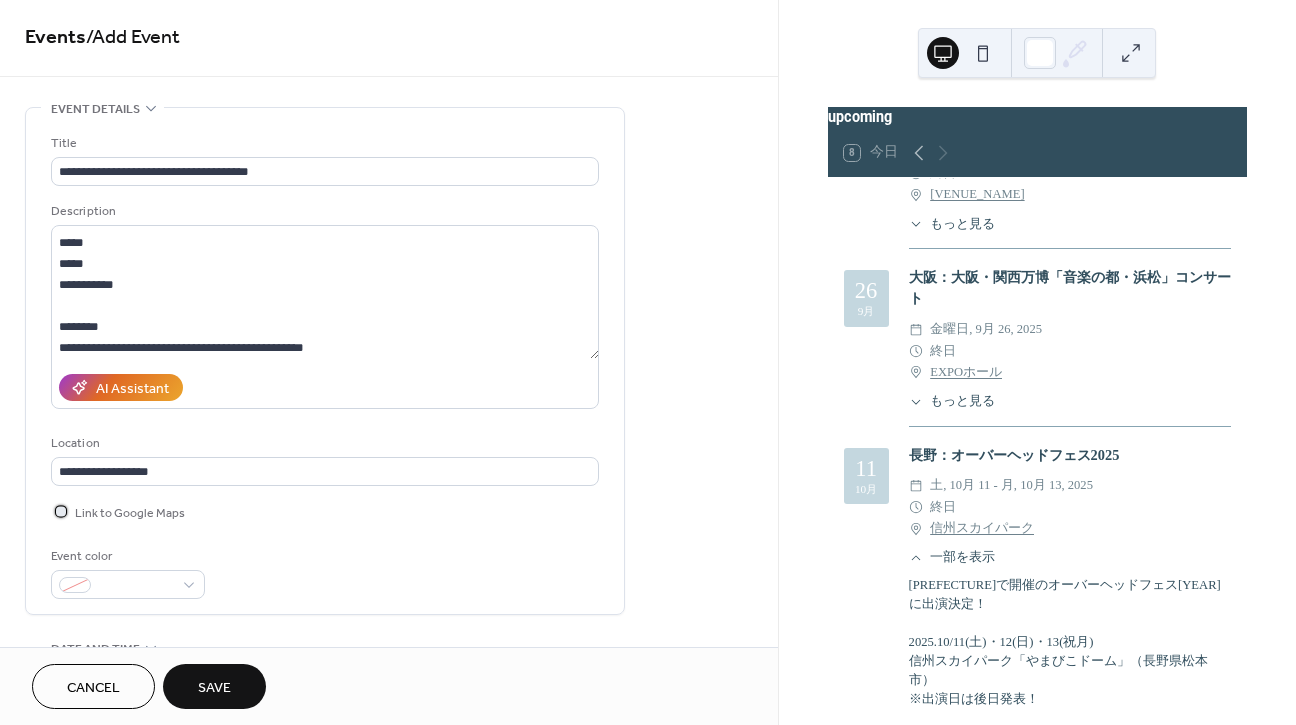 scroll, scrollTop: 189, scrollLeft: 0, axis: vertical 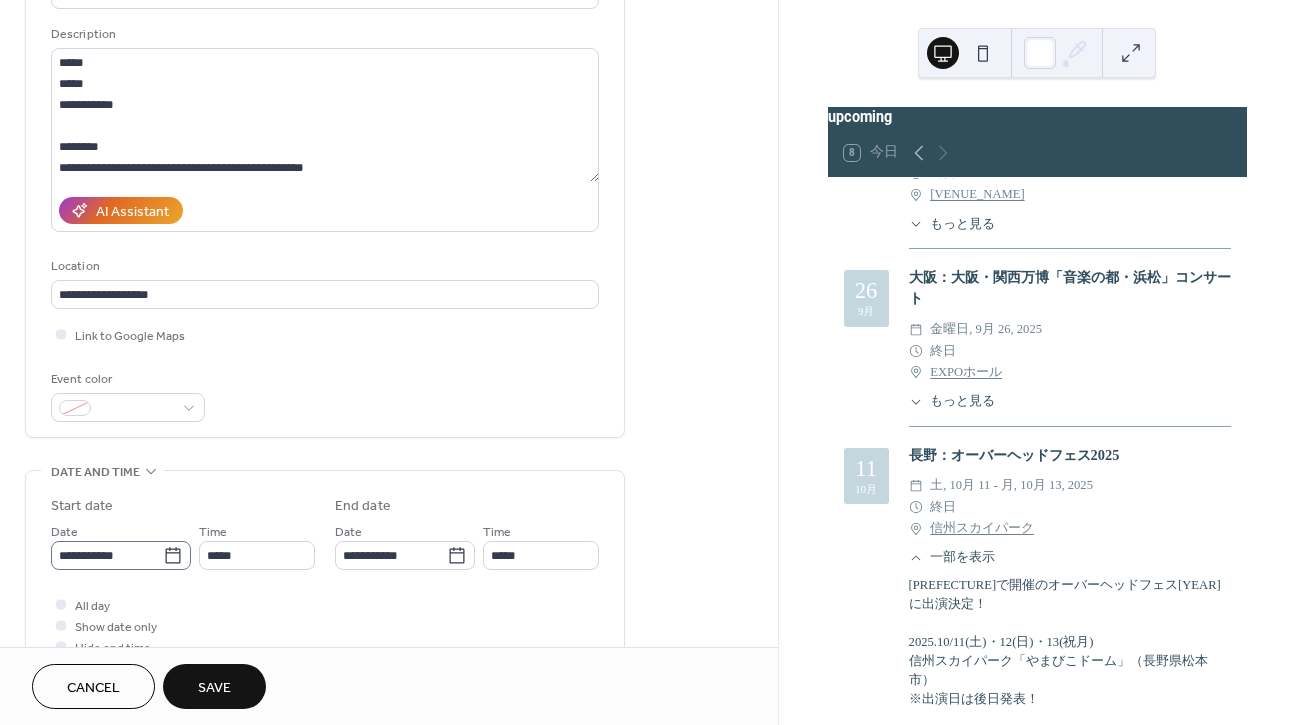 click 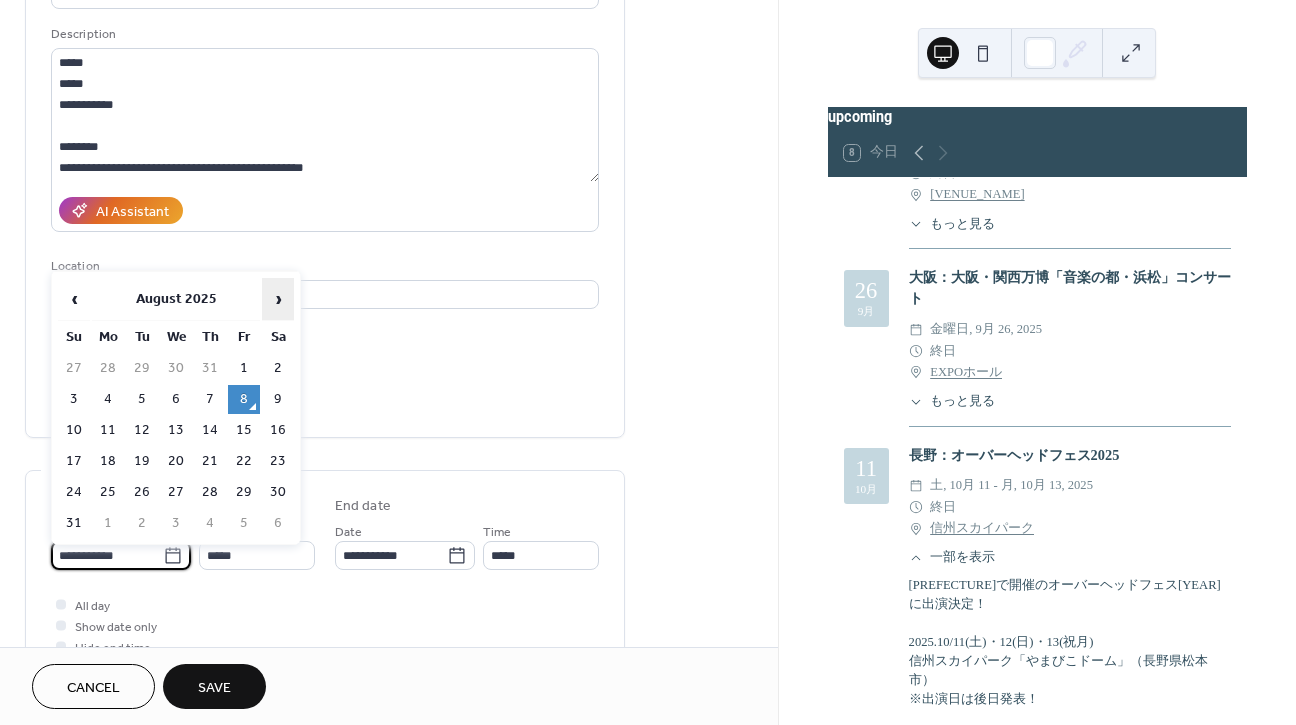 click on "›" at bounding box center [278, 299] 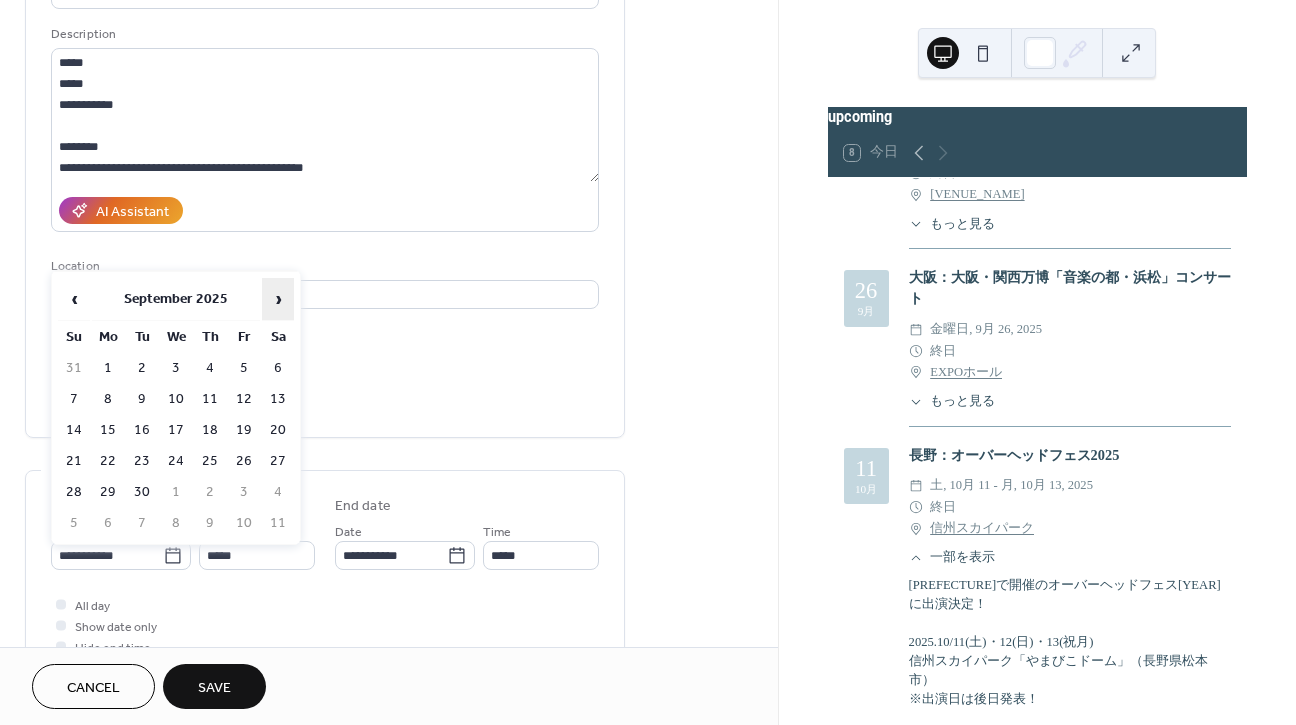 click on "›" at bounding box center [278, 299] 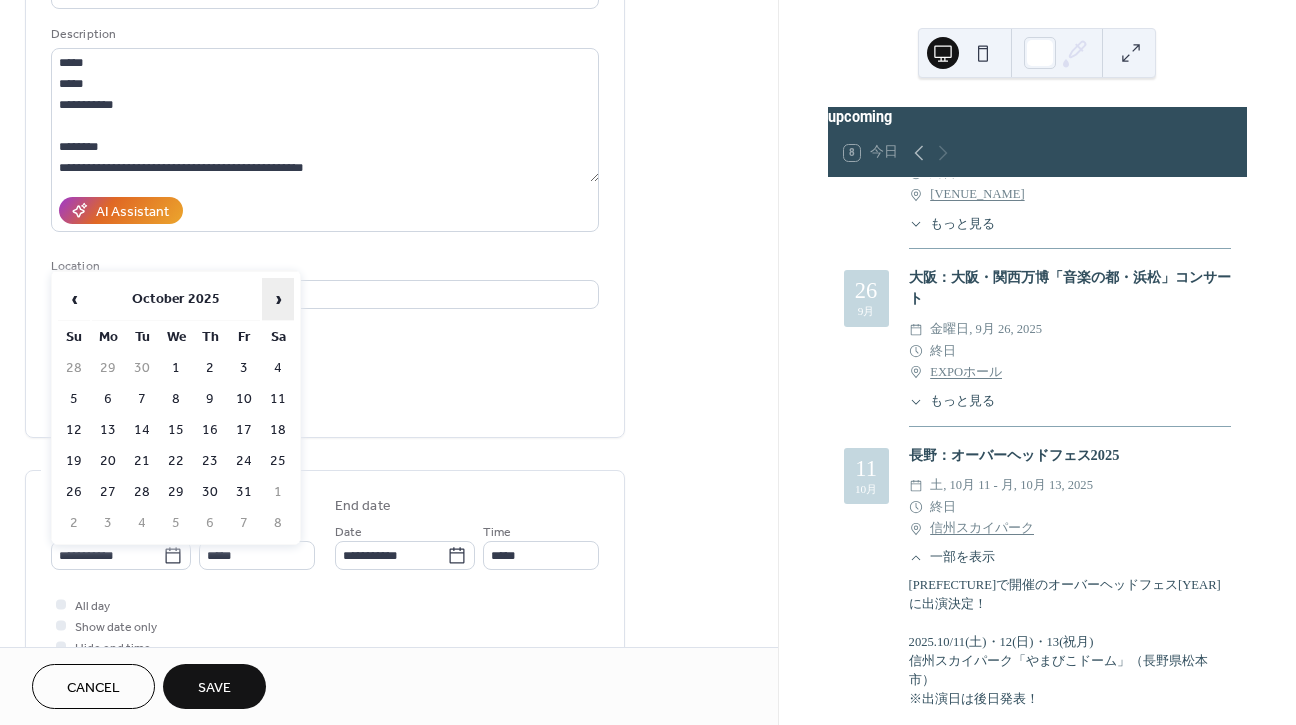 click on "›" at bounding box center [278, 299] 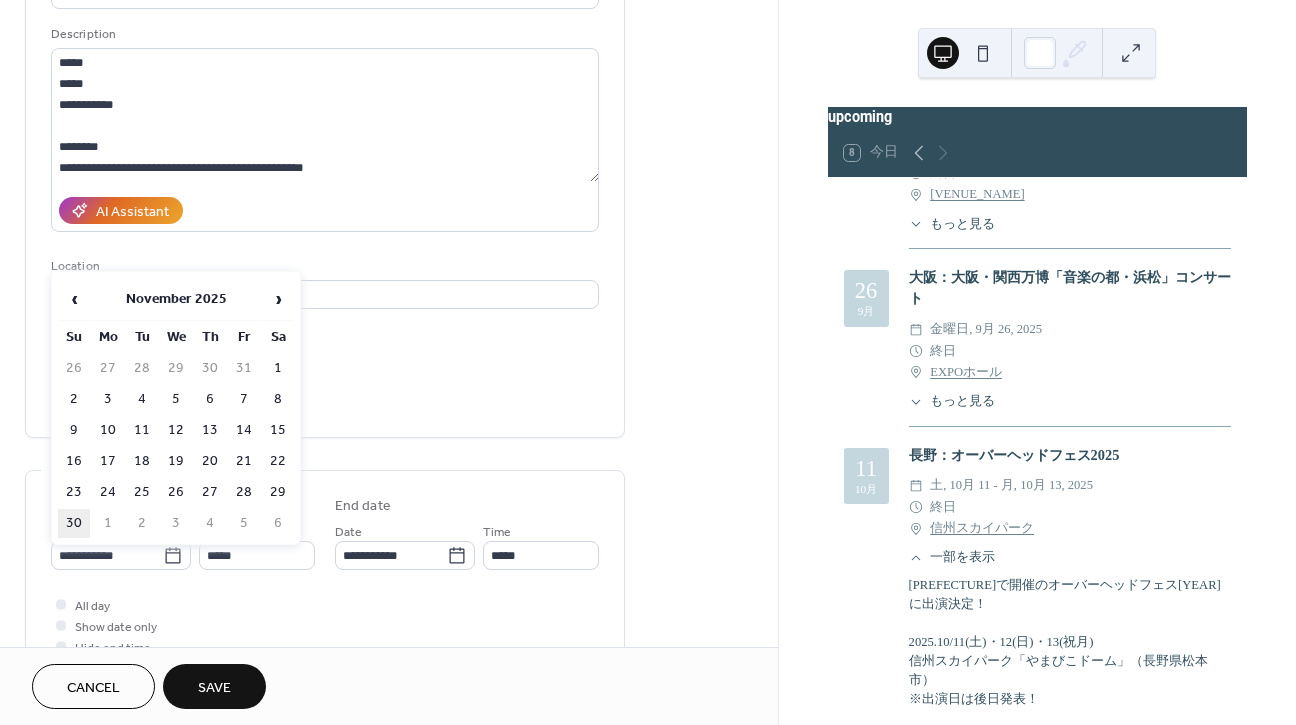 click on "30" at bounding box center (74, 523) 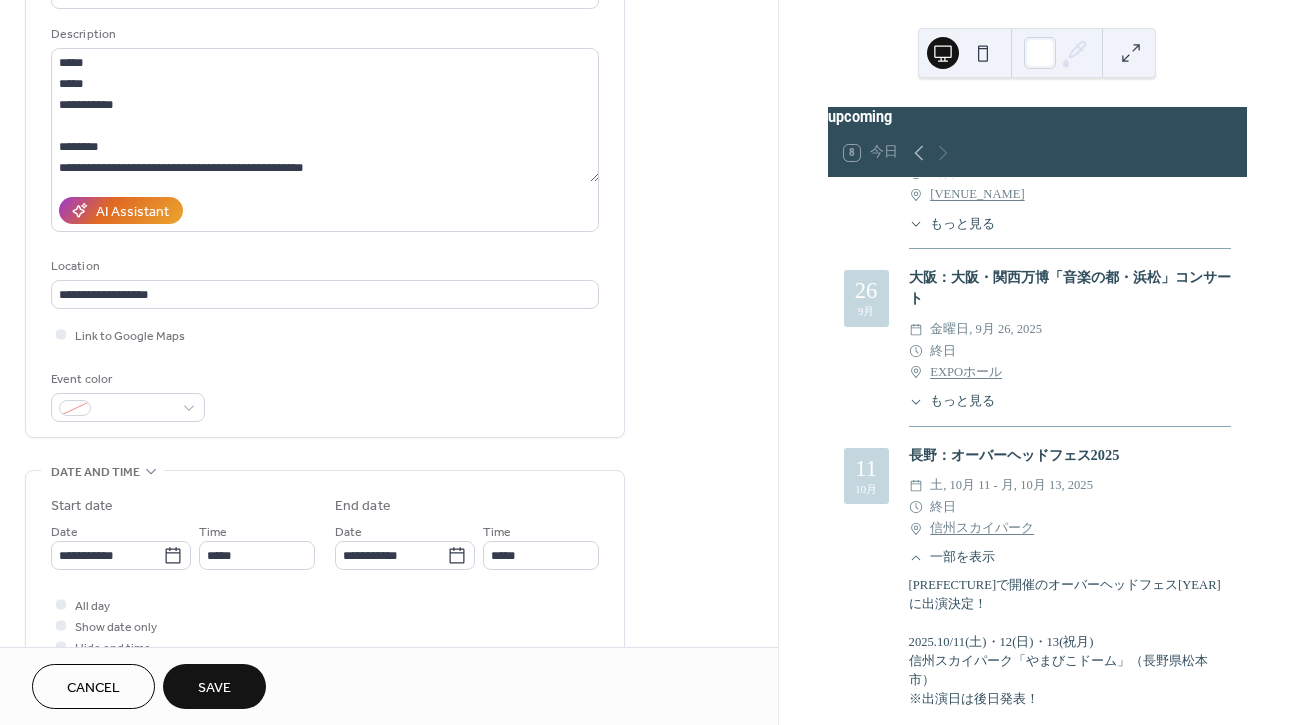 type on "**********" 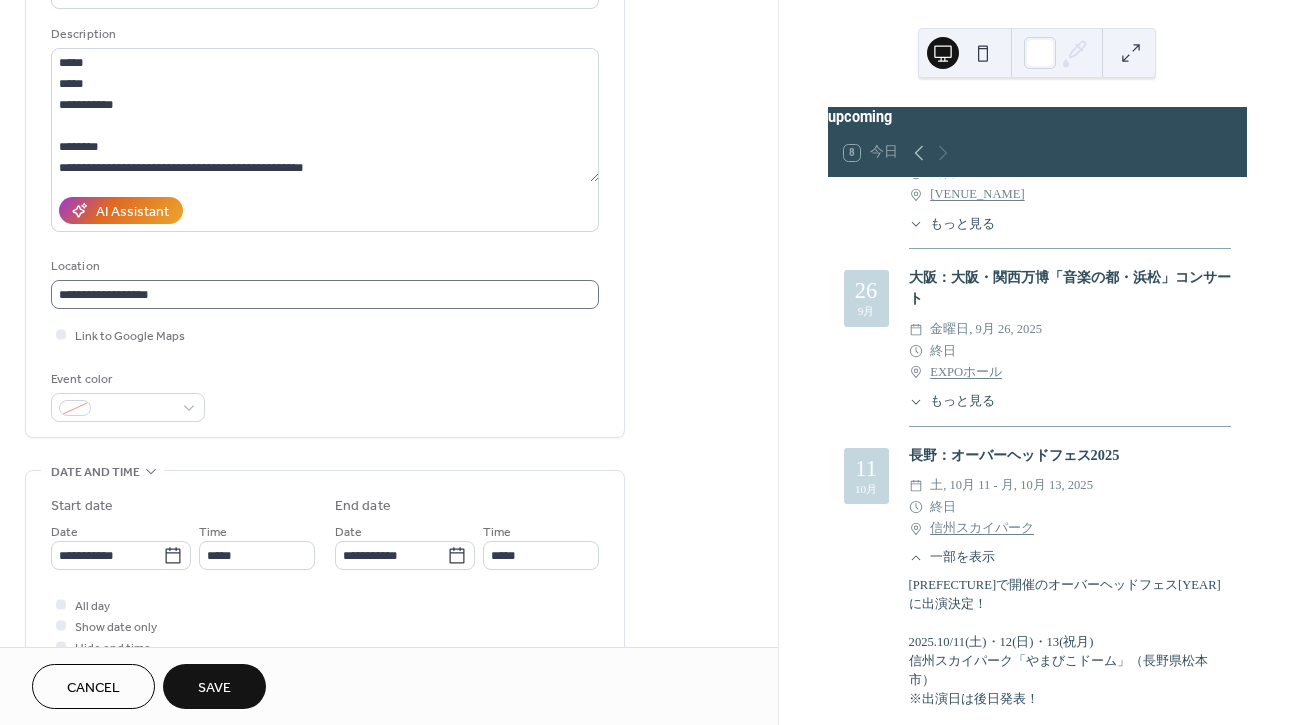 scroll, scrollTop: 0, scrollLeft: 0, axis: both 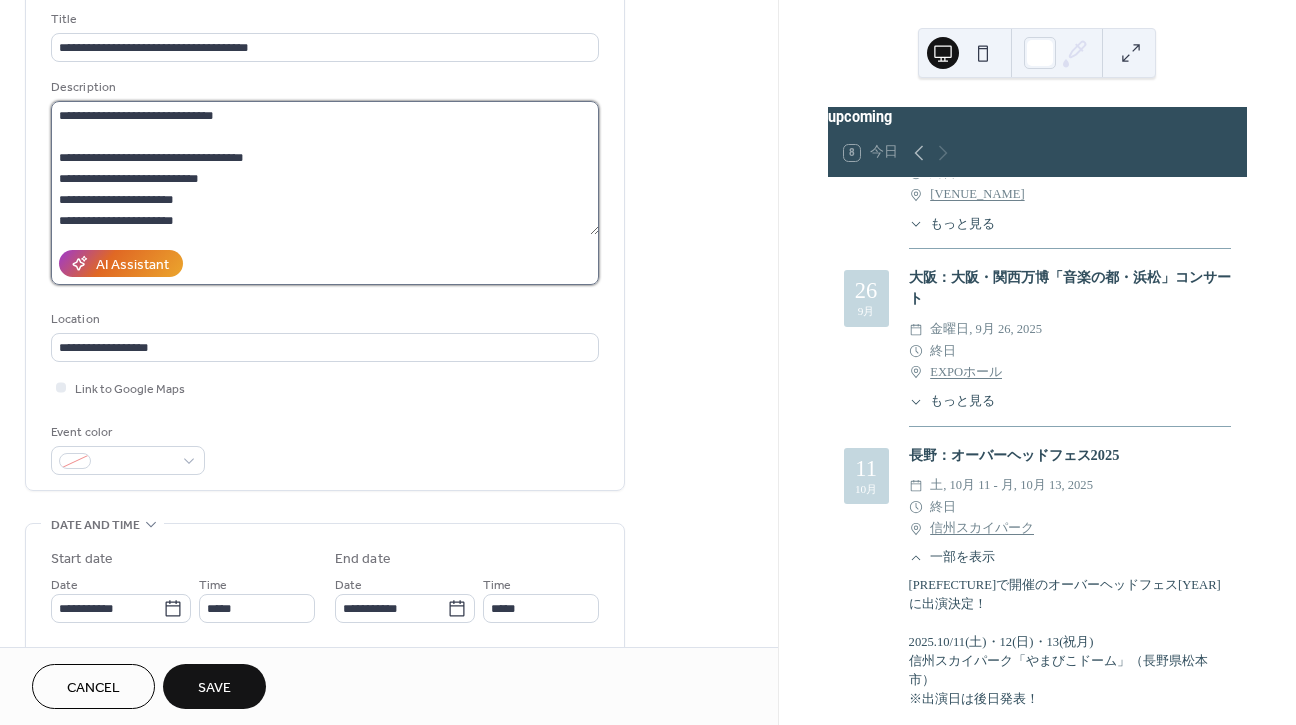 click on "**********" at bounding box center [325, 168] 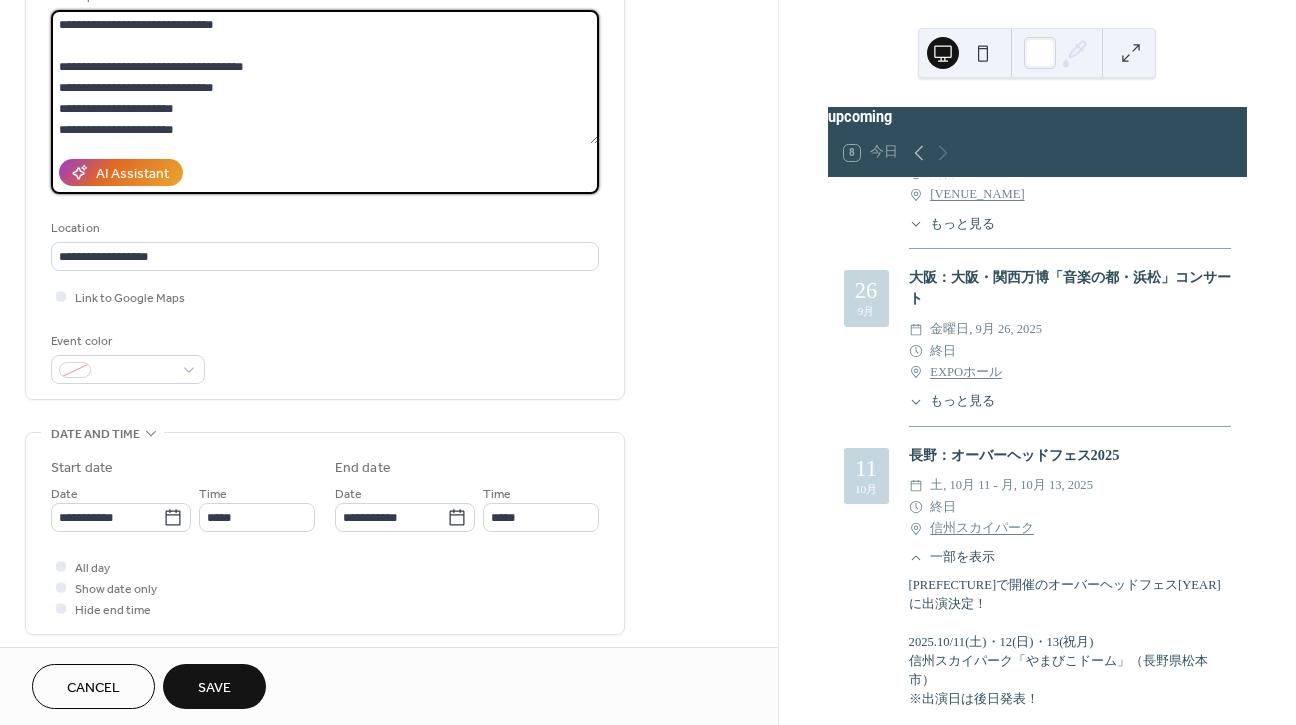 scroll, scrollTop: 379, scrollLeft: 0, axis: vertical 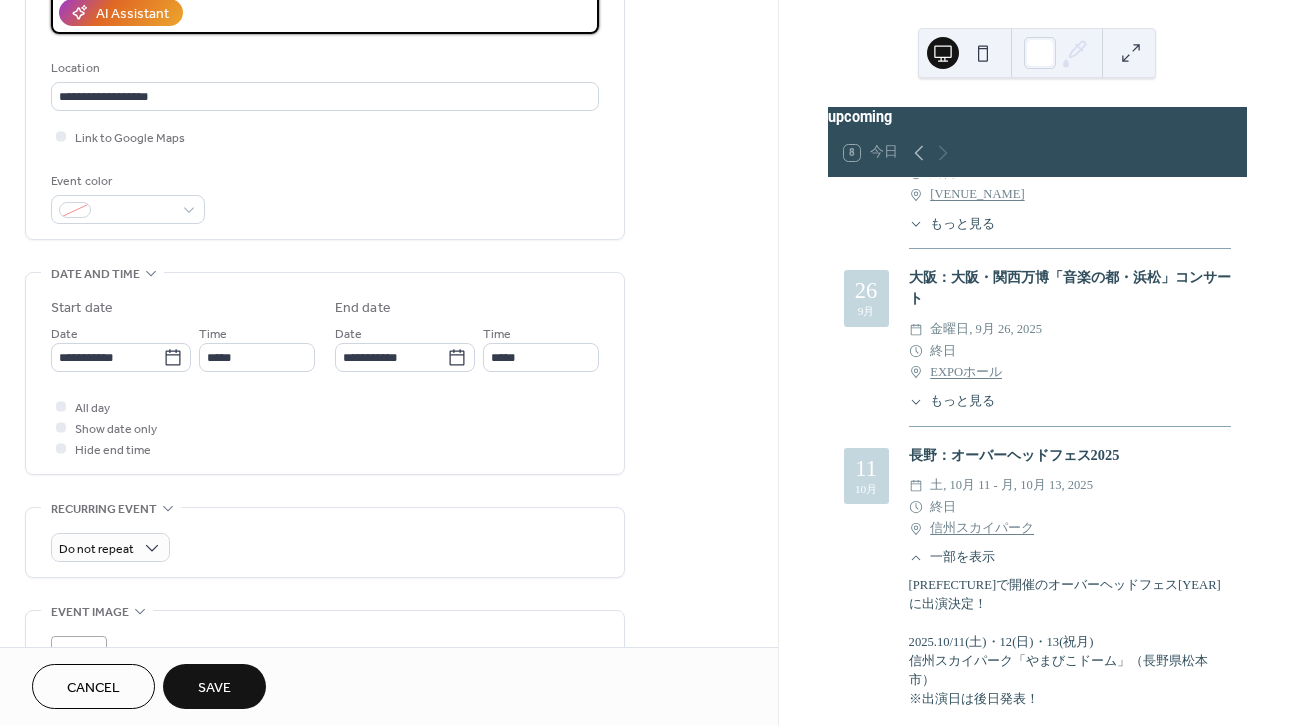 type on "**********" 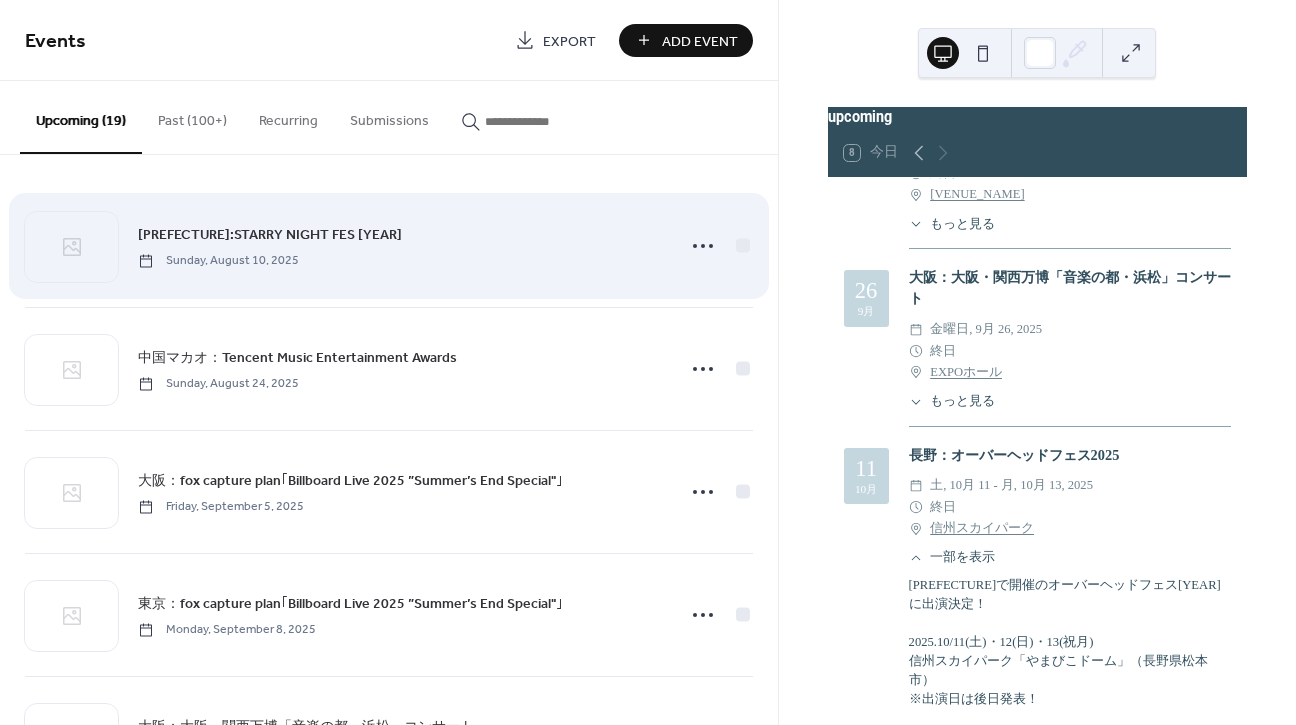 scroll, scrollTop: 36, scrollLeft: 0, axis: vertical 